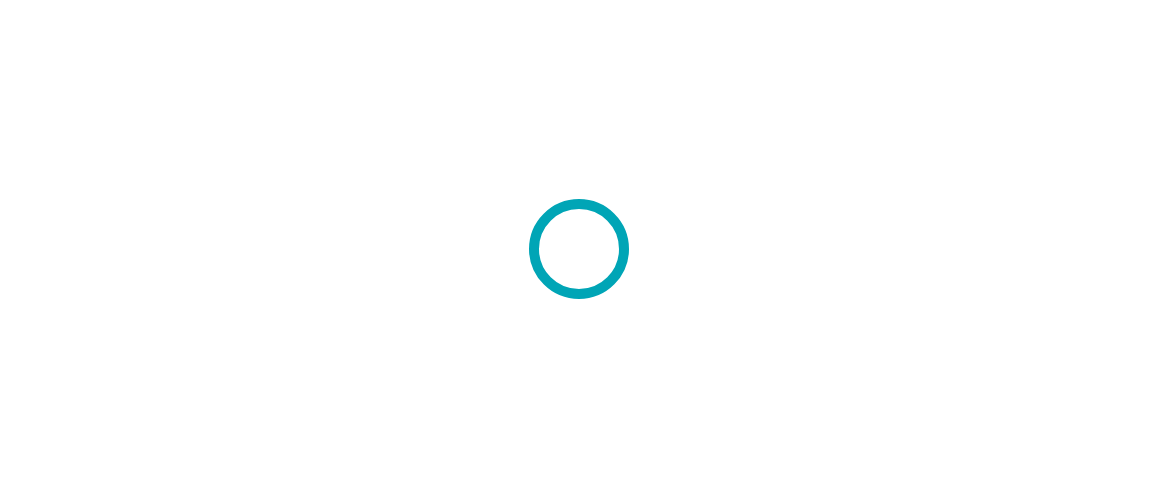 scroll, scrollTop: 0, scrollLeft: 0, axis: both 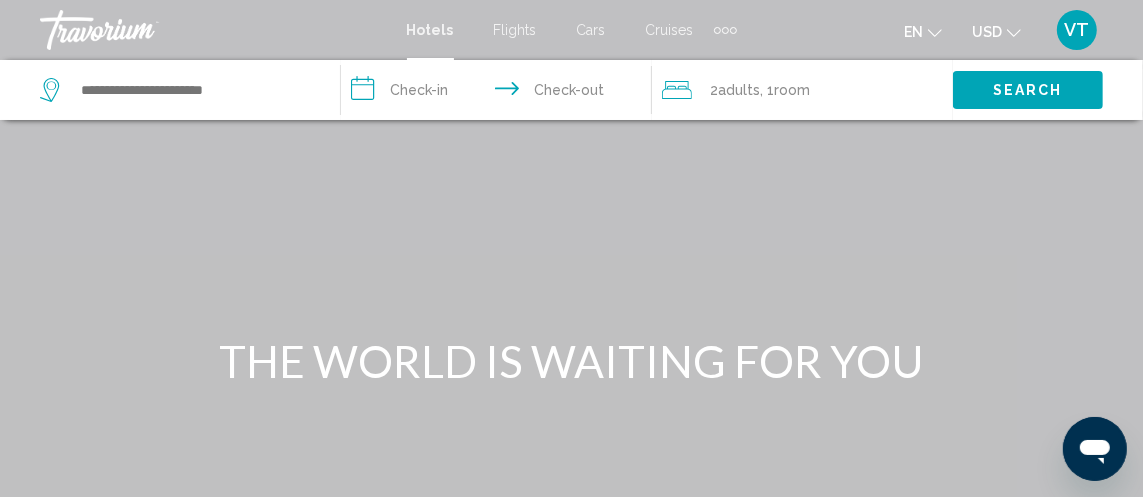 click 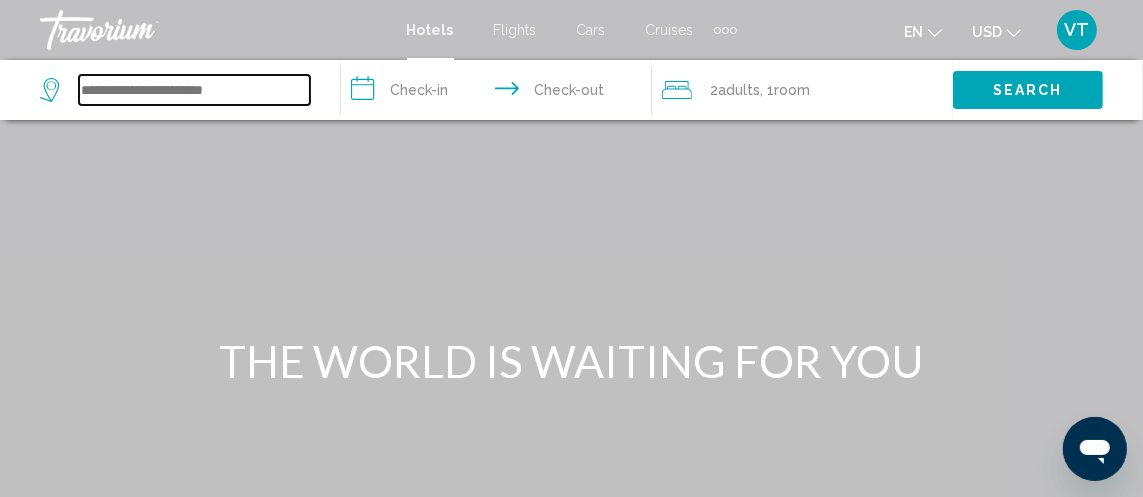 click at bounding box center (194, 90) 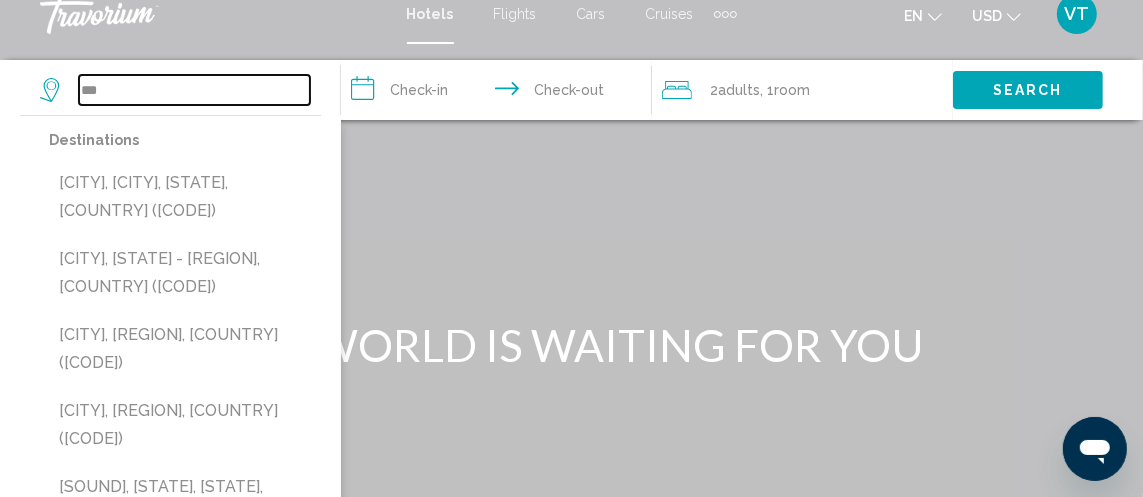 scroll, scrollTop: 6, scrollLeft: 0, axis: vertical 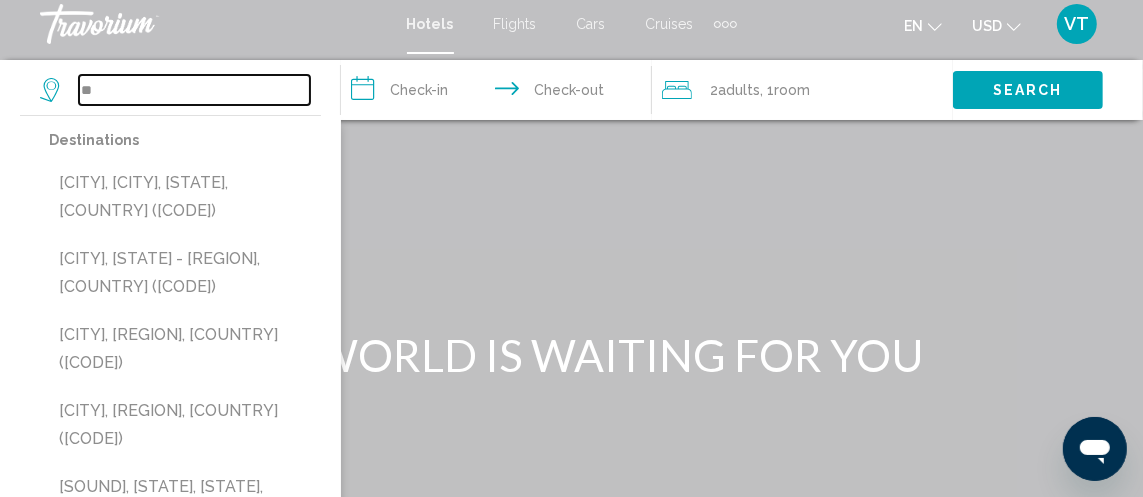 type on "*" 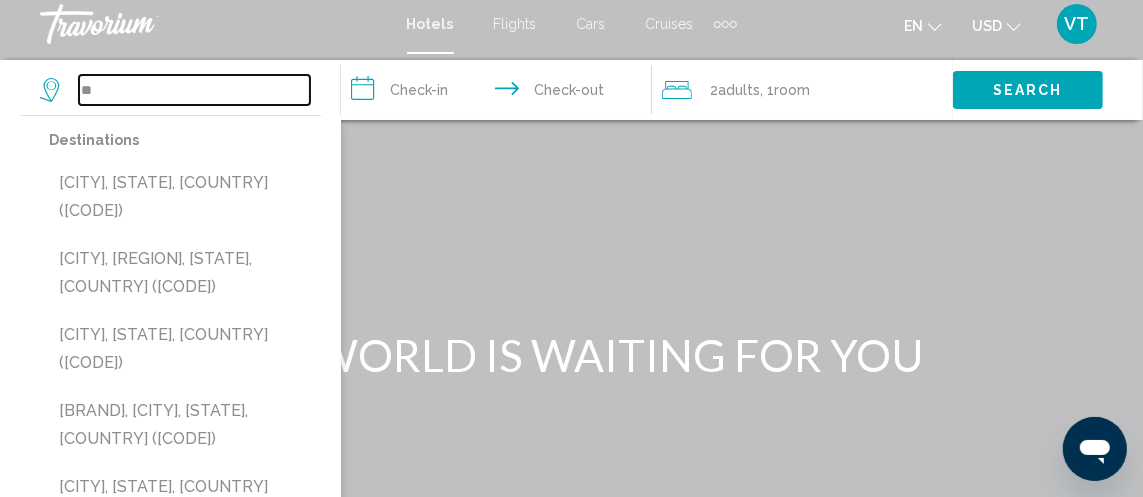 type on "*" 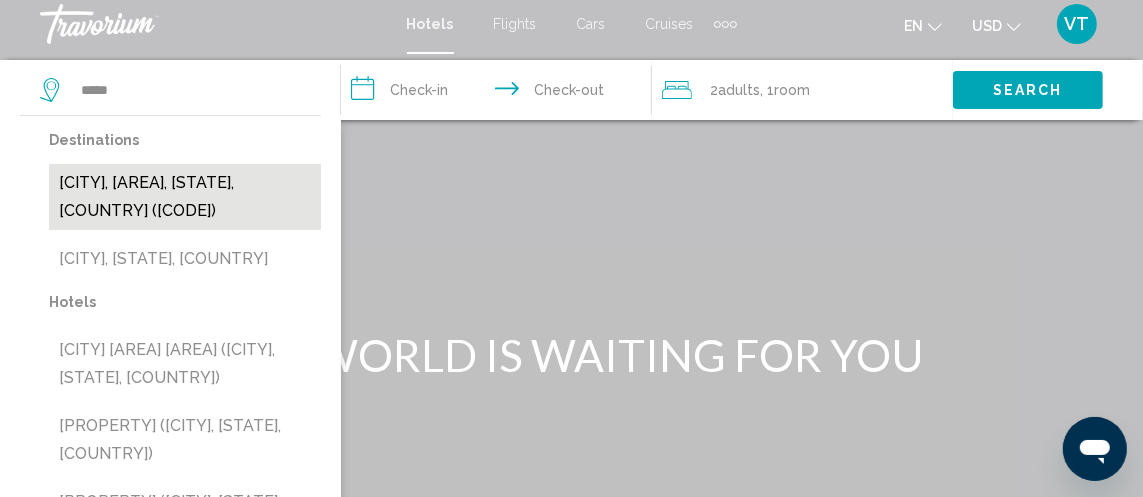 click on "Banff, Banff National Park, AB, Canada (YBA)" at bounding box center [185, 197] 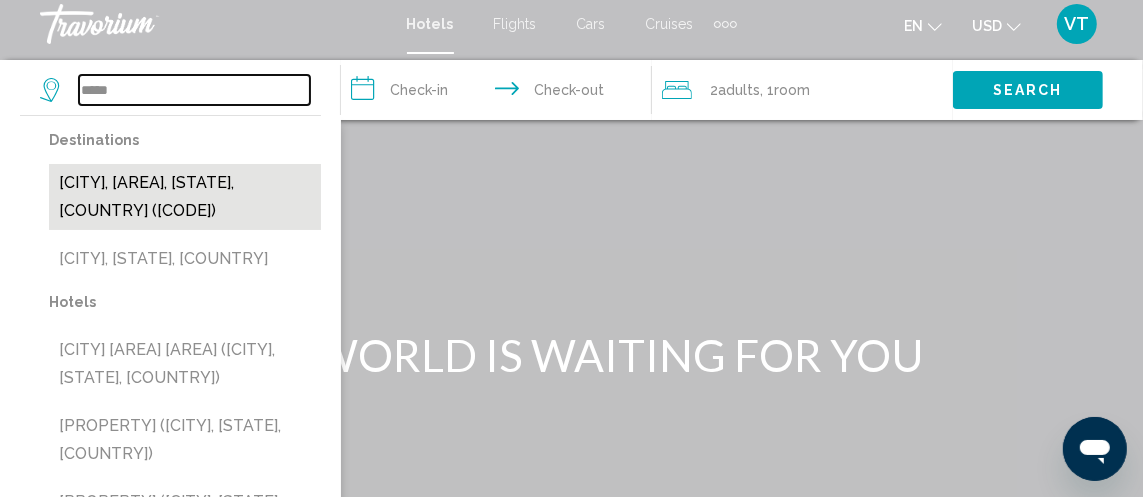 type on "**********" 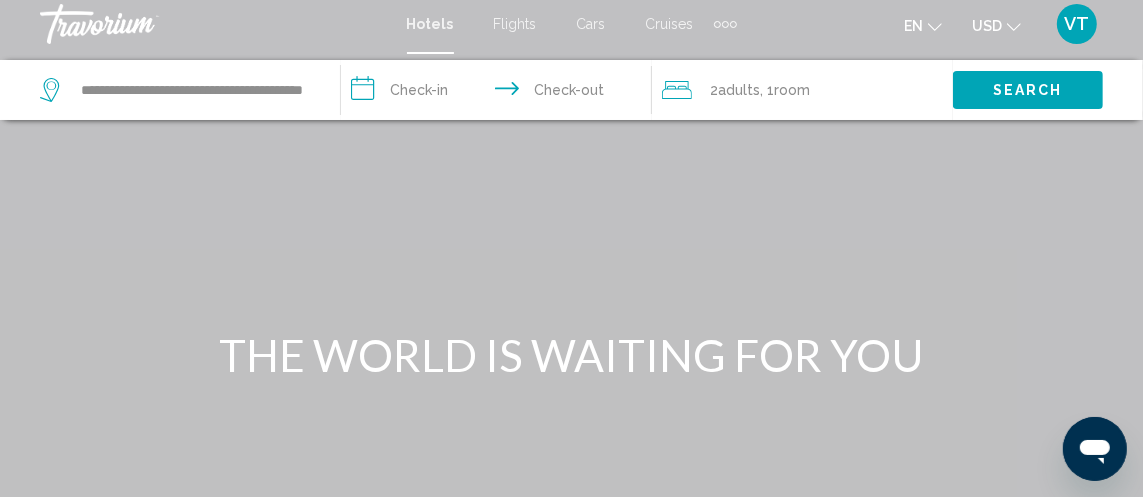 click on "**********" at bounding box center (500, 93) 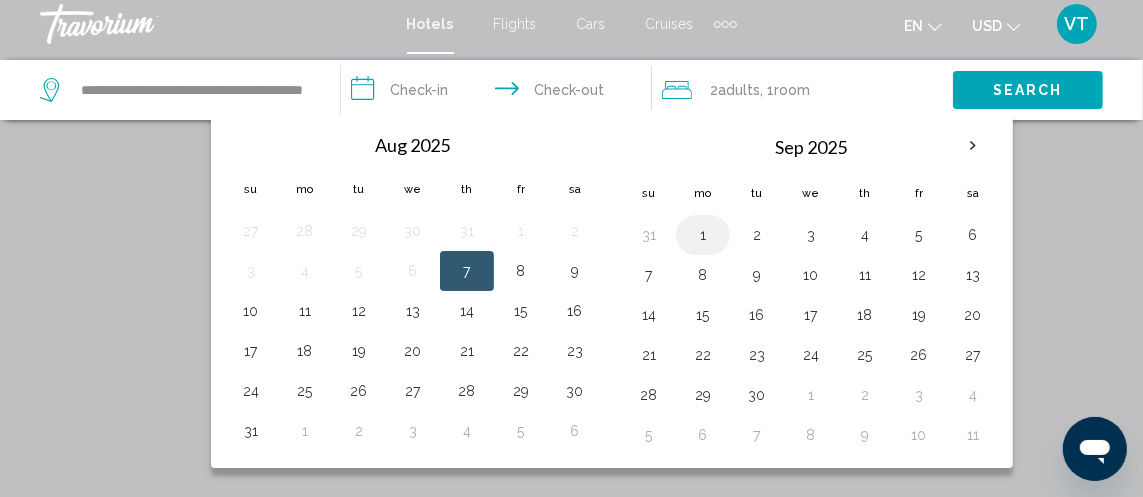 click on "1" at bounding box center [703, 235] 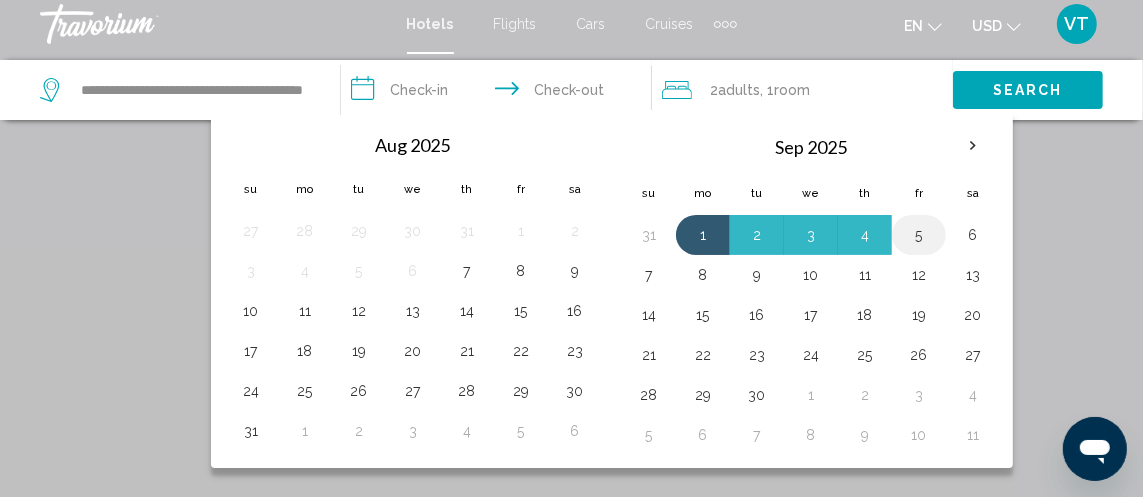 click on "5" at bounding box center (919, 235) 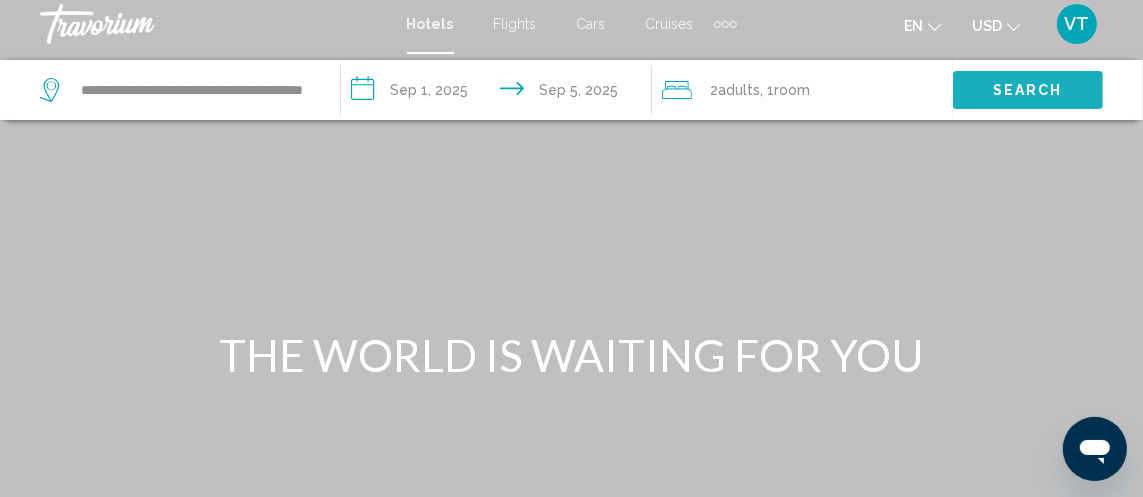 click on "Search" at bounding box center [1028, 91] 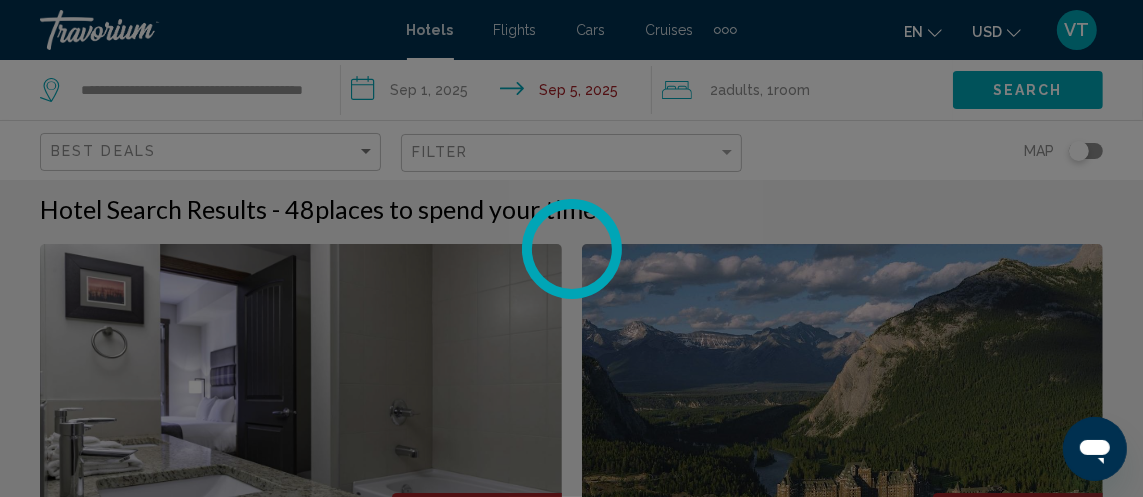 scroll, scrollTop: 0, scrollLeft: 0, axis: both 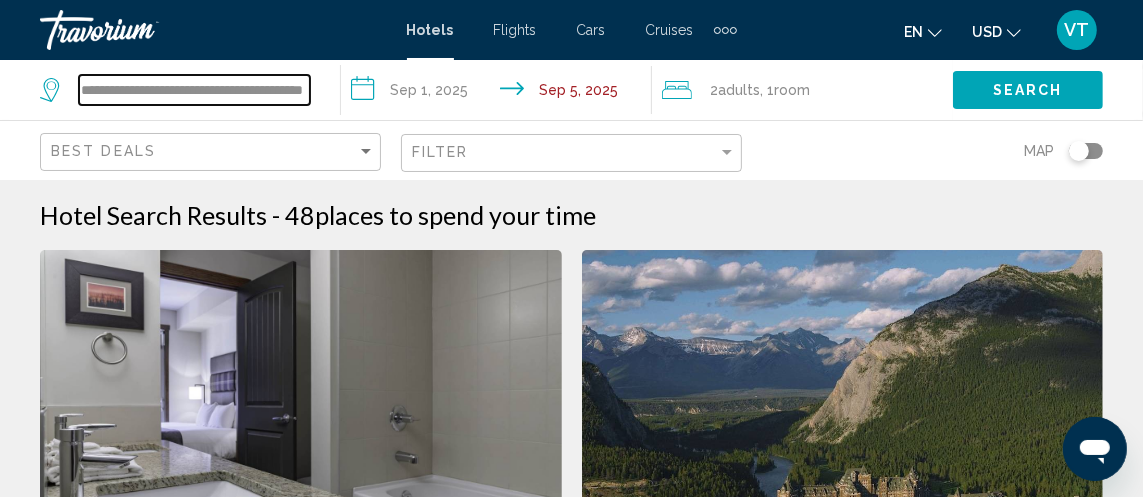click on "**********" at bounding box center (194, 90) 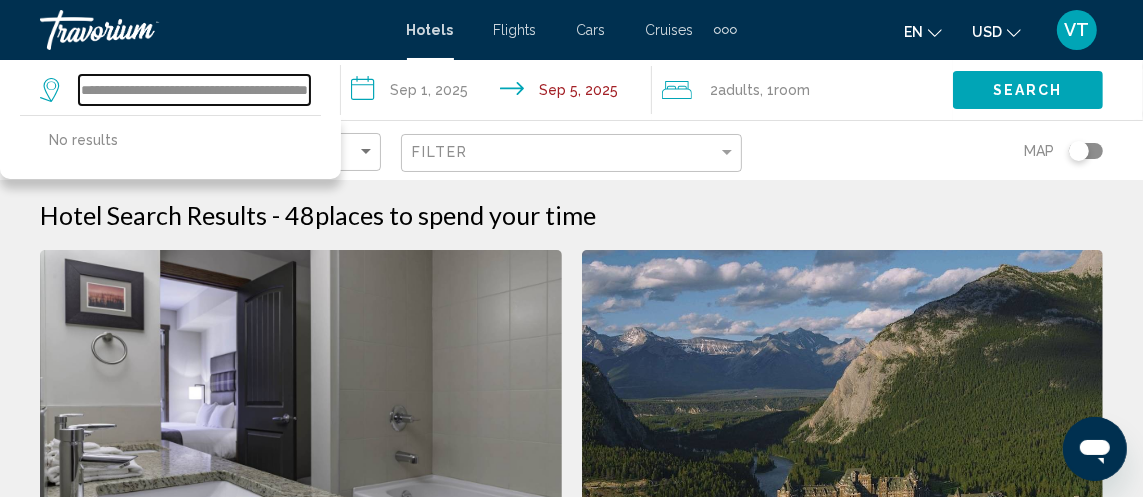 click on "**********" at bounding box center (194, 90) 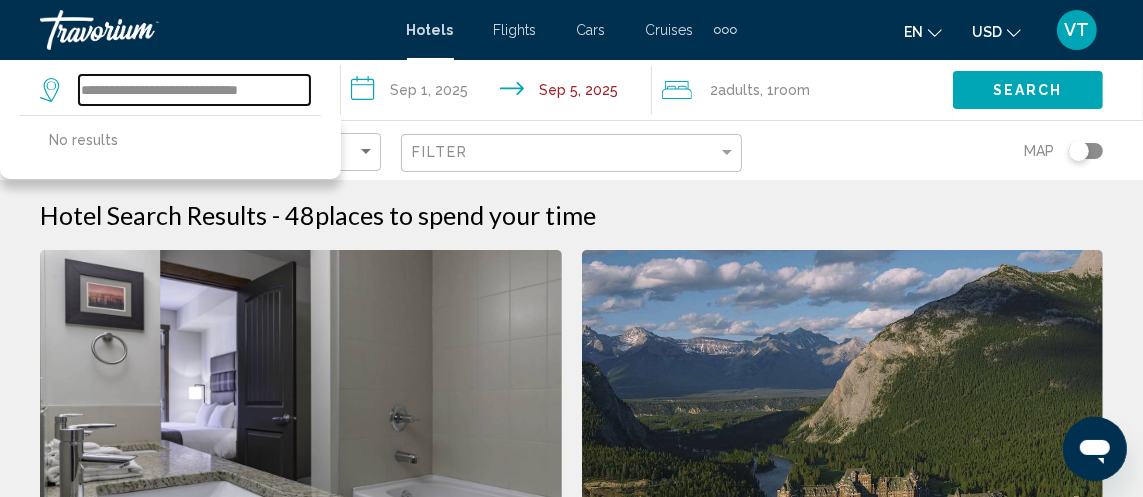 click on "**********" at bounding box center [194, 90] 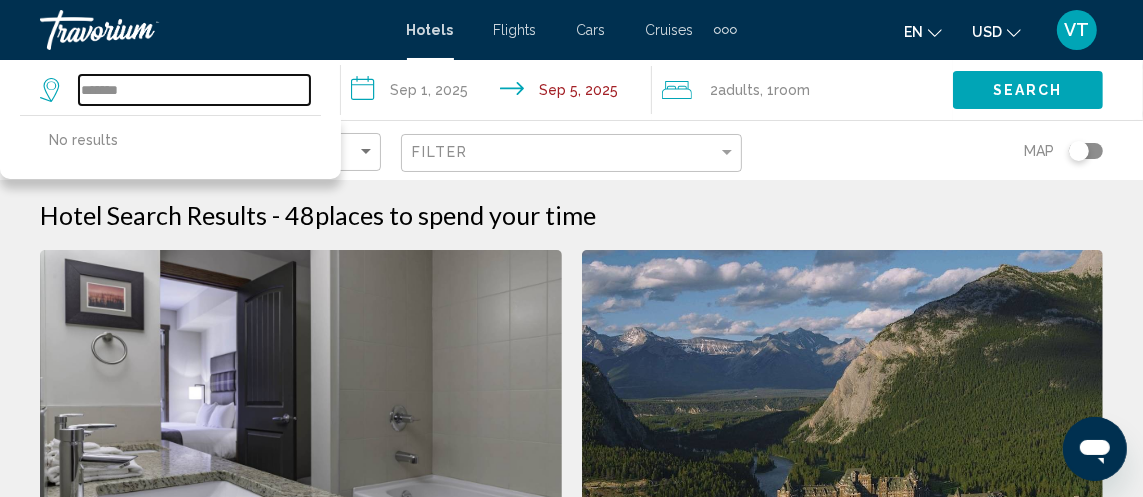 click on "*******" at bounding box center [194, 90] 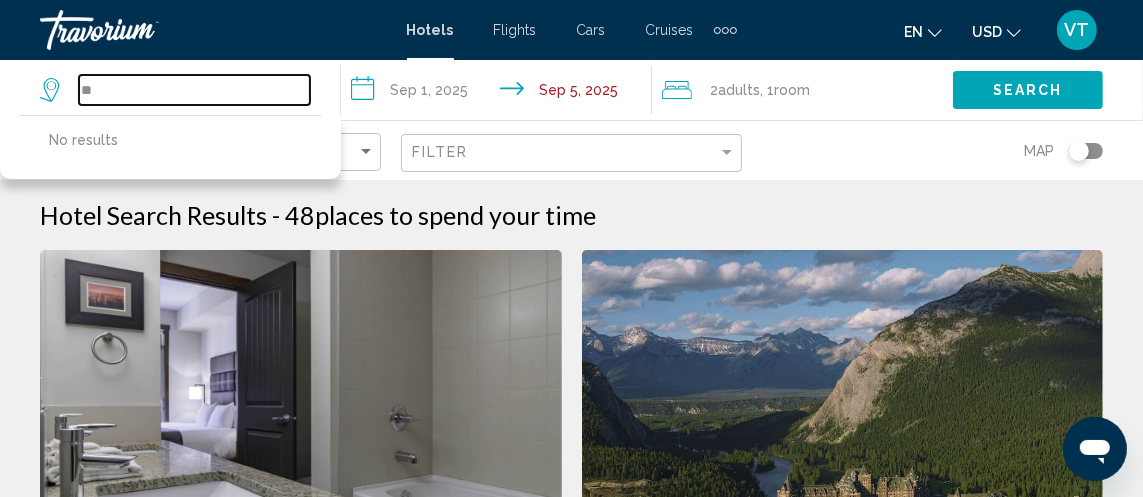 type on "*" 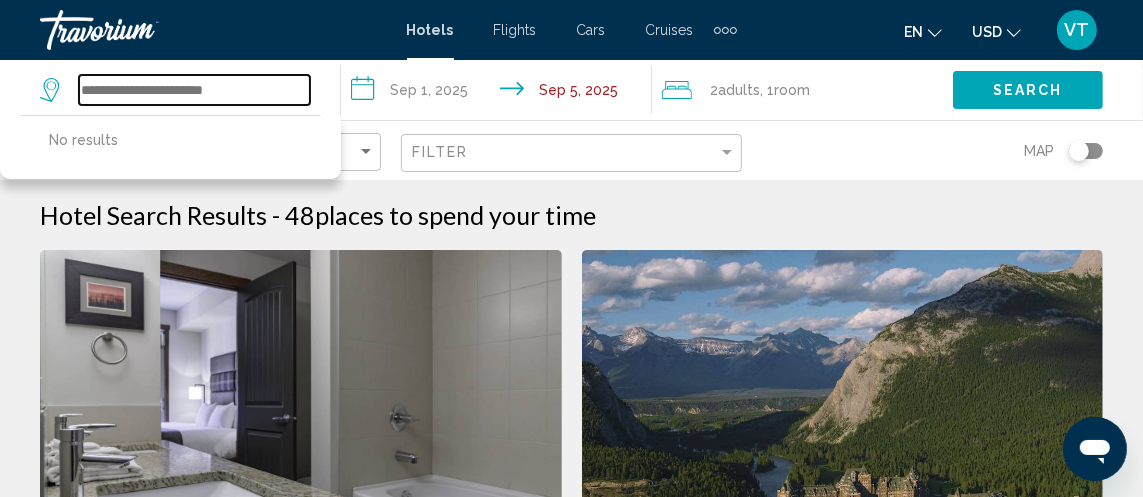type on "*" 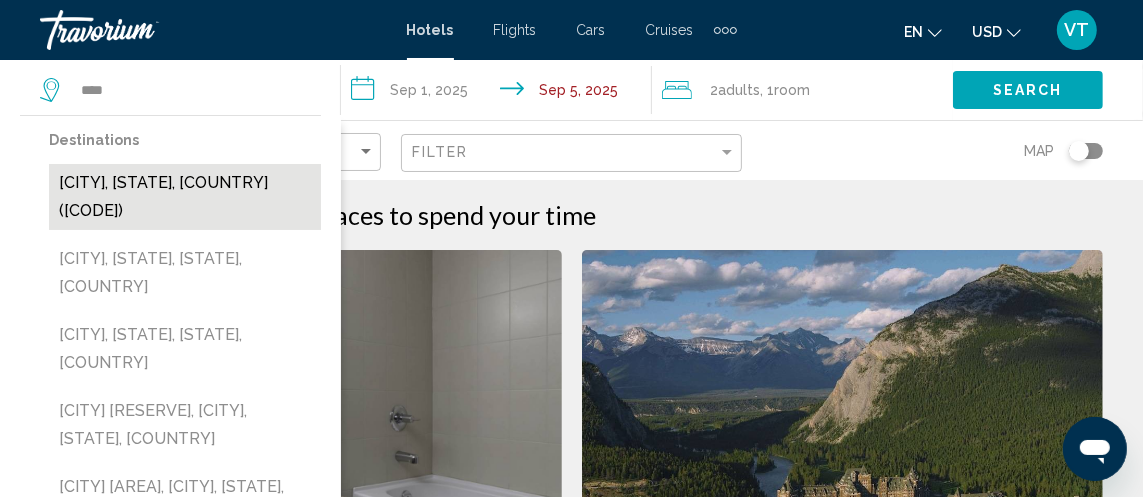 click on "Vancouver, BC, Canada (YVR)" at bounding box center [185, 197] 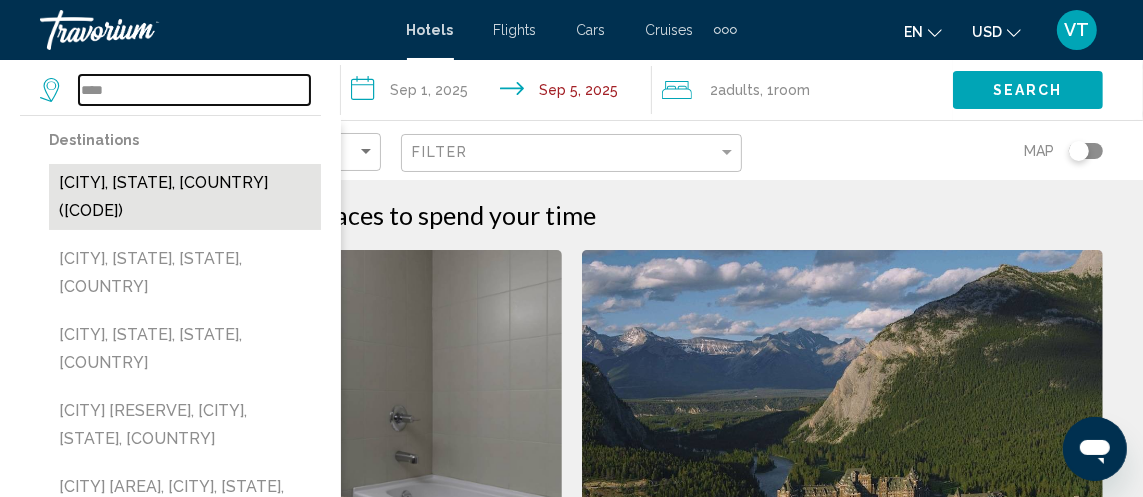 type on "**********" 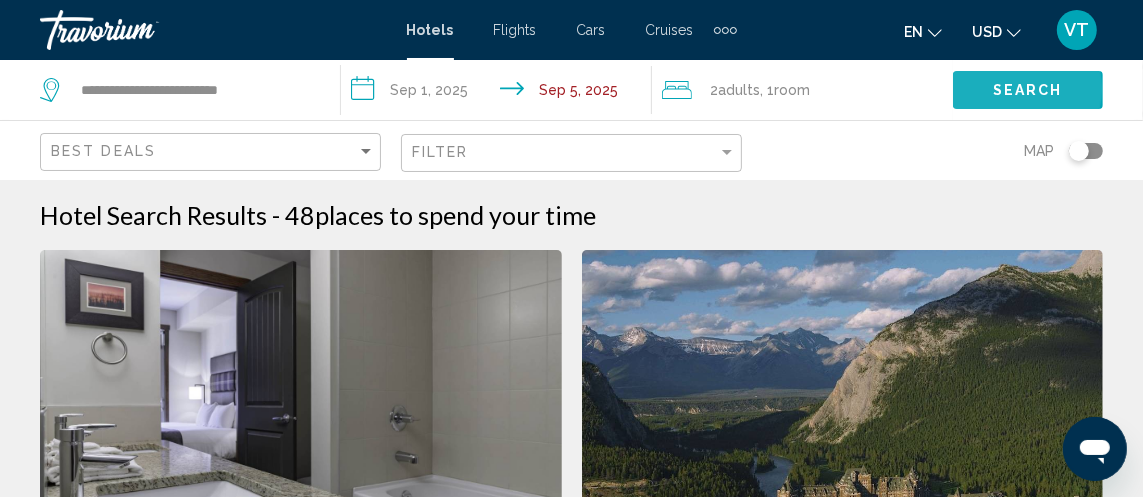 click on "Search" 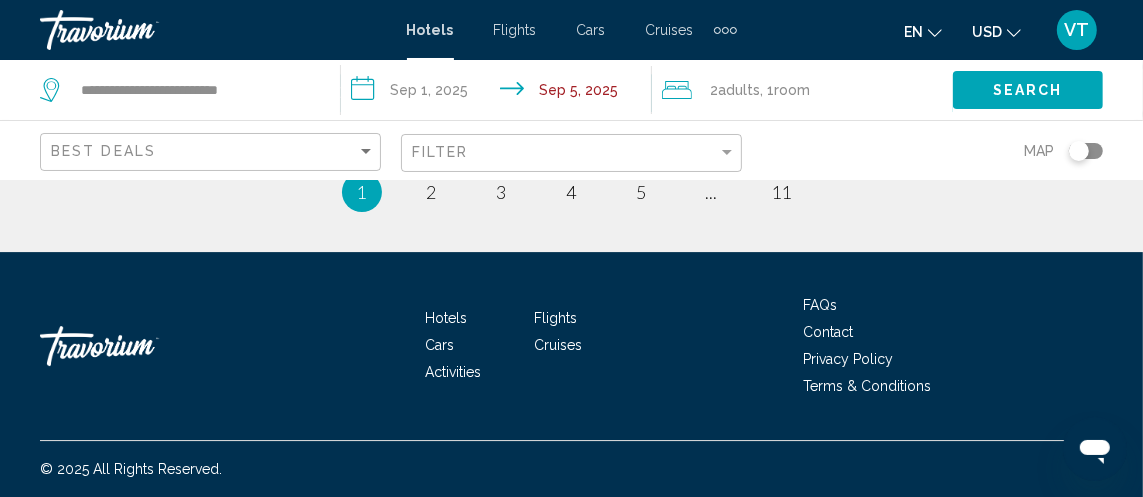 scroll, scrollTop: 5025, scrollLeft: 0, axis: vertical 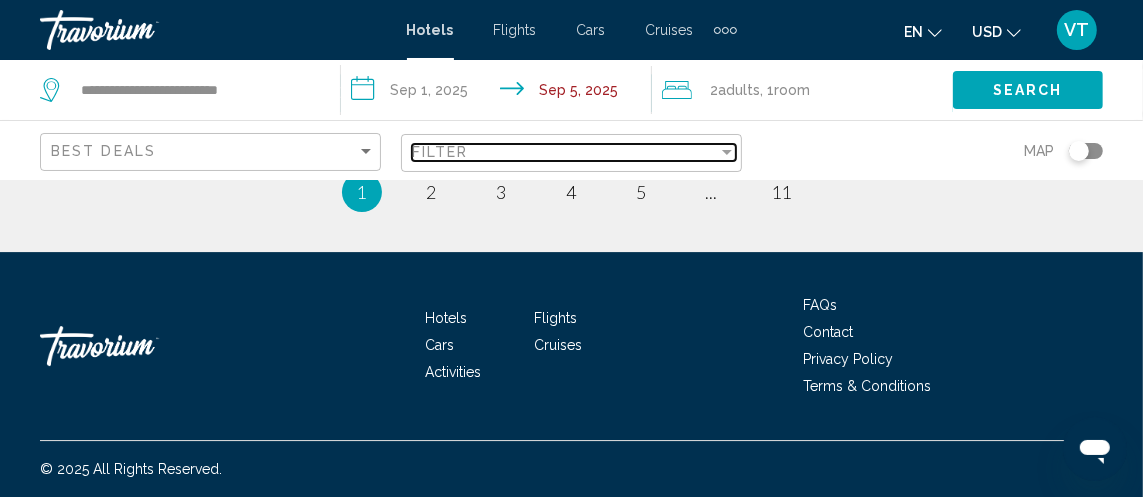 click at bounding box center (727, 152) 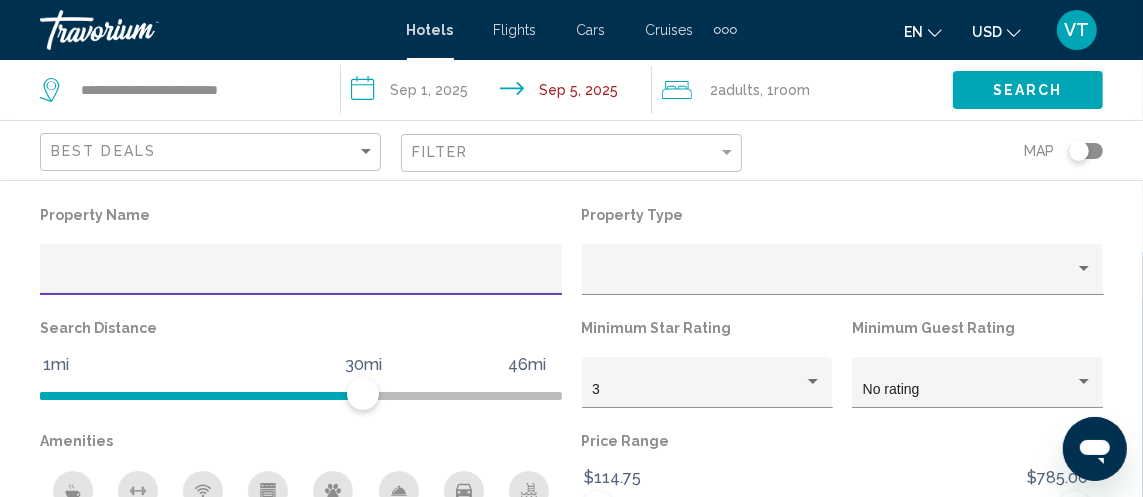 scroll, scrollTop: 5296, scrollLeft: 0, axis: vertical 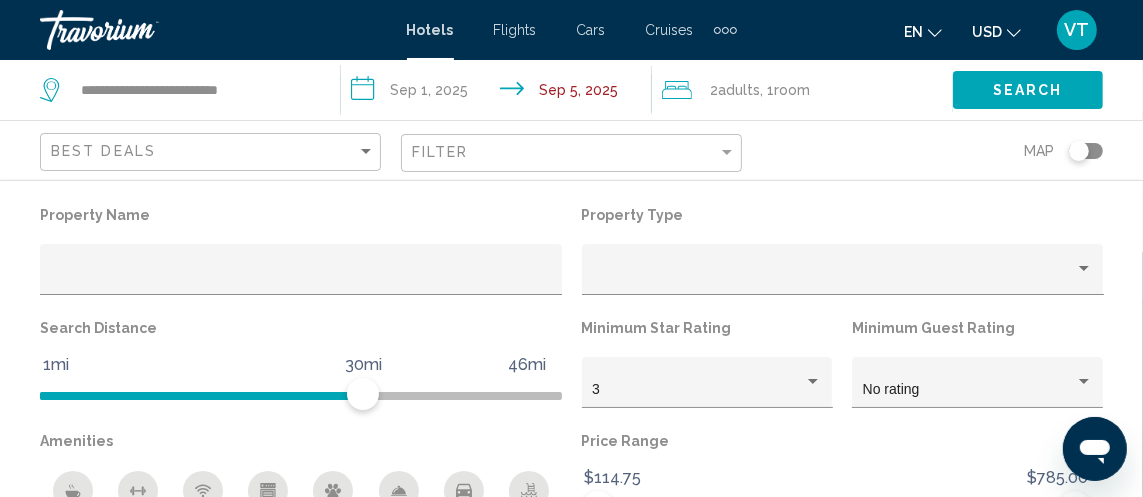 drag, startPoint x: 1059, startPoint y: 184, endPoint x: 1121, endPoint y: 203, distance: 64.84597 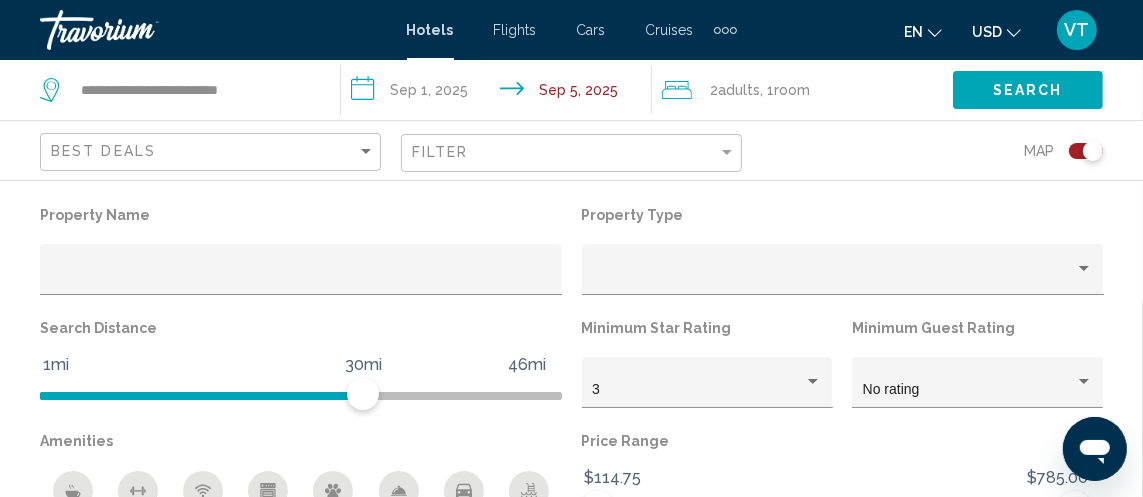 click 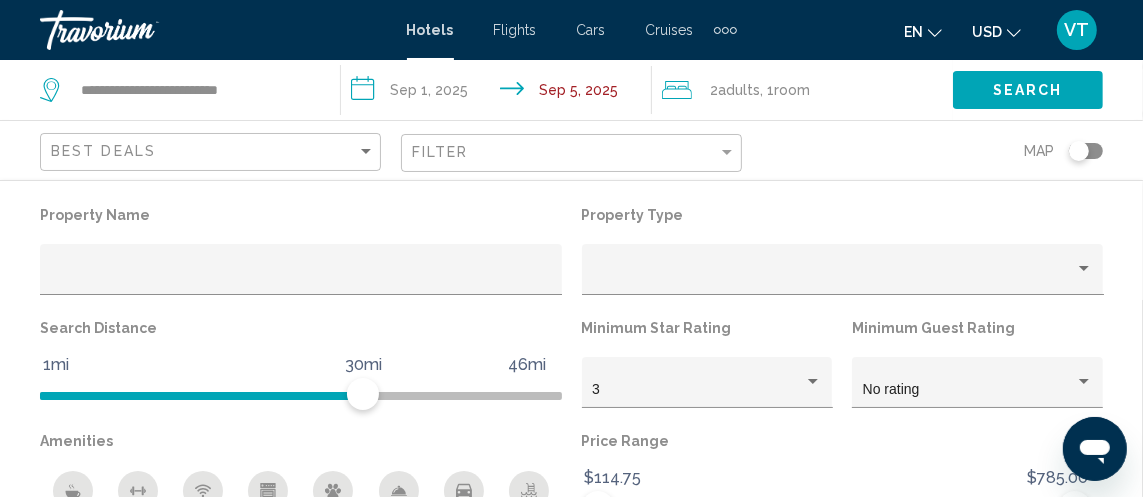 click 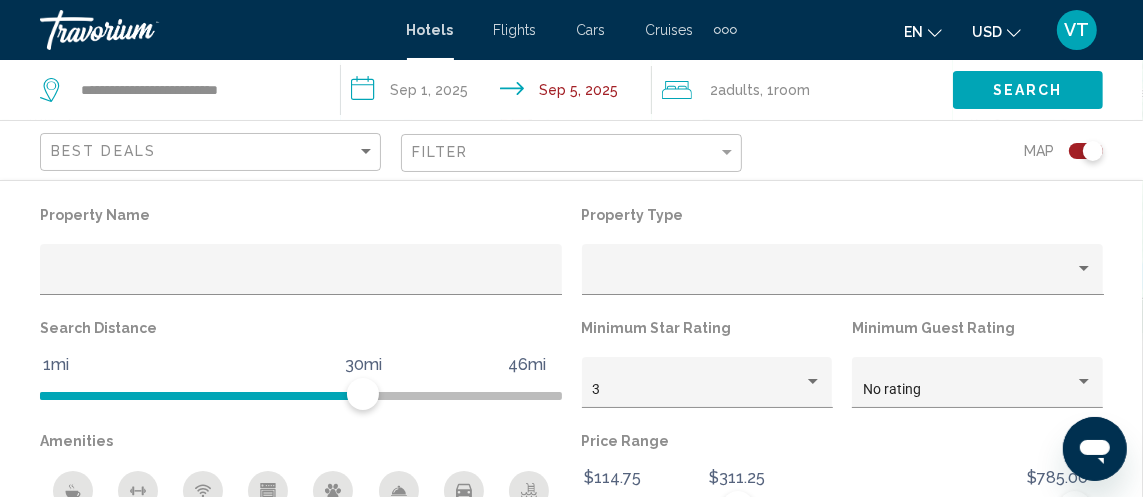 scroll, scrollTop: 159, scrollLeft: 0, axis: vertical 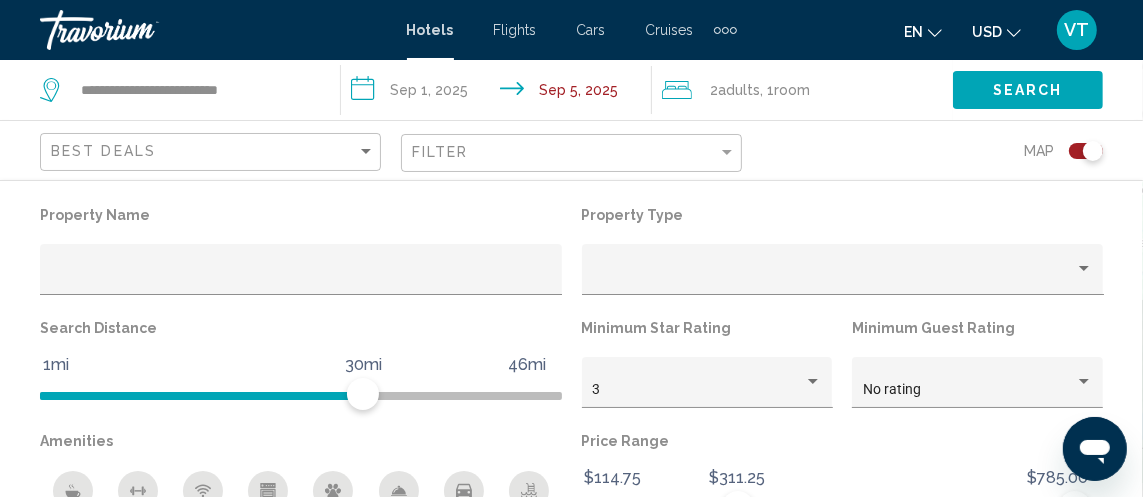 drag, startPoint x: 1087, startPoint y: 184, endPoint x: 1059, endPoint y: 187, distance: 28.160255 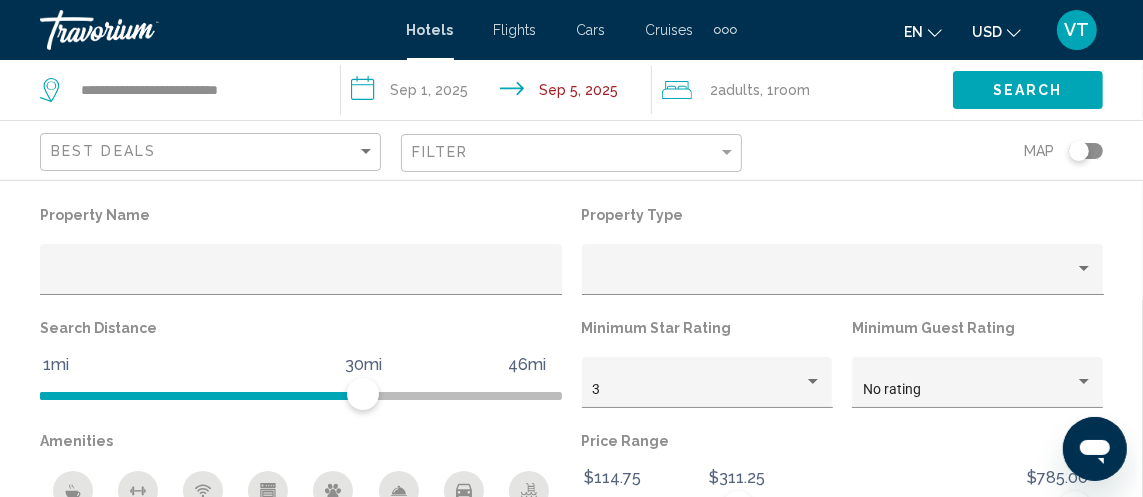 click 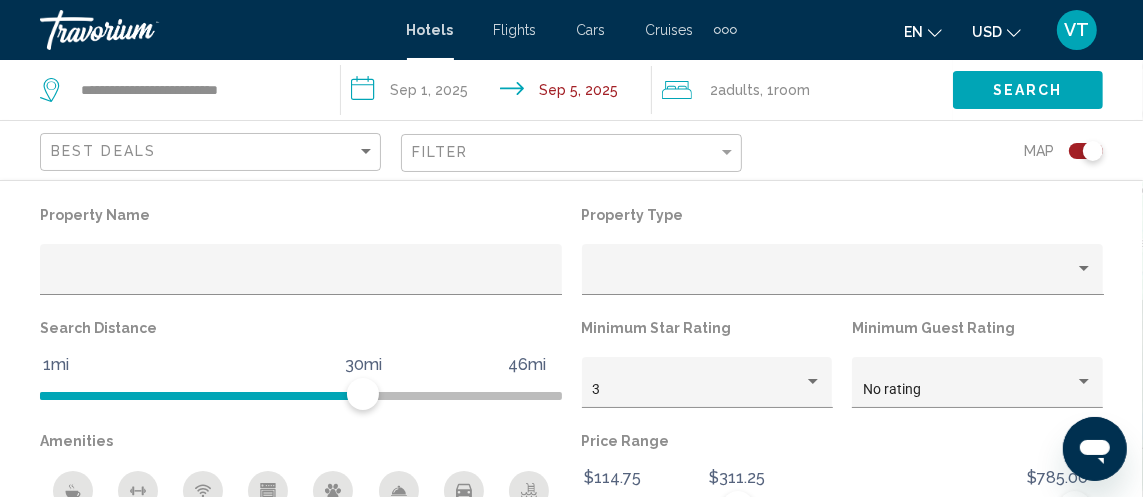 click 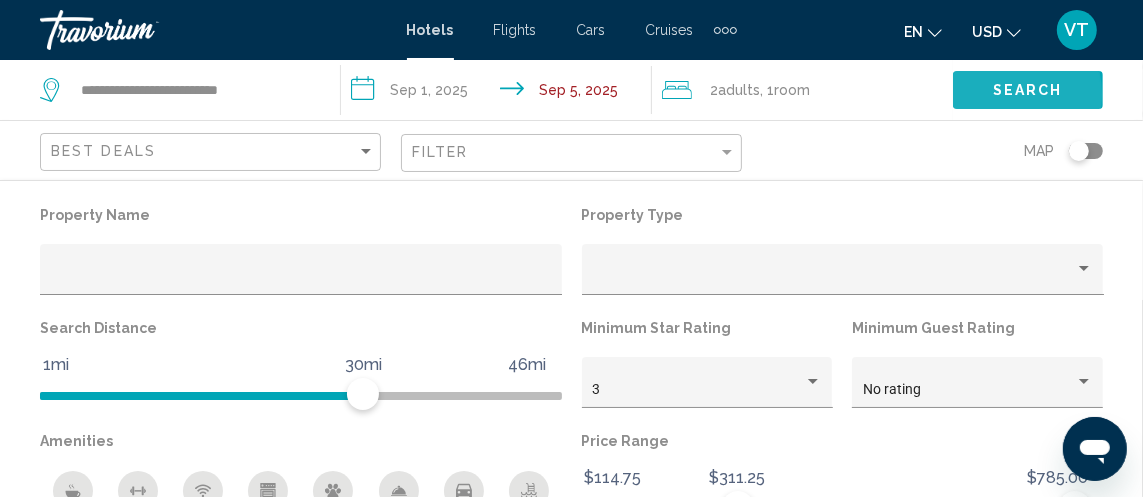 click on "Search" 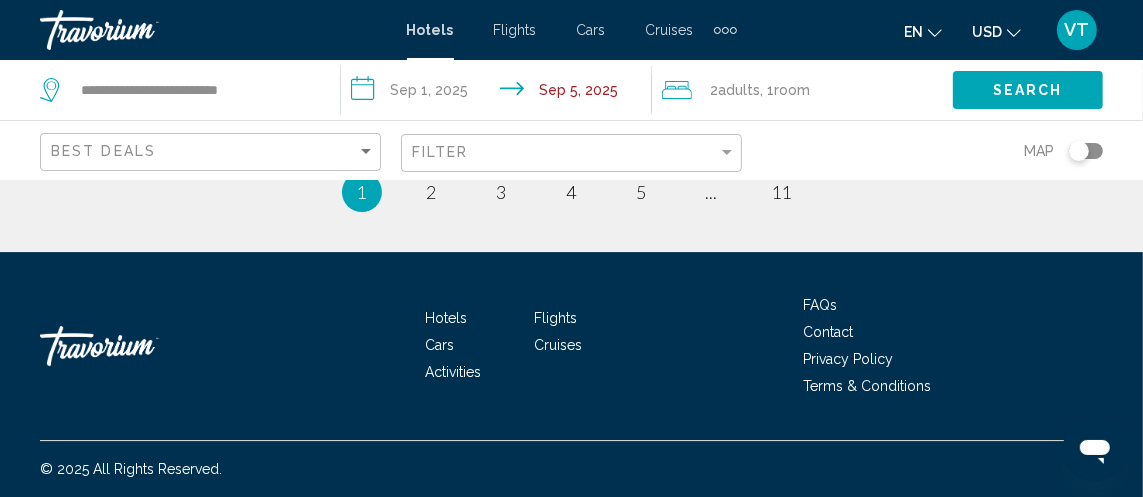 scroll, scrollTop: 5538, scrollLeft: 0, axis: vertical 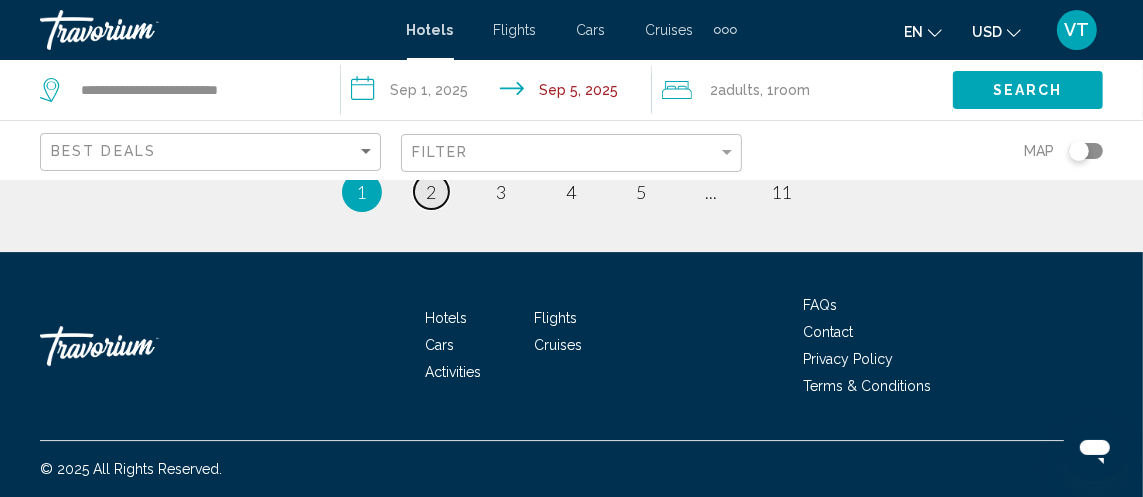 click on "2" at bounding box center [432, 192] 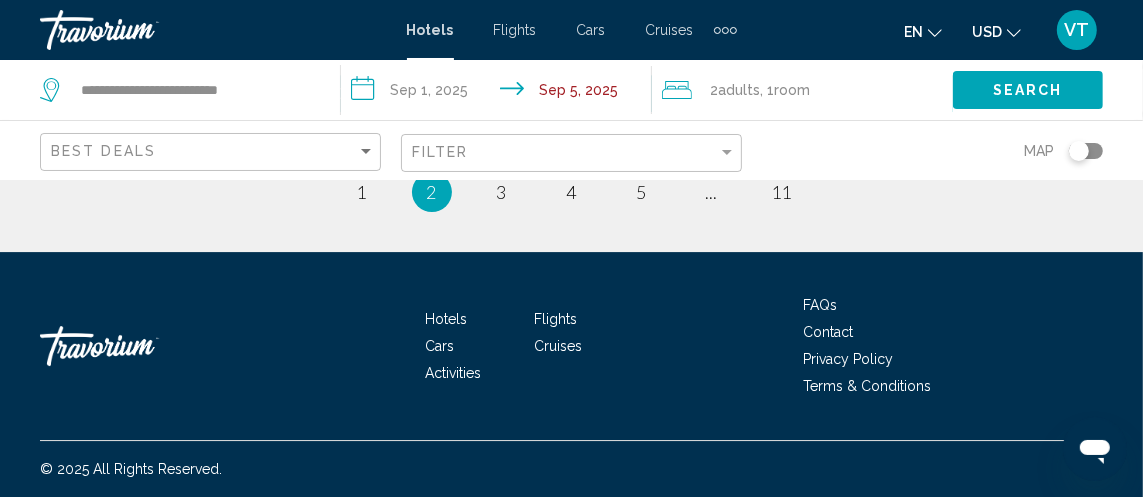 scroll, scrollTop: 20, scrollLeft: 0, axis: vertical 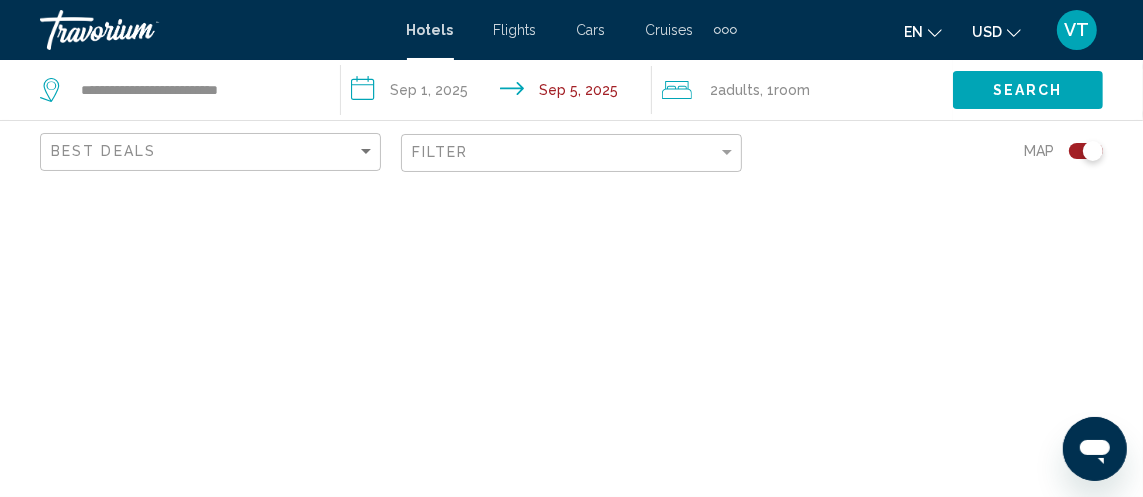 click 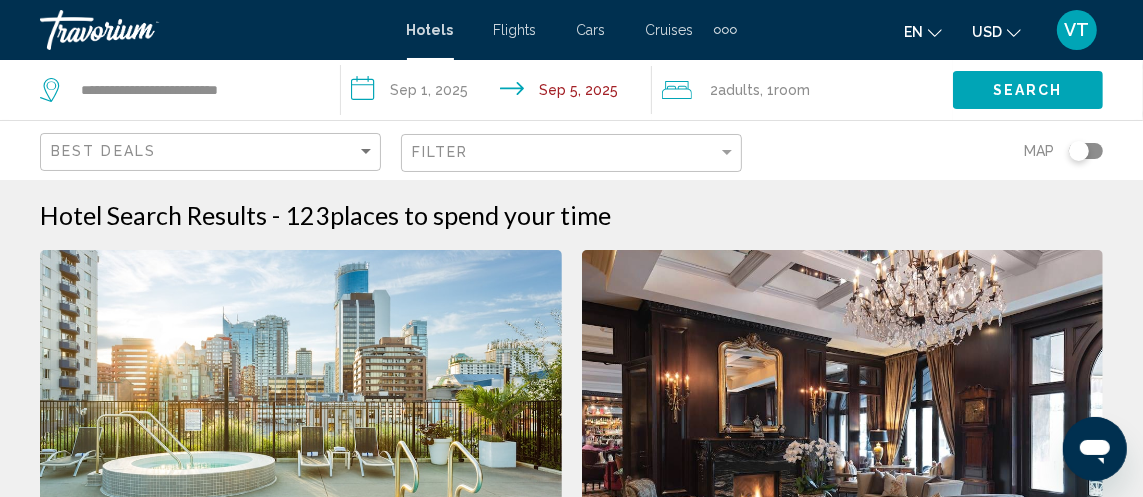 click 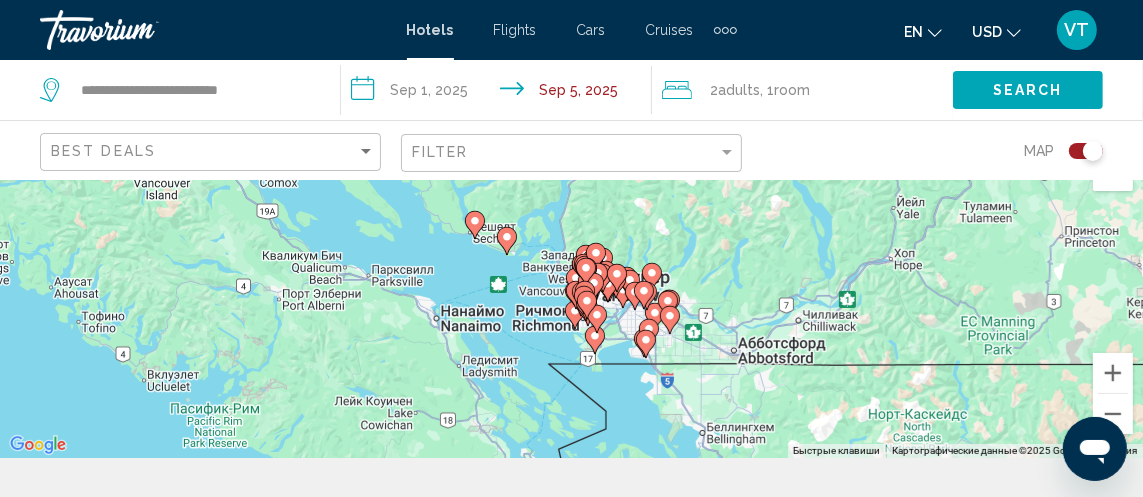 scroll, scrollTop: 40, scrollLeft: 0, axis: vertical 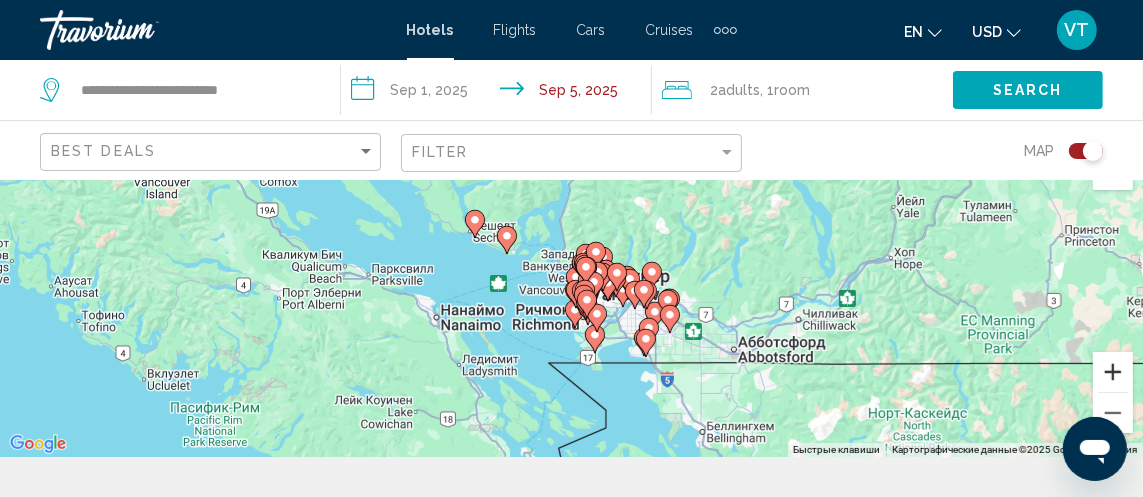click at bounding box center [1113, 372] 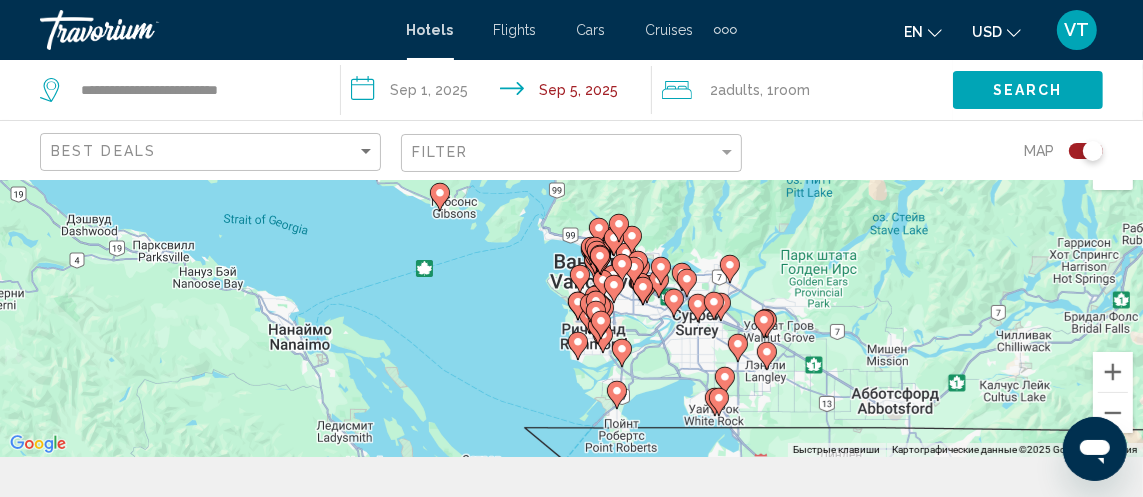 click 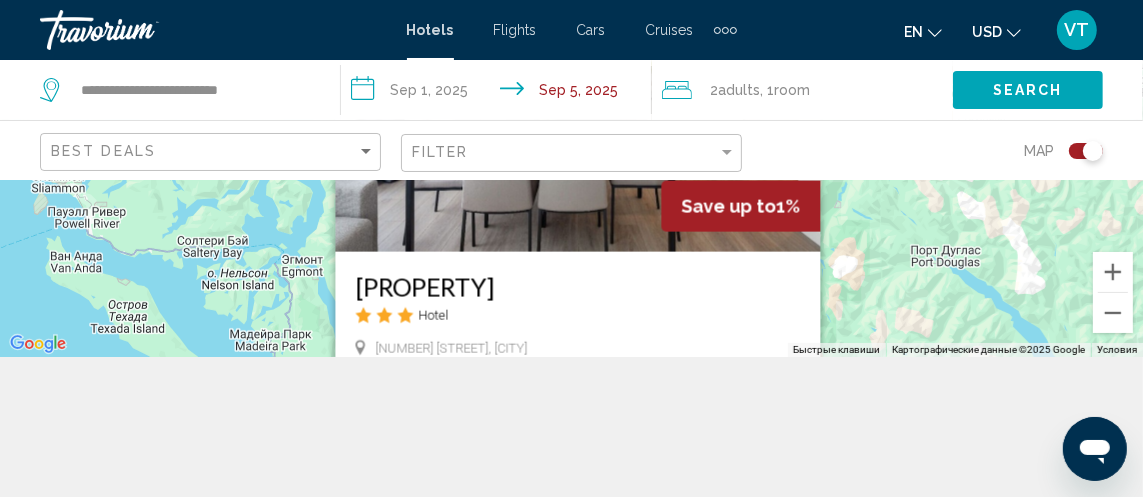 scroll, scrollTop: 138, scrollLeft: 0, axis: vertical 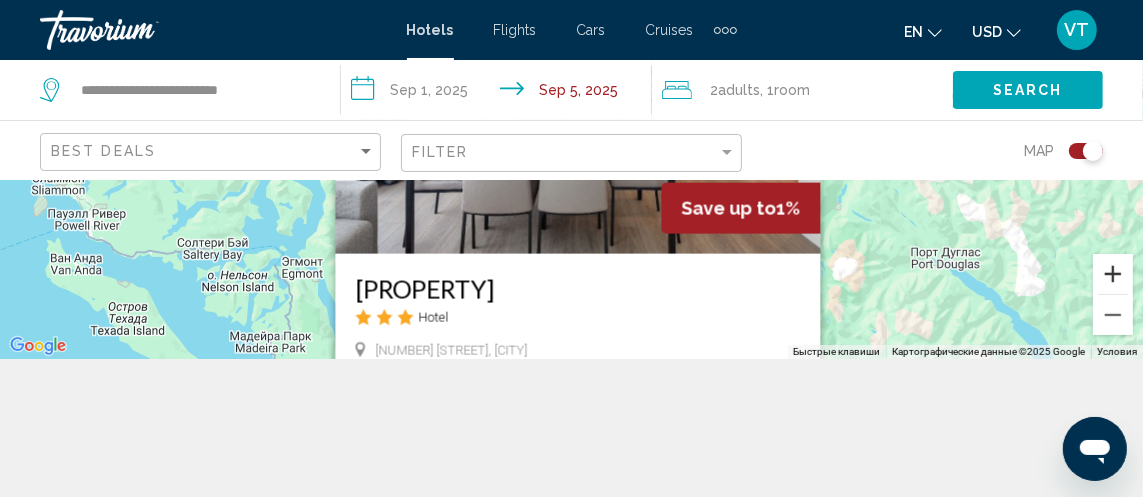 click at bounding box center (1113, 274) 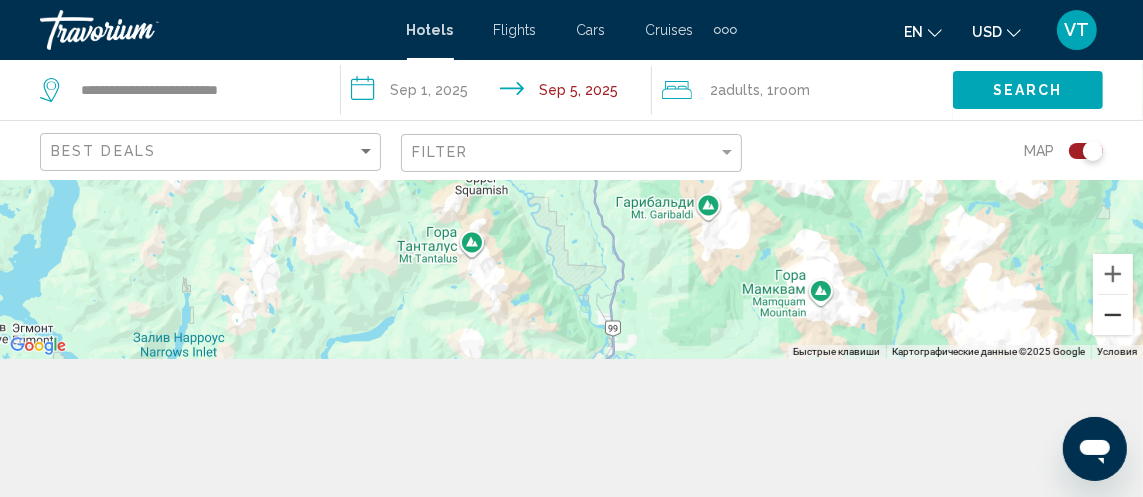 click at bounding box center [1113, 315] 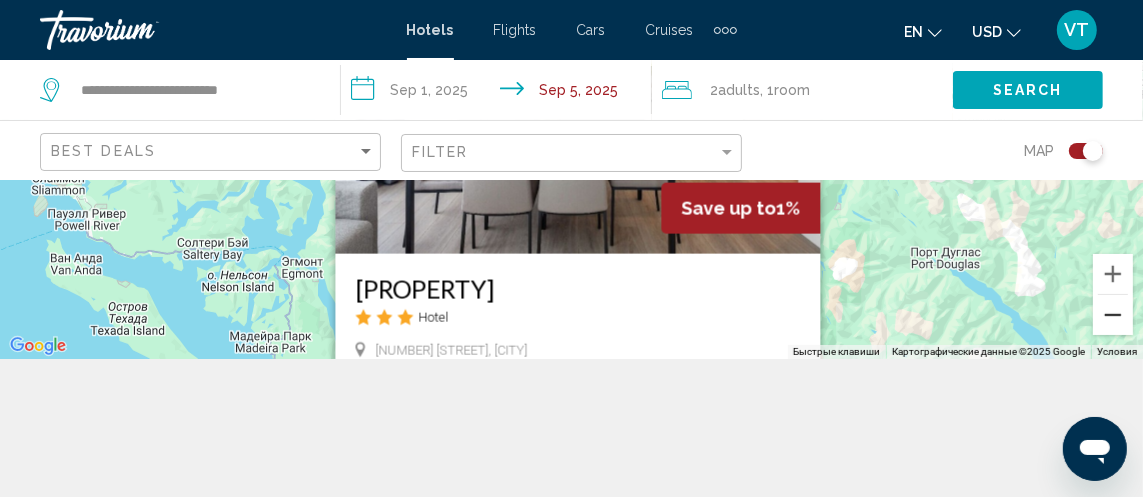 click at bounding box center (1113, 315) 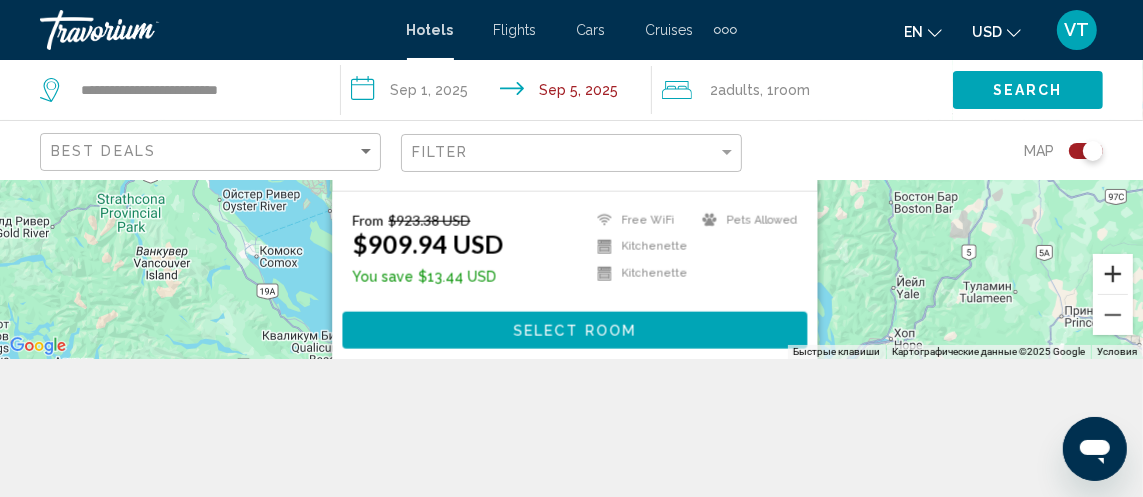 click at bounding box center (1113, 274) 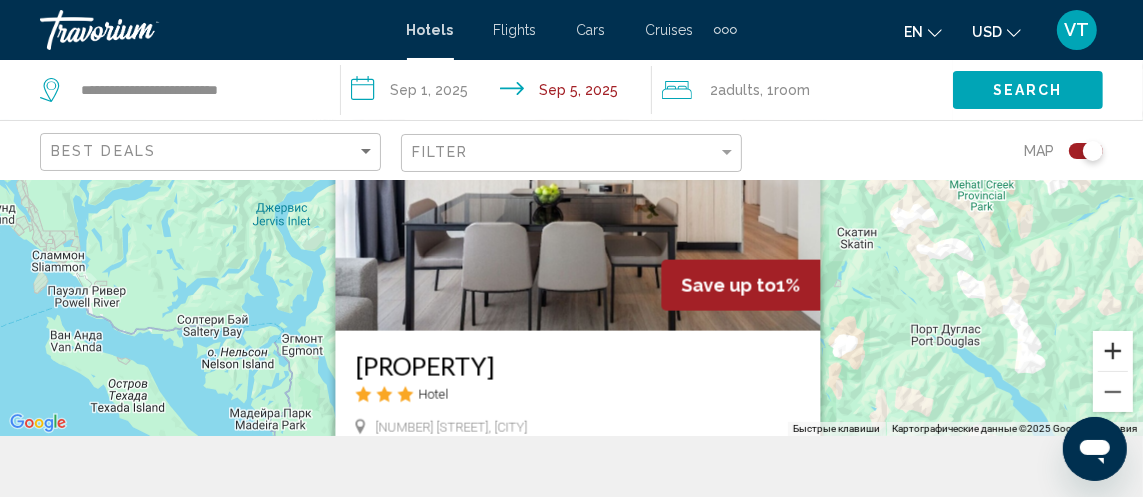 scroll, scrollTop: 0, scrollLeft: 0, axis: both 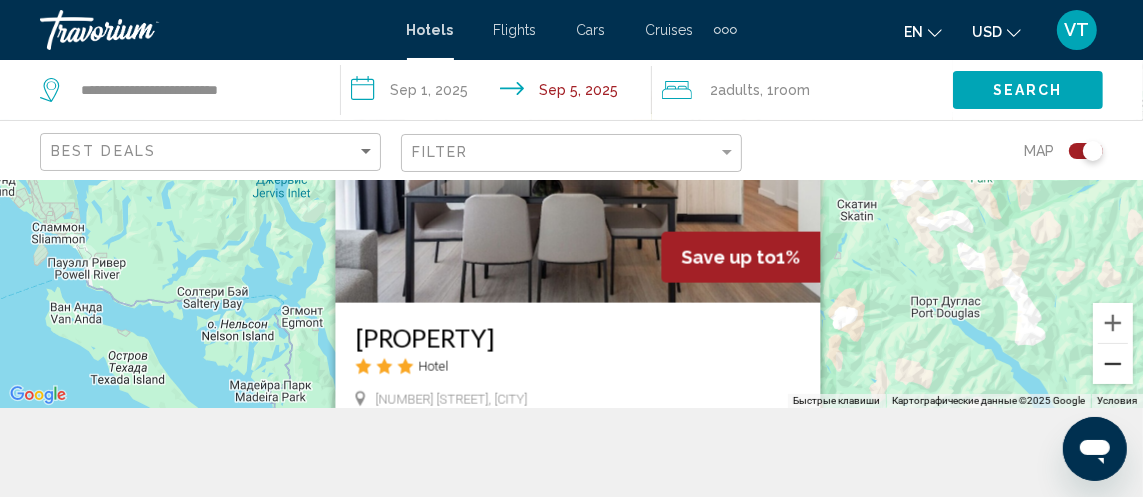 click at bounding box center [1113, 364] 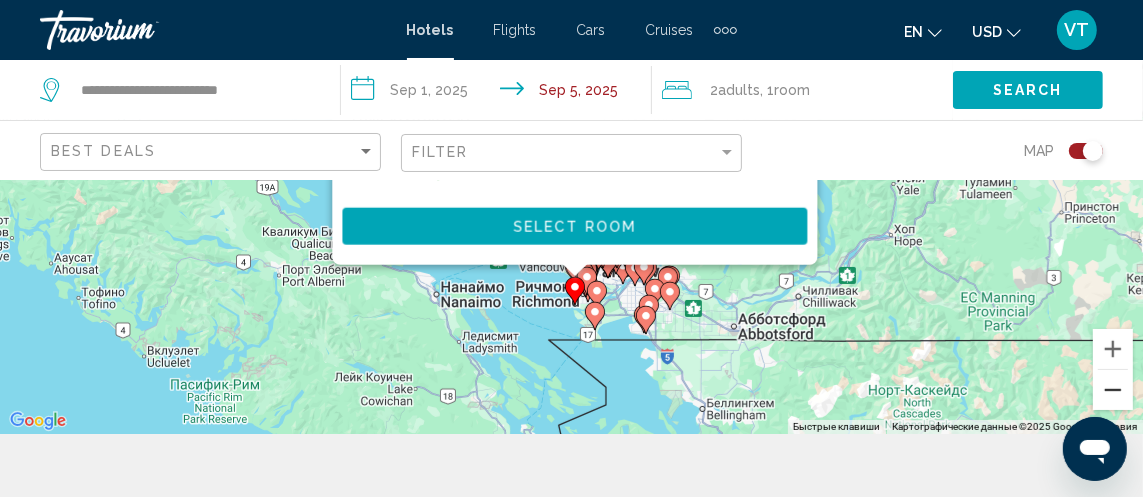 scroll, scrollTop: 61, scrollLeft: 0, axis: vertical 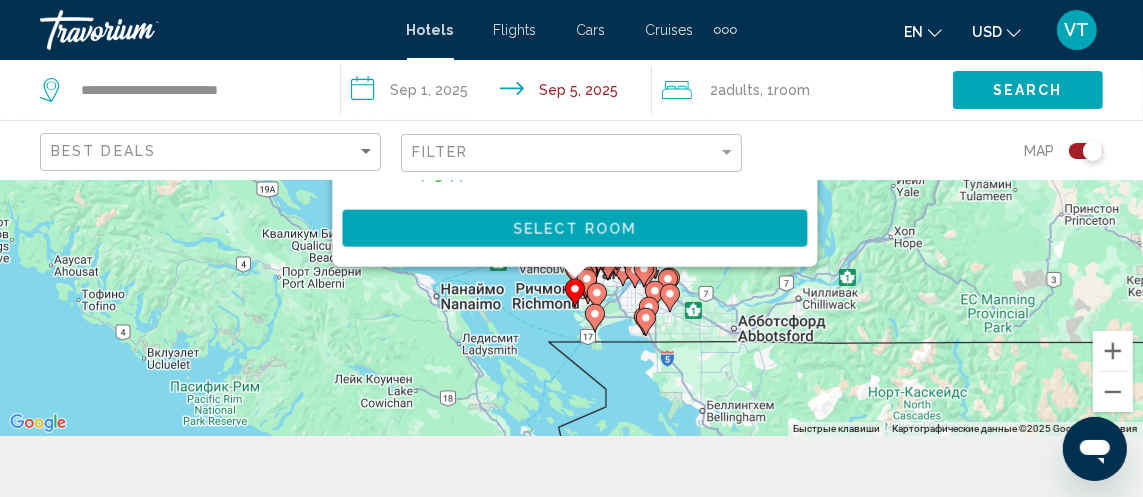 drag, startPoint x: 1079, startPoint y: 186, endPoint x: 1064, endPoint y: 193, distance: 16.552946 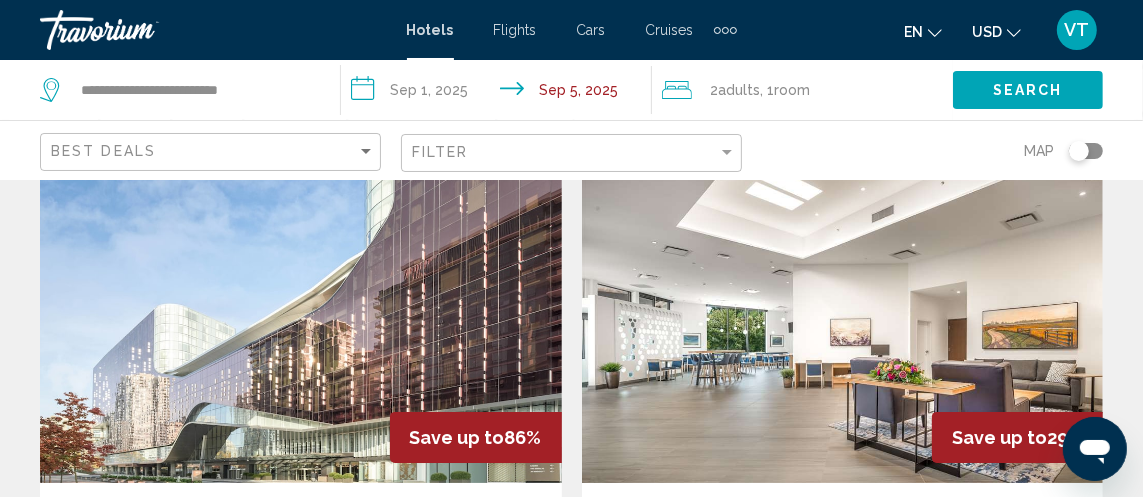 click 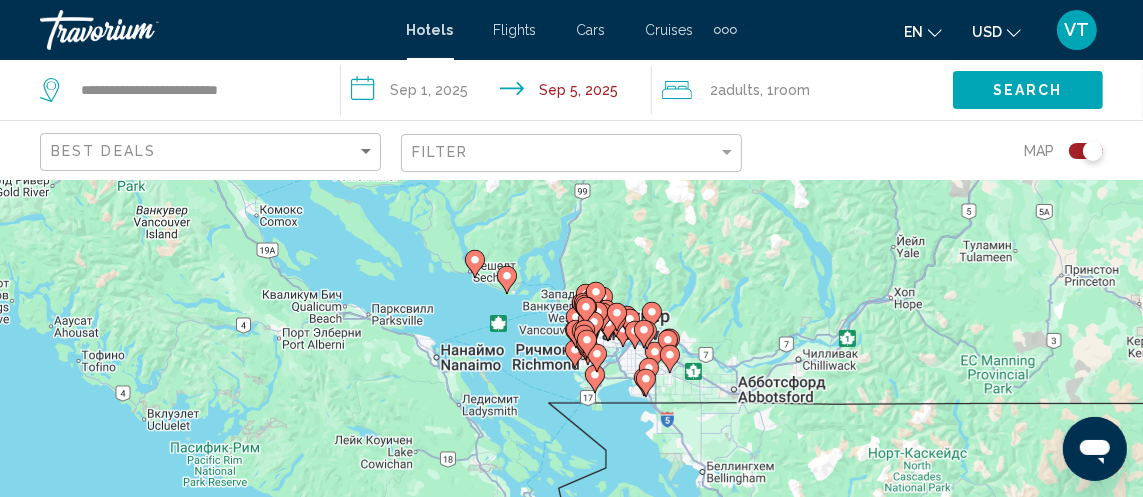 click 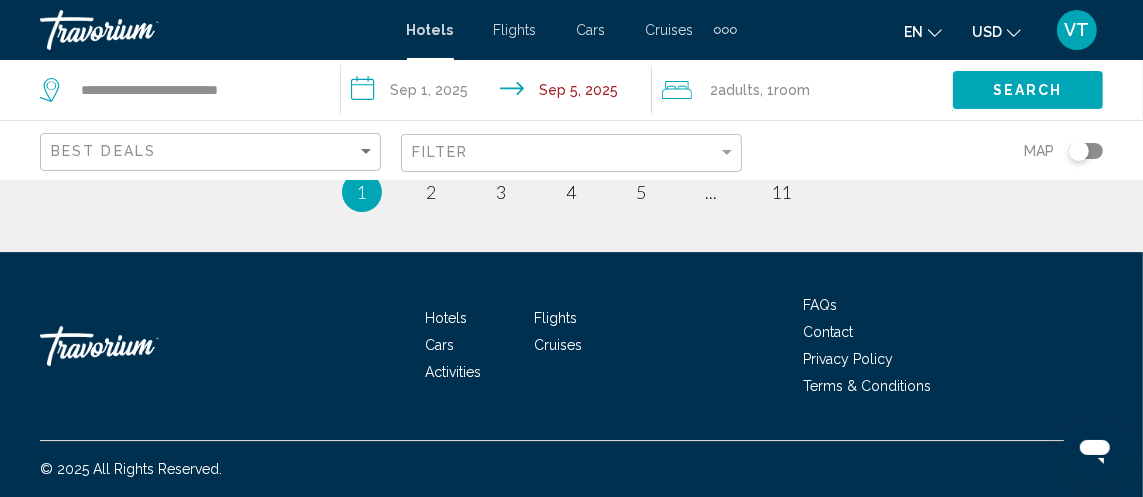 scroll, scrollTop: 5196, scrollLeft: 0, axis: vertical 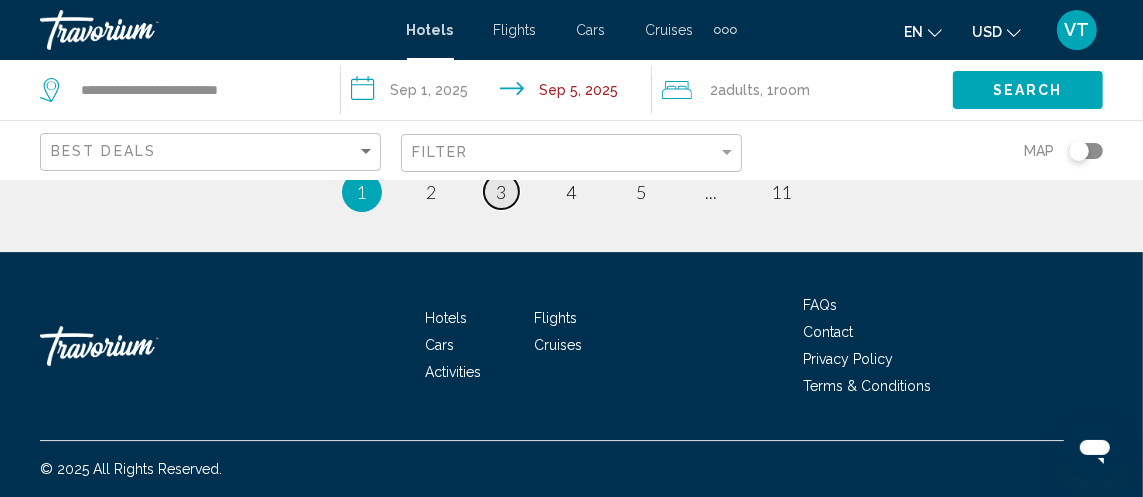 click on "page  3" at bounding box center [501, 191] 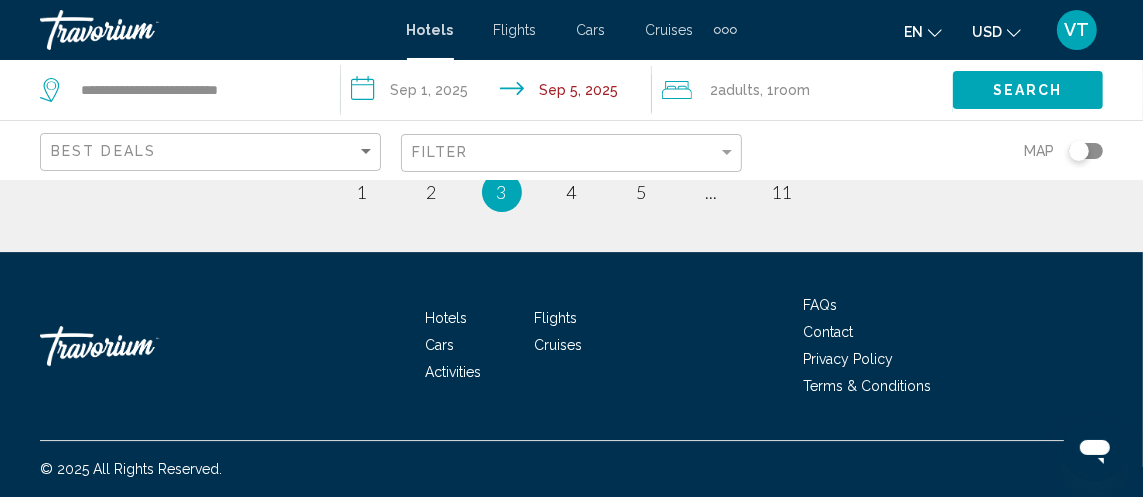 scroll, scrollTop: 20, scrollLeft: 0, axis: vertical 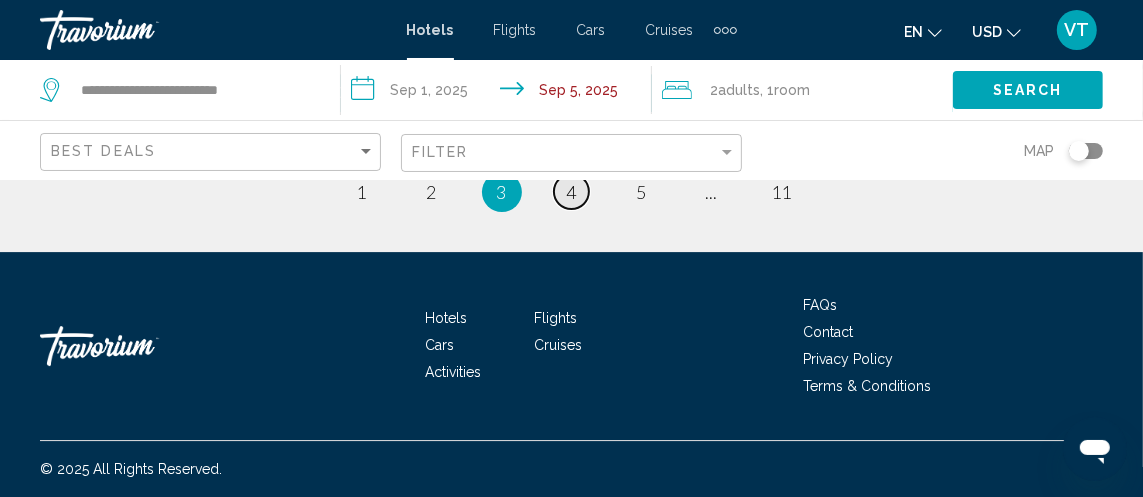 click on "4" at bounding box center [572, 192] 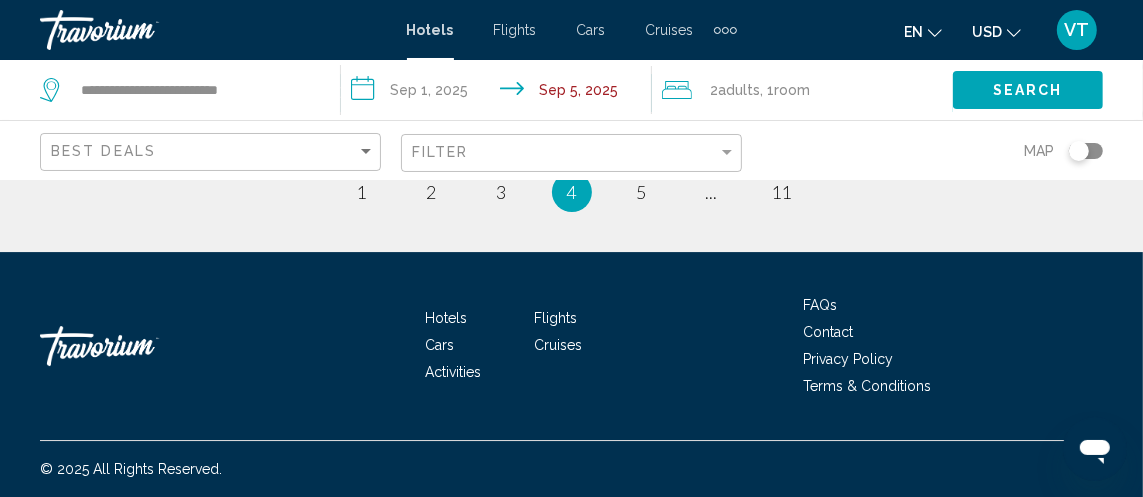 scroll, scrollTop: 20, scrollLeft: 0, axis: vertical 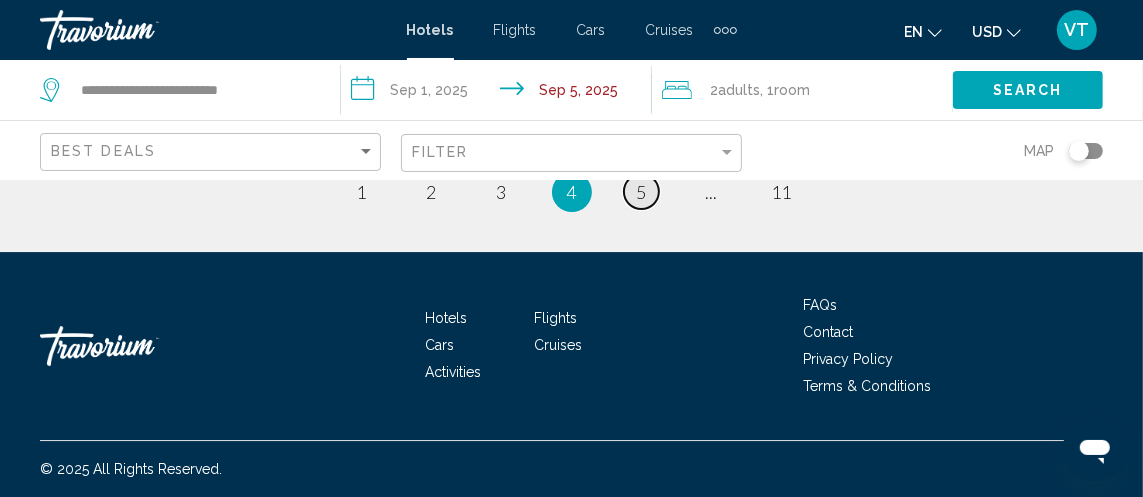 click on "5" at bounding box center [642, 192] 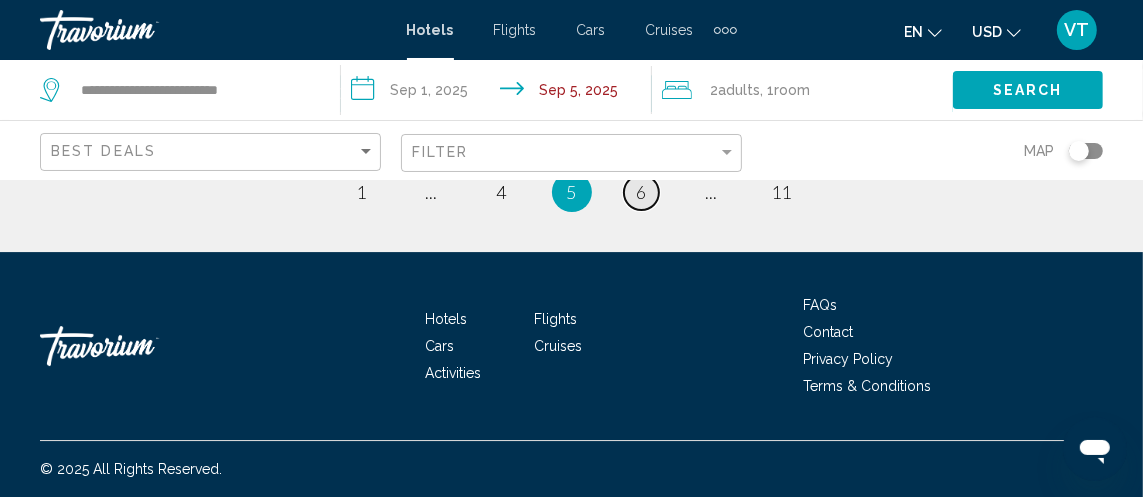 scroll, scrollTop: 20, scrollLeft: 0, axis: vertical 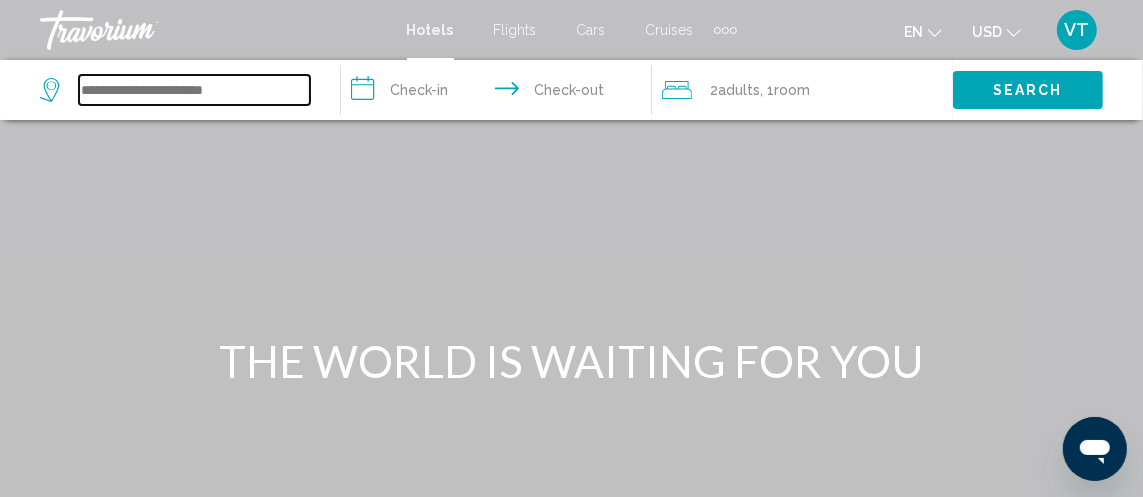 click at bounding box center [194, 90] 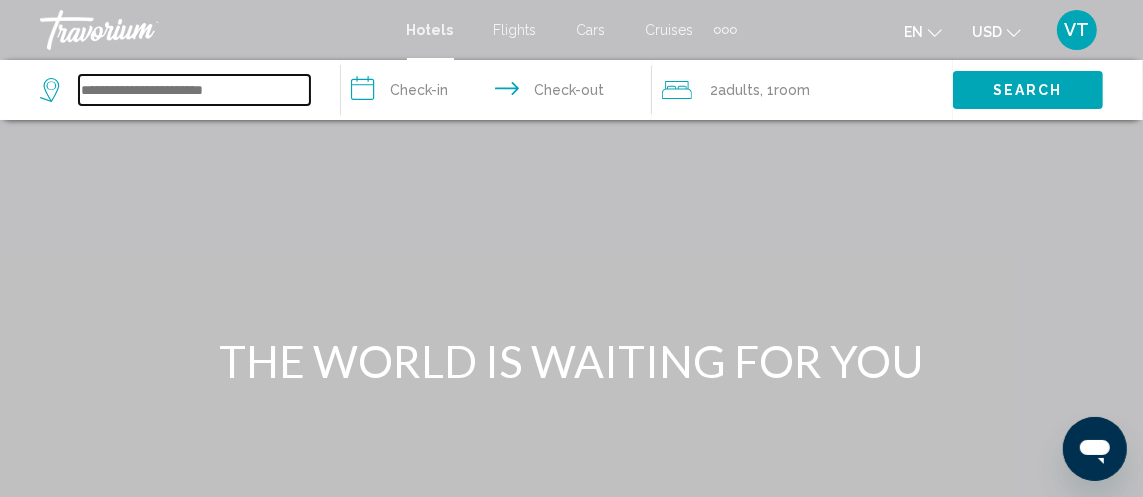 type on "*" 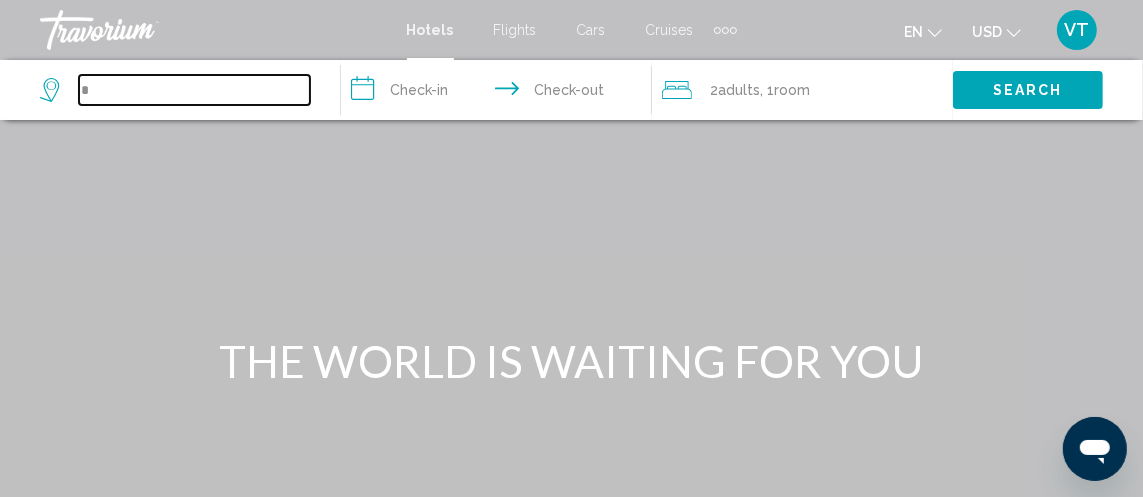 type 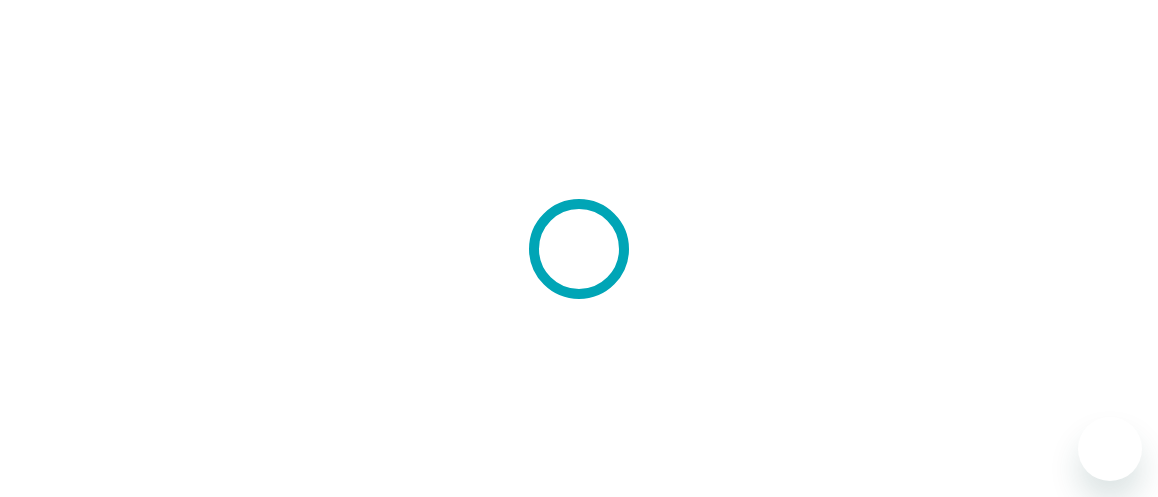 scroll, scrollTop: 0, scrollLeft: 0, axis: both 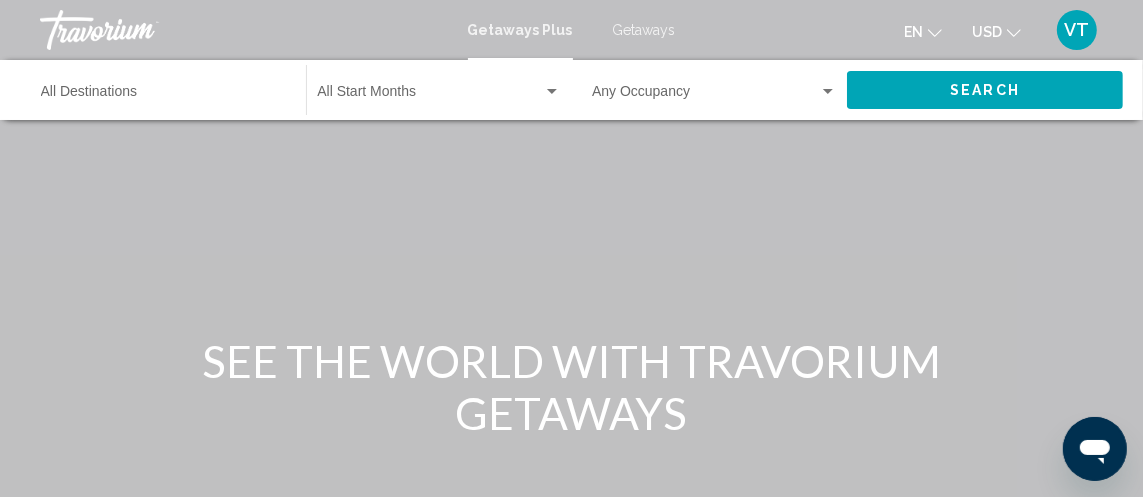 click on "Getaways" at bounding box center (644, 30) 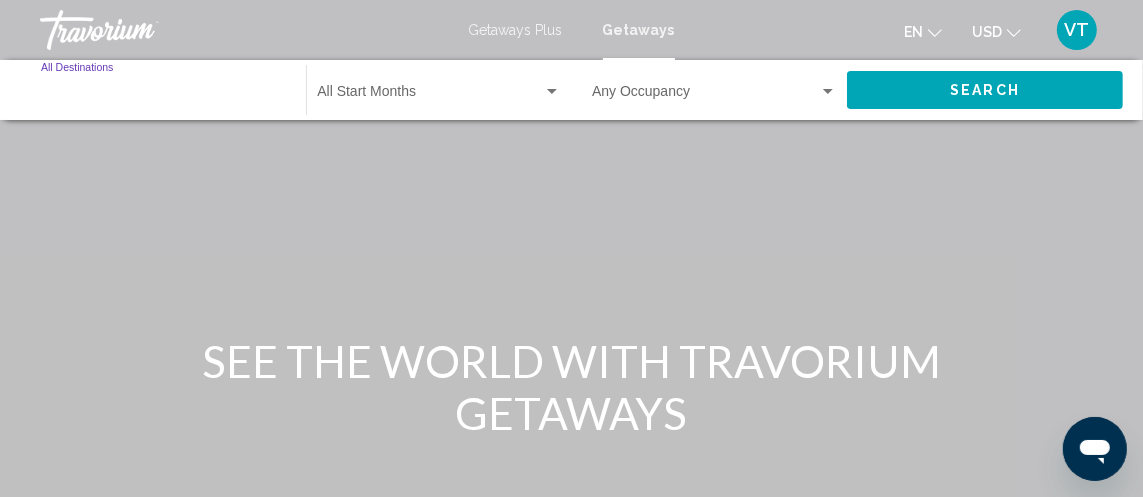 click on "Destination All Destinations" at bounding box center [163, 96] 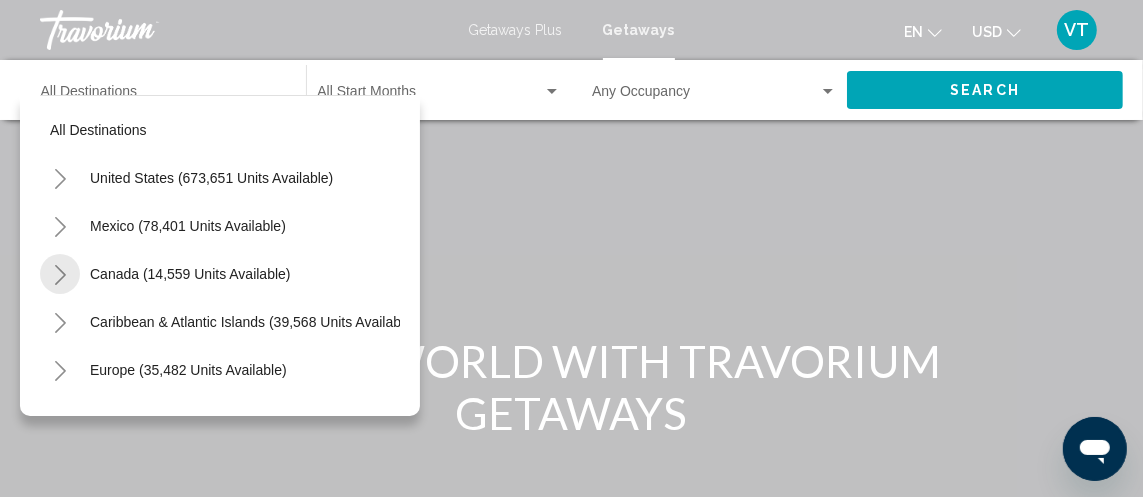 click 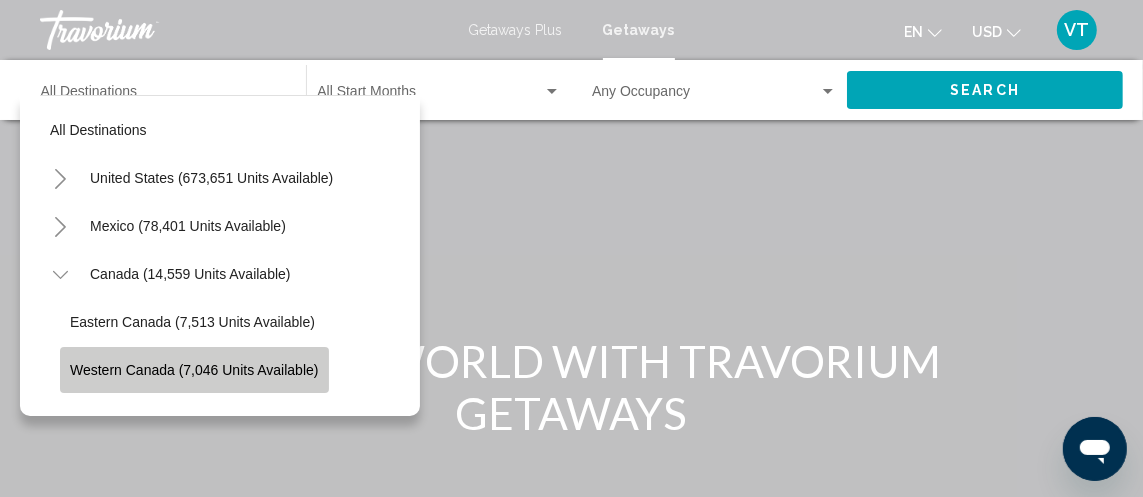 click on "Western Canada (7,046 units available)" 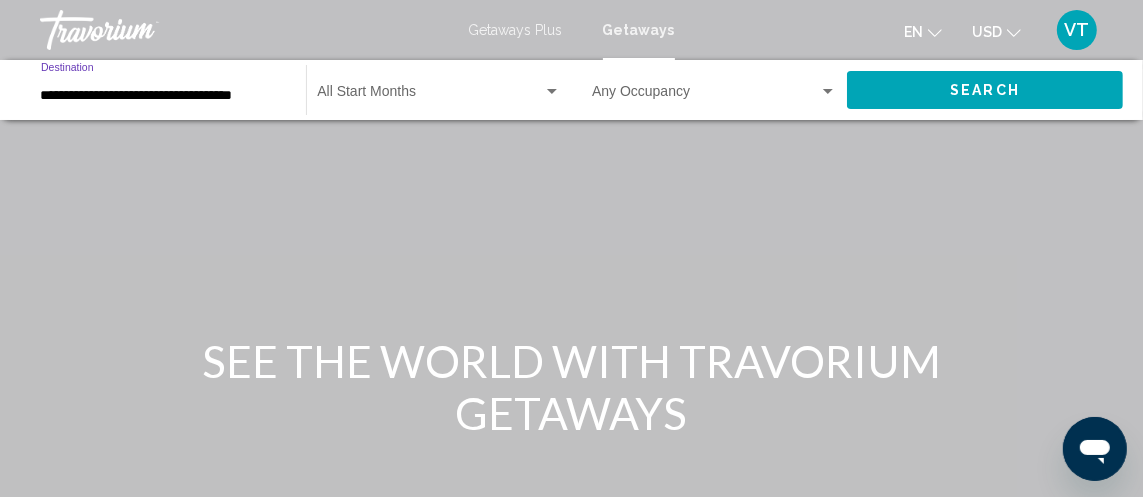 click on "Start Month All Start Months" 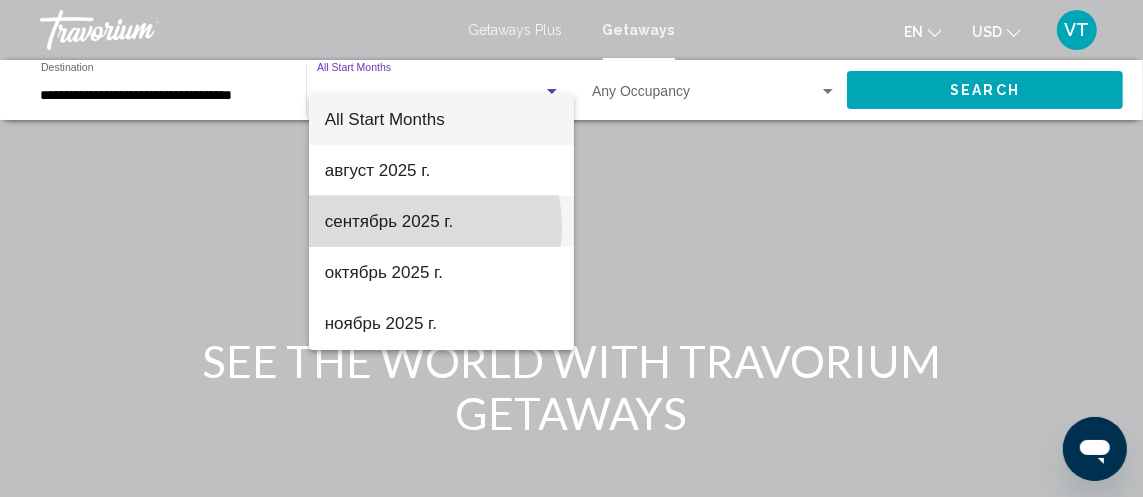 click on "сентябрь 2025 г." at bounding box center [442, 221] 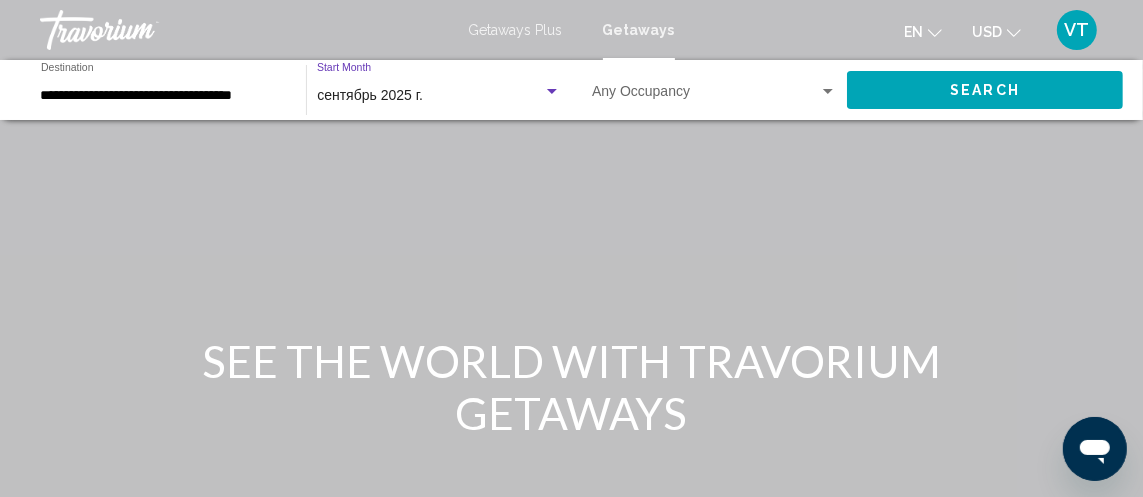click at bounding box center (828, 91) 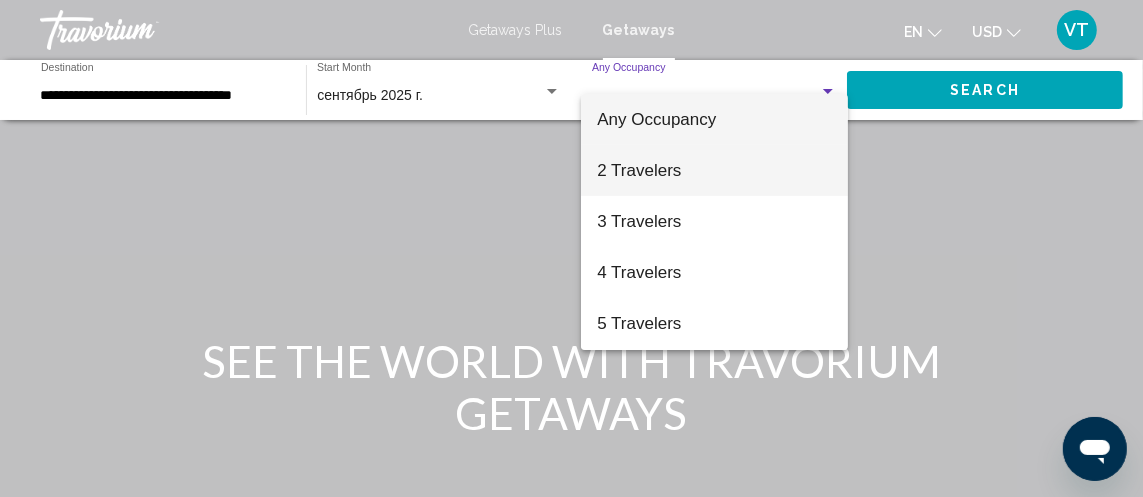 click on "2 Travelers" at bounding box center [714, 170] 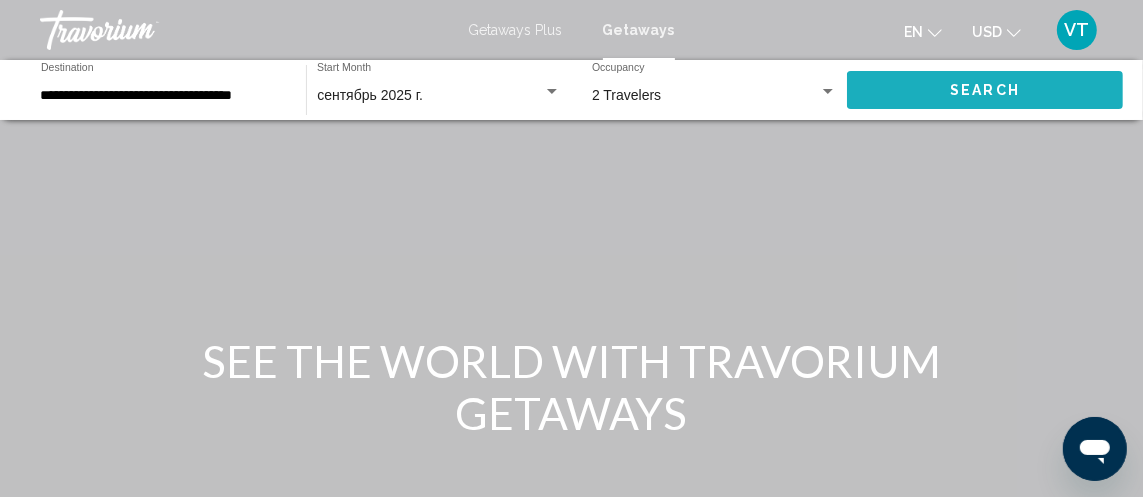 click on "Search" at bounding box center (985, 91) 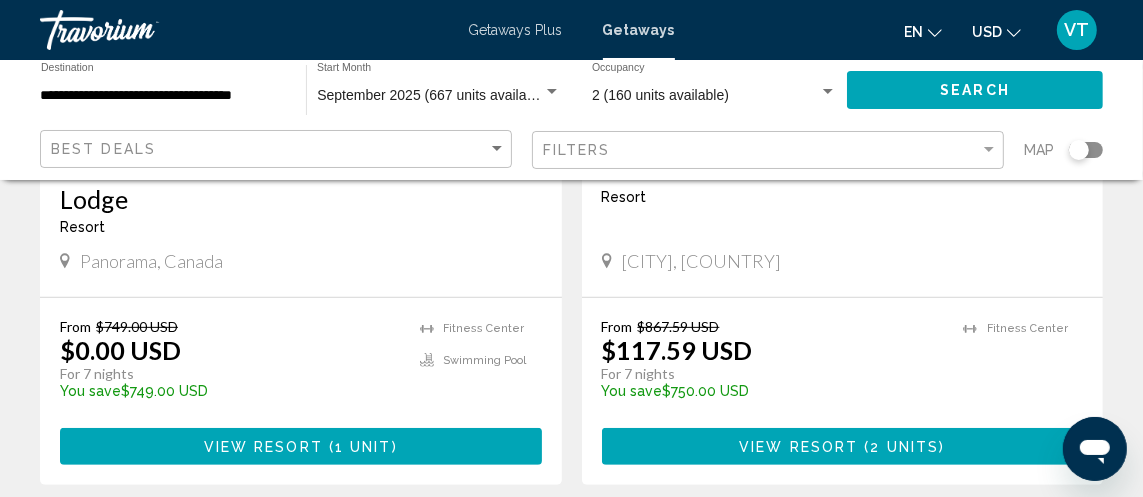 scroll, scrollTop: 464, scrollLeft: 0, axis: vertical 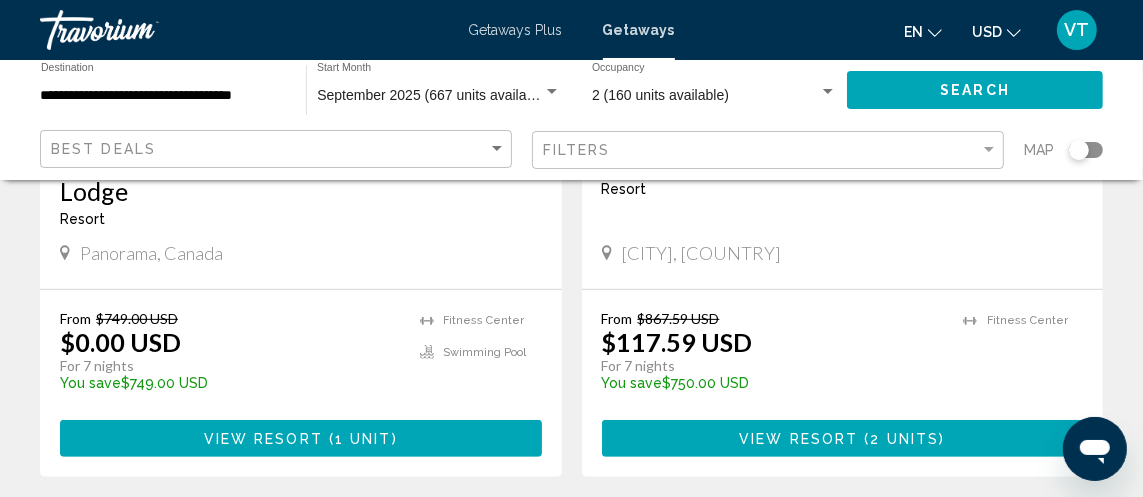 click 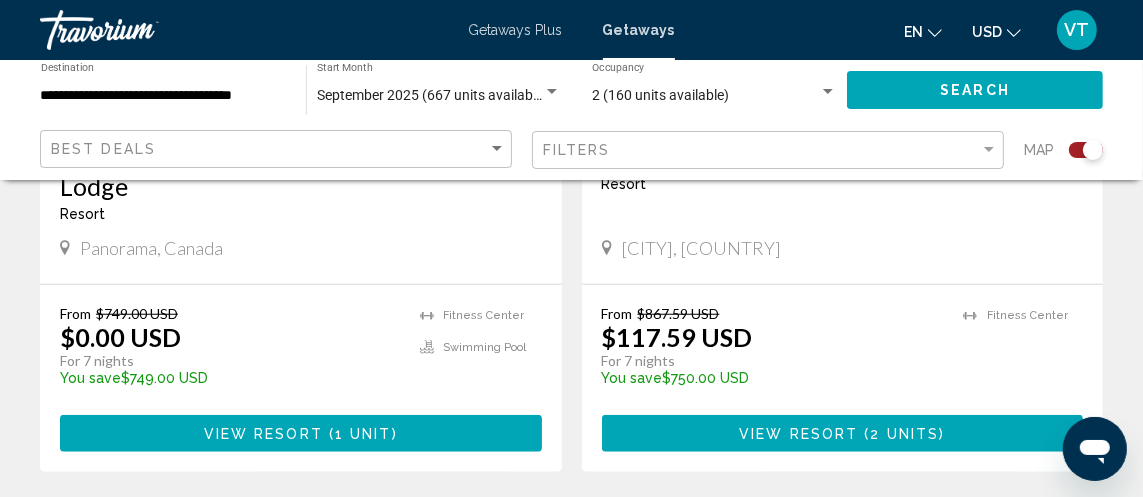 click at bounding box center (301, -39) 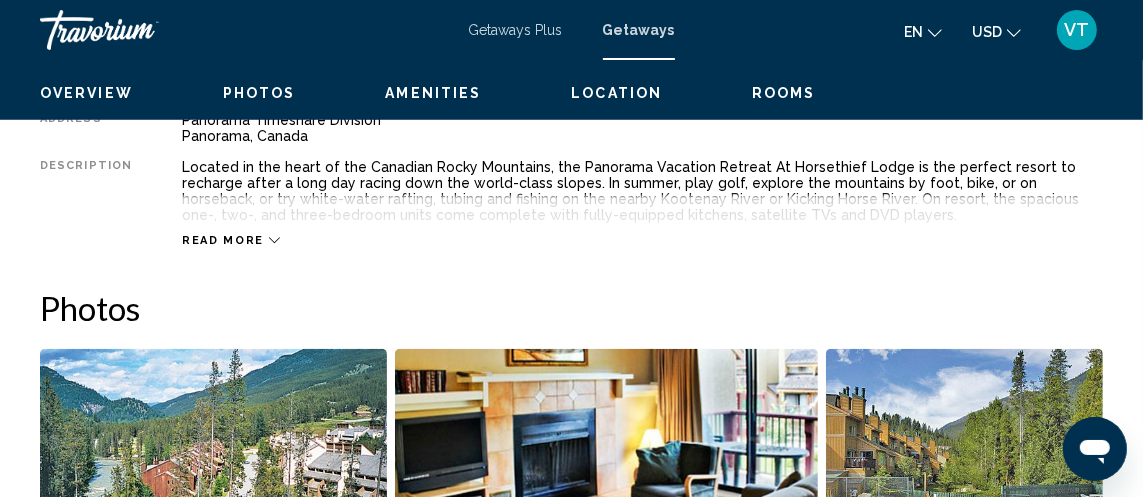 scroll, scrollTop: 420, scrollLeft: 0, axis: vertical 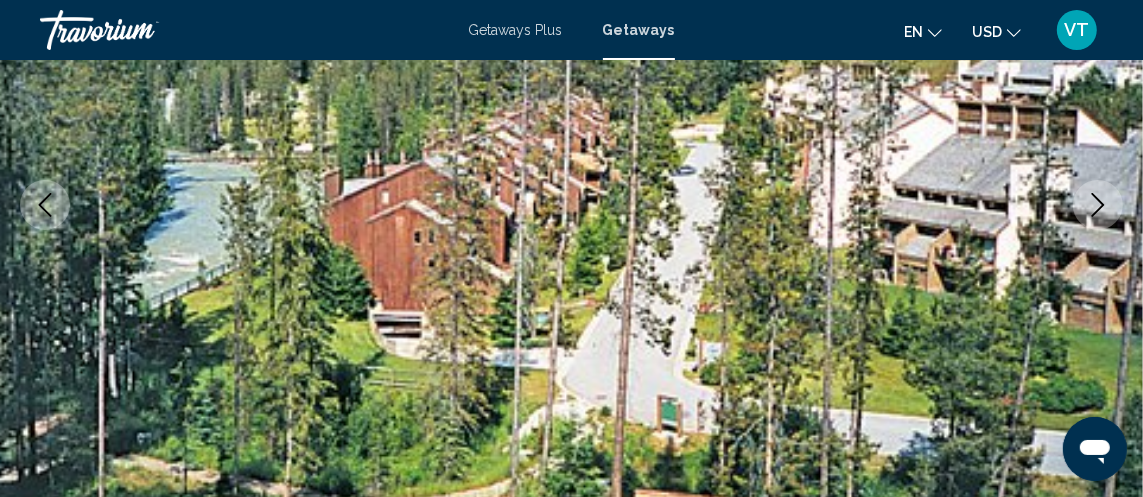 click at bounding box center (1098, 205) 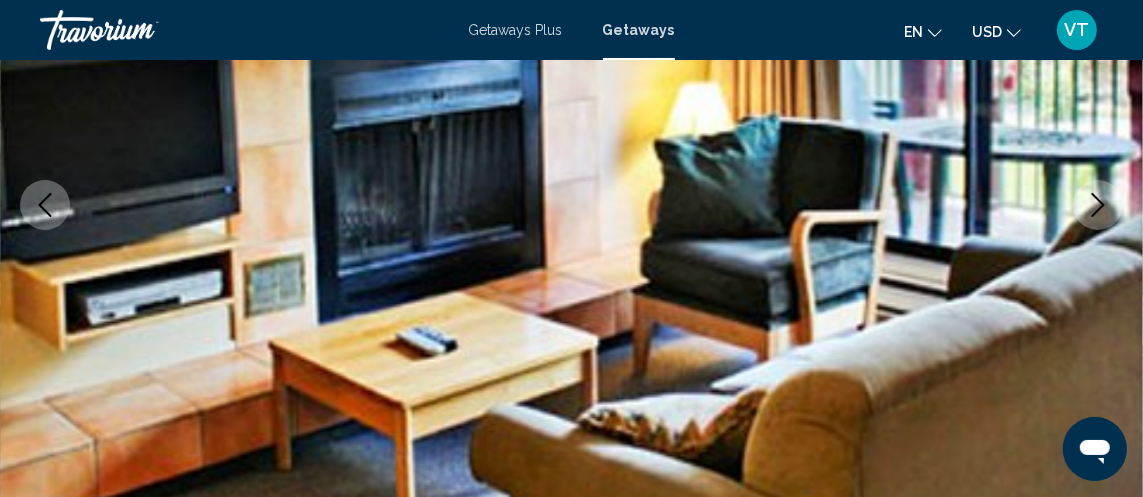click at bounding box center (1098, 205) 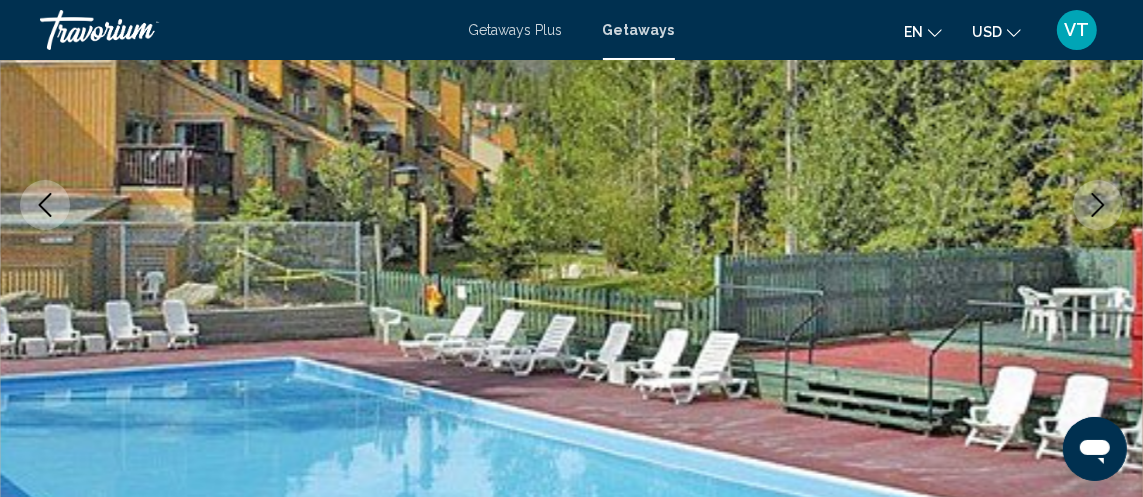 click at bounding box center (1098, 205) 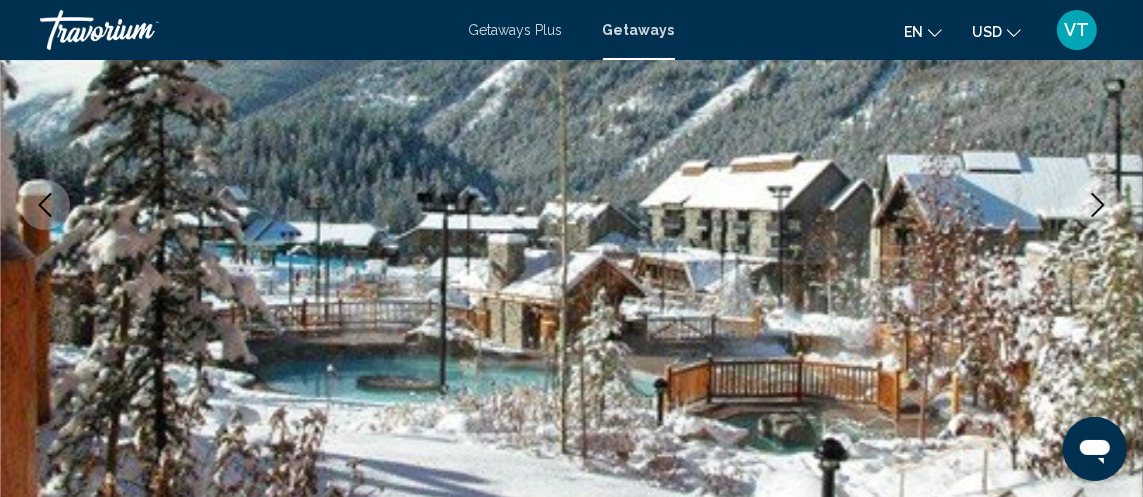 click at bounding box center (1098, 205) 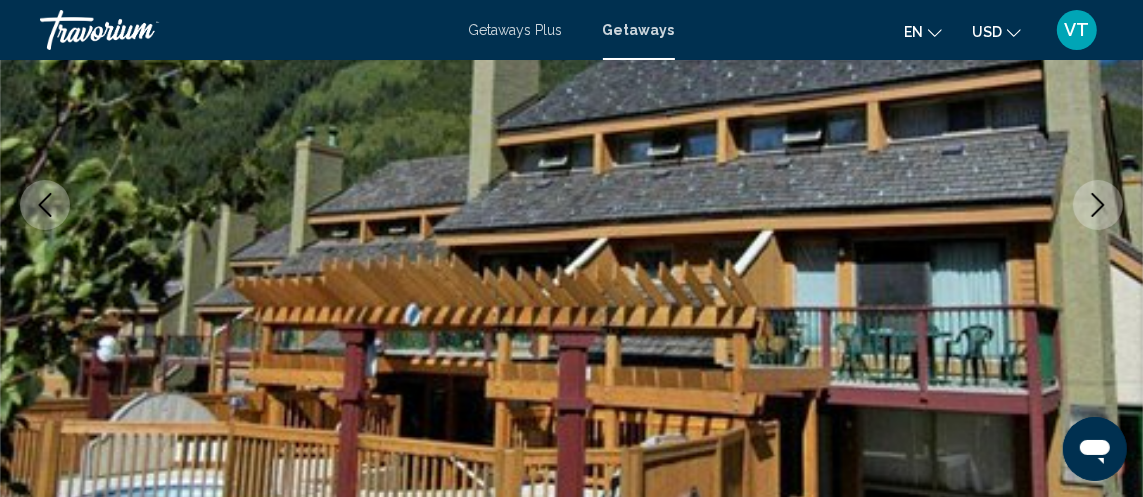 click at bounding box center [1098, 205] 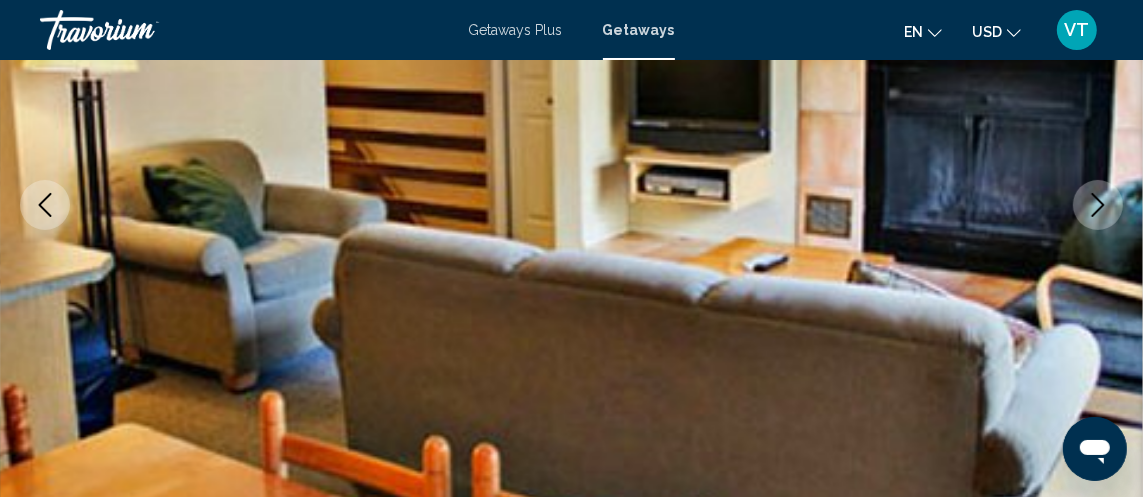 click at bounding box center (1098, 205) 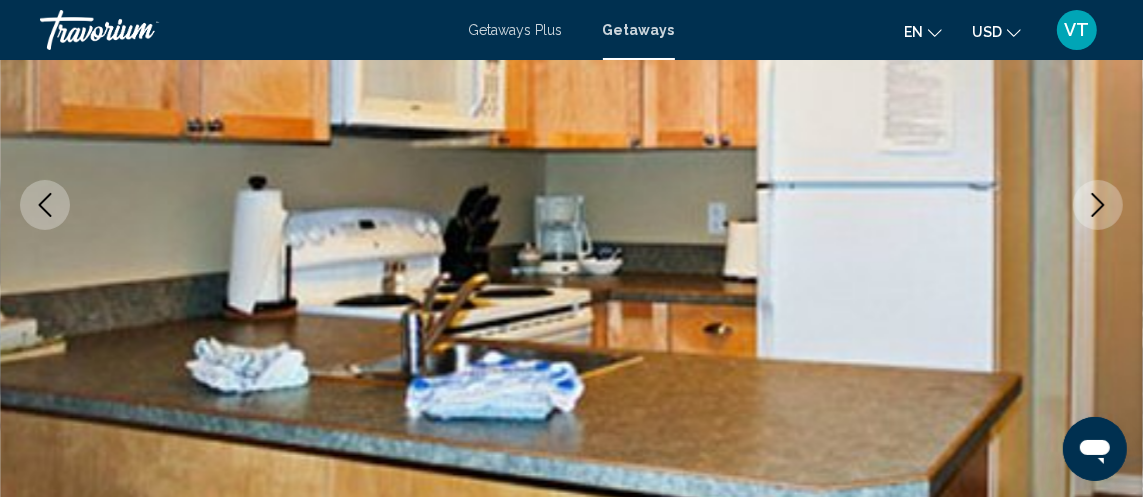 click at bounding box center [1098, 205] 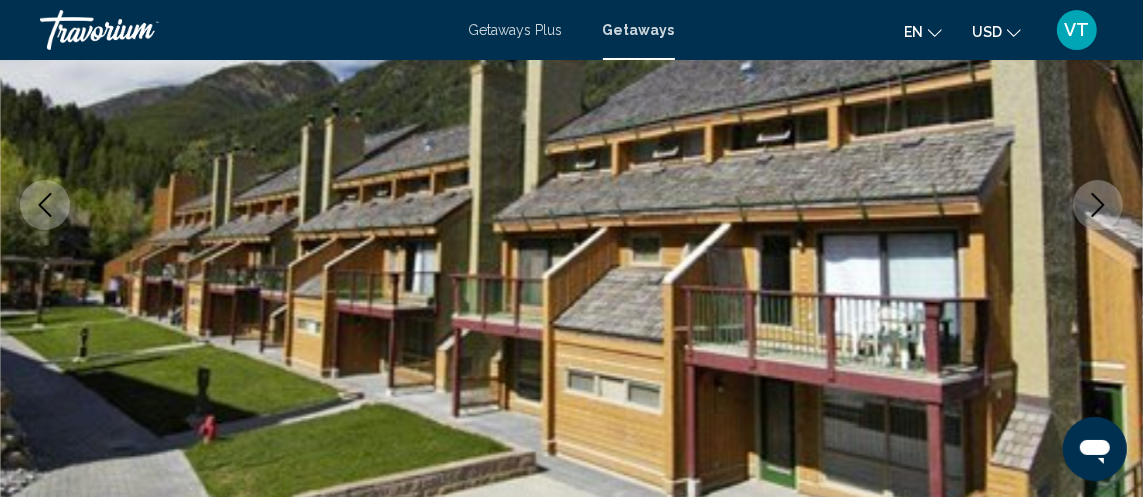 click at bounding box center (1098, 205) 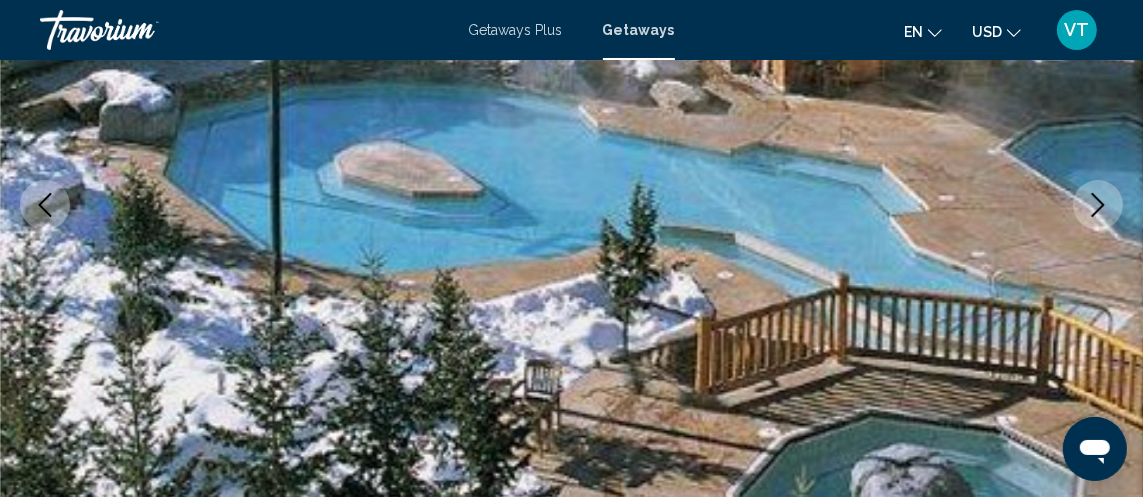 click at bounding box center (1098, 205) 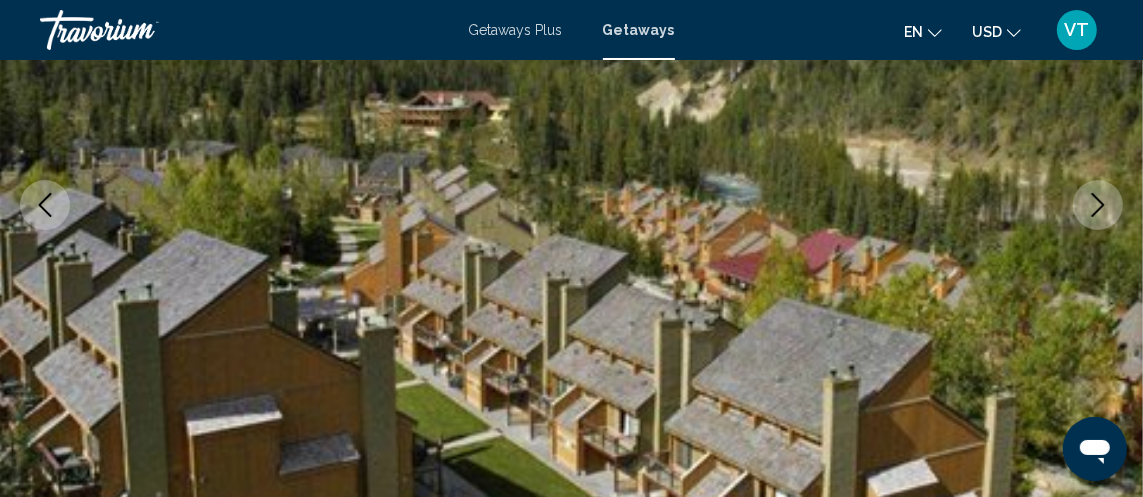 click at bounding box center [1098, 205] 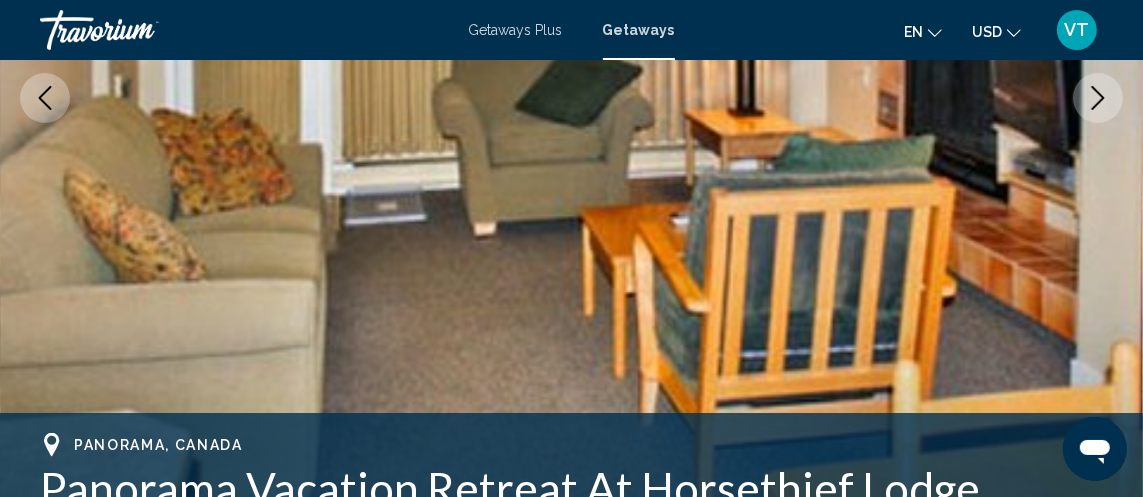 scroll, scrollTop: 426, scrollLeft: 0, axis: vertical 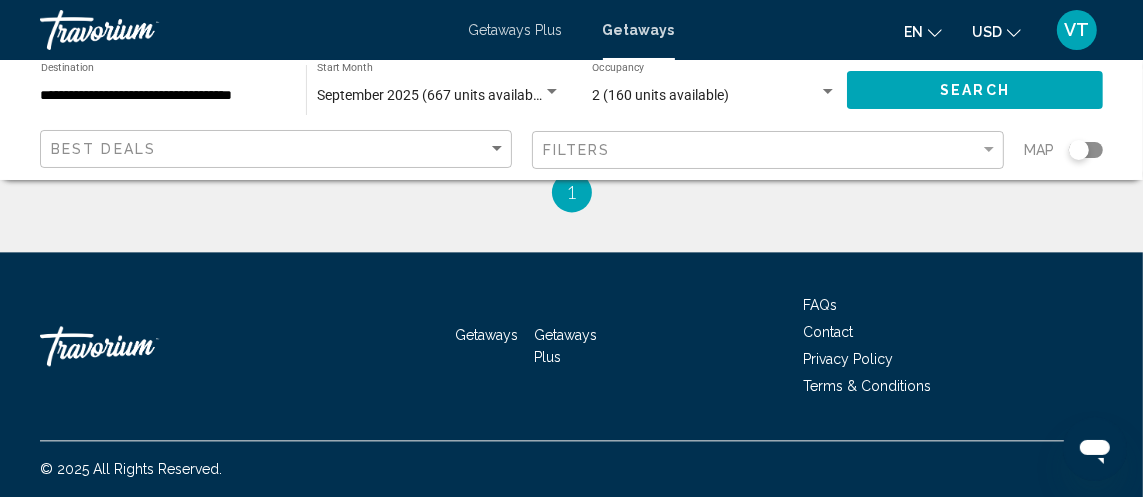 drag, startPoint x: 1155, startPoint y: 58, endPoint x: 38, endPoint y: 3, distance: 1118.3533 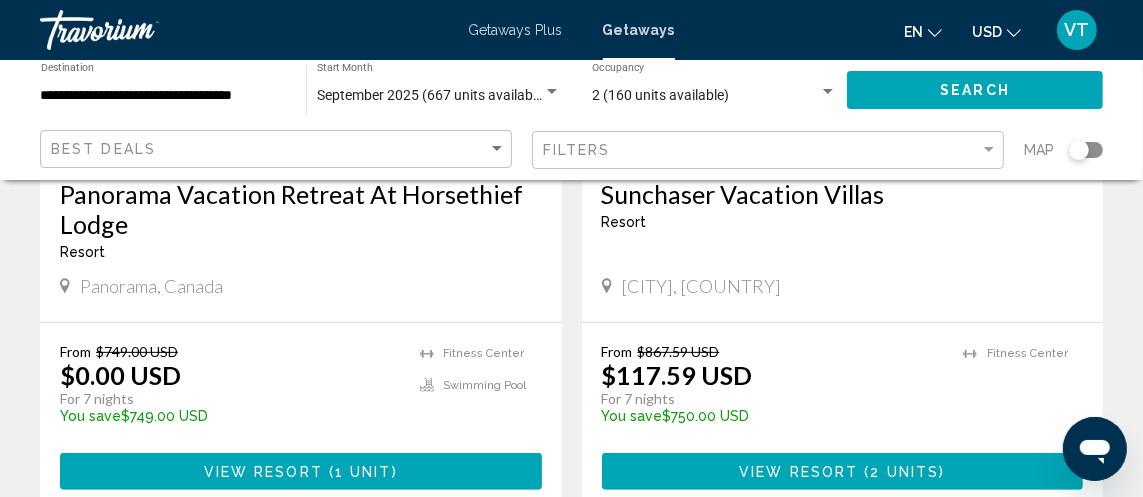 scroll, scrollTop: 438, scrollLeft: 0, axis: vertical 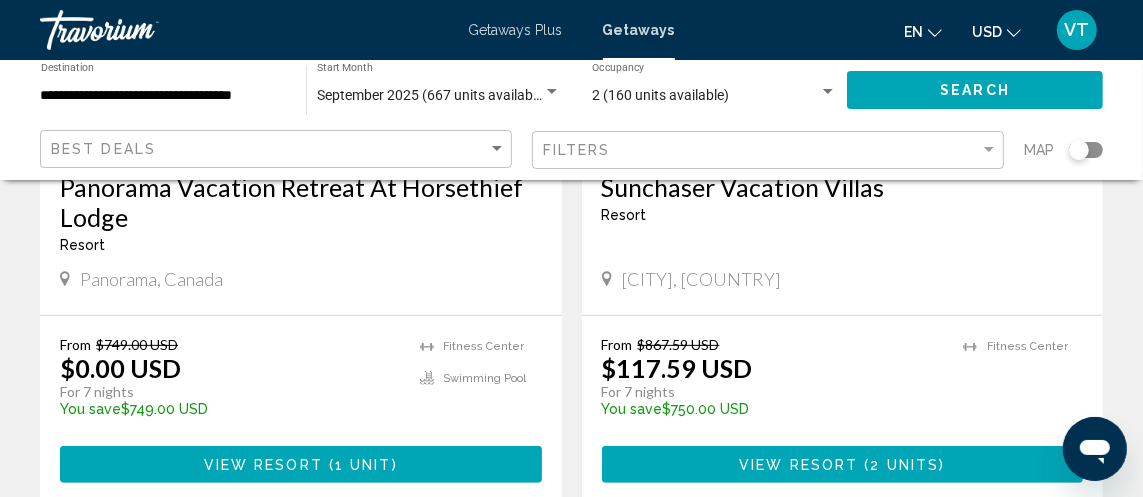 click on "Panorama Vacation Retreat At Horsethief Lodge" at bounding box center [301, 202] 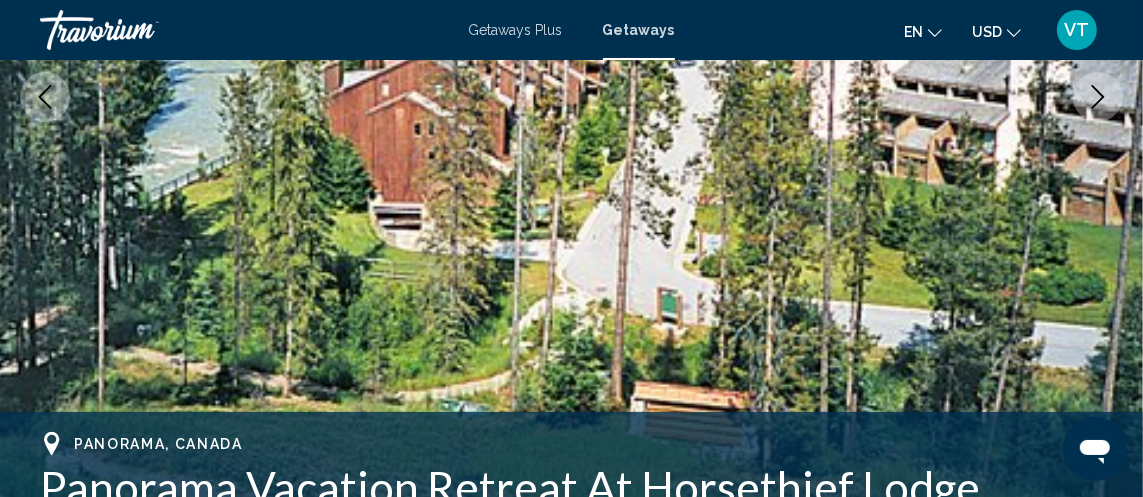 scroll, scrollTop: 419, scrollLeft: 0, axis: vertical 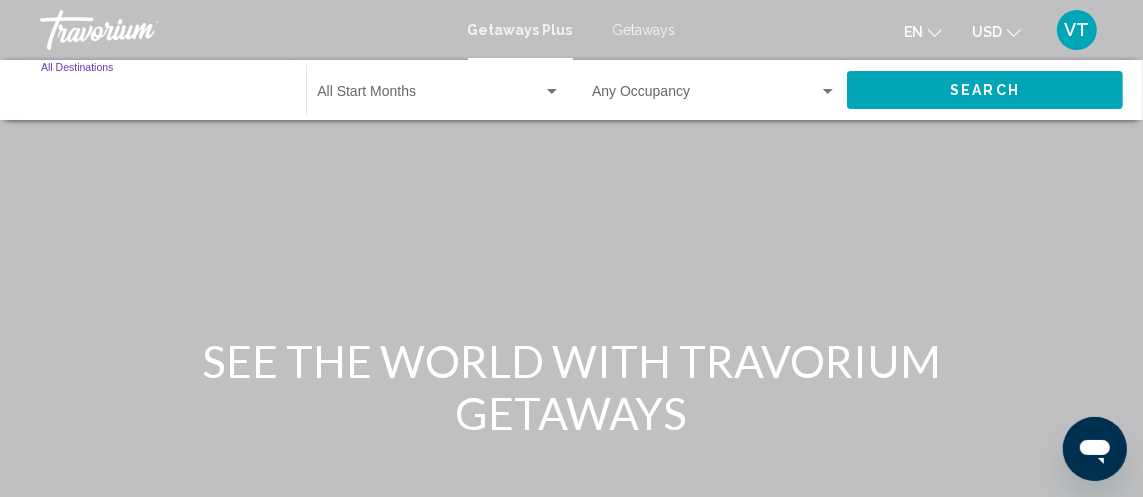 click on "Destination All Destinations" at bounding box center [163, 96] 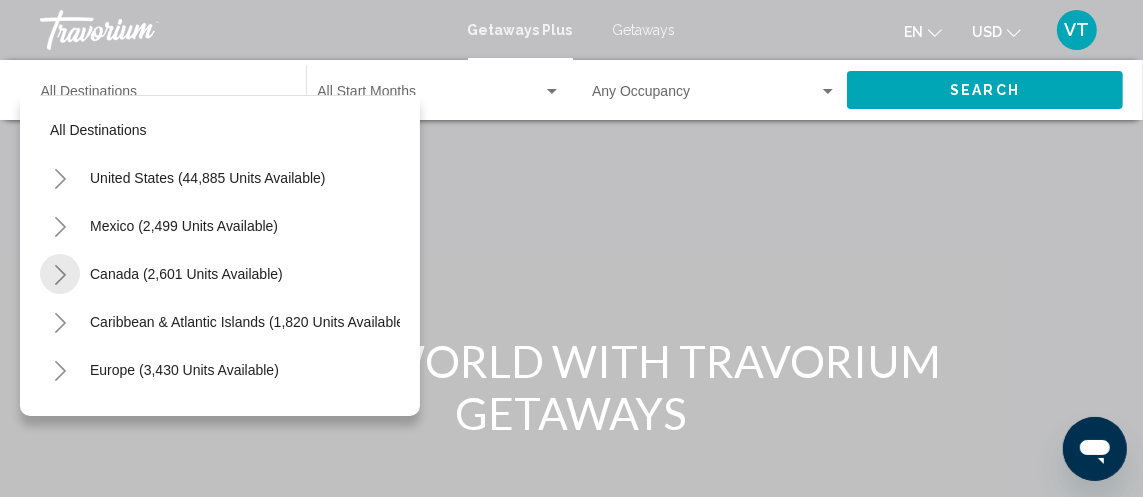 click 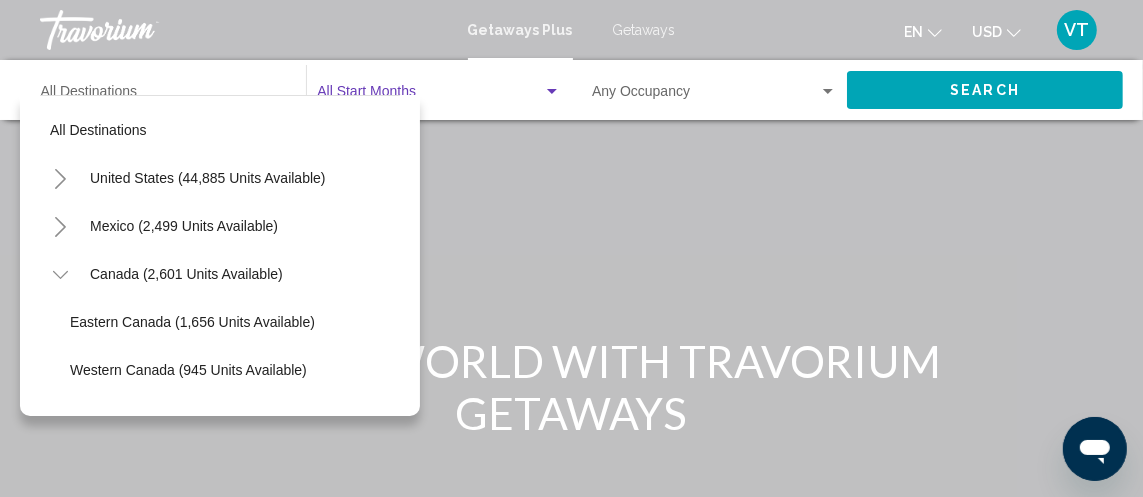 click at bounding box center (552, 91) 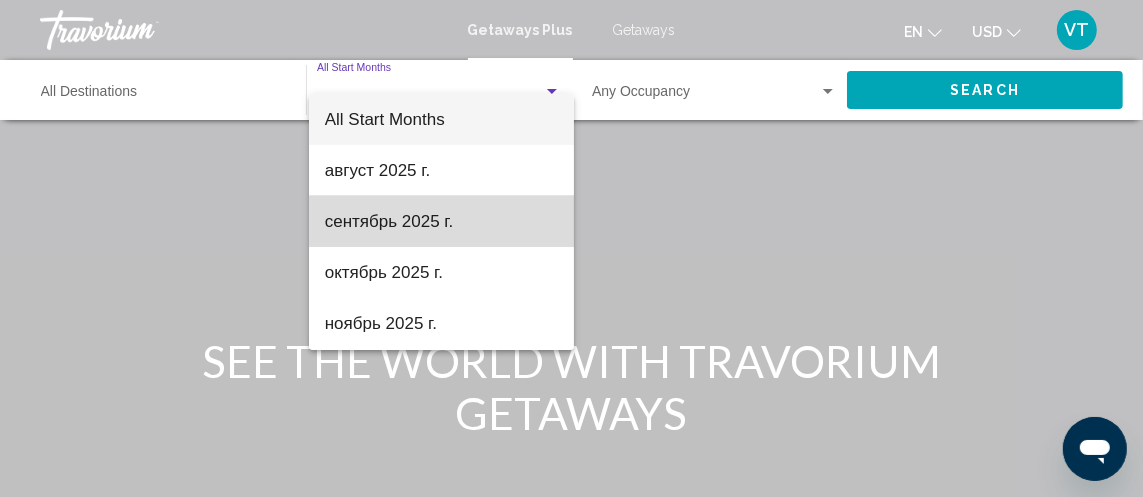 click on "сентябрь 2025 г." at bounding box center (442, 221) 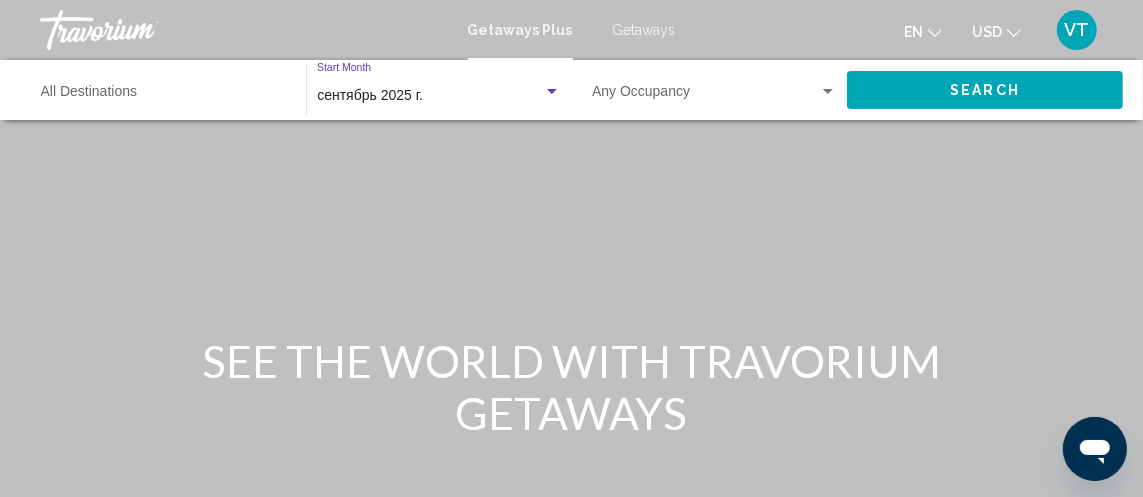 click at bounding box center [828, 91] 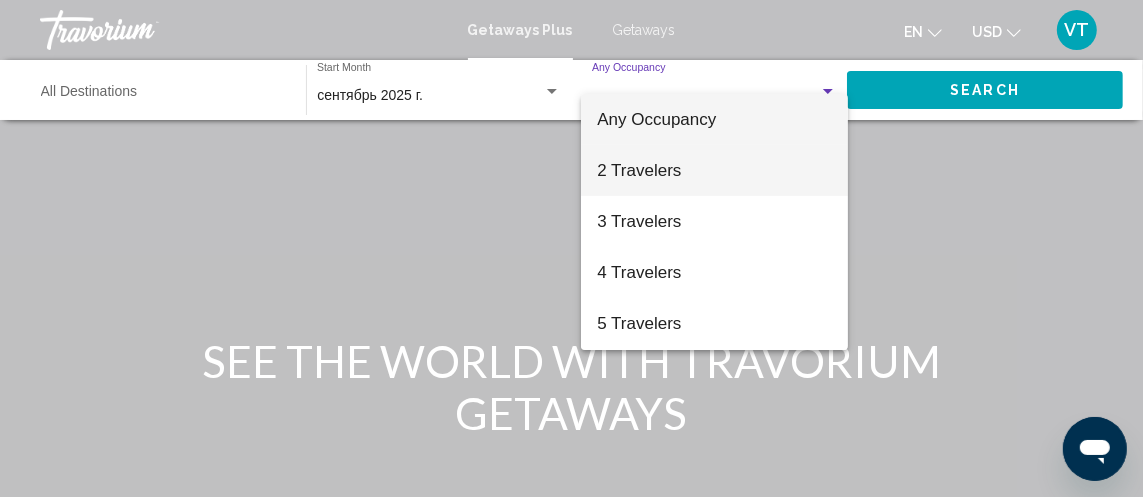 click on "2 Travelers" at bounding box center [714, 170] 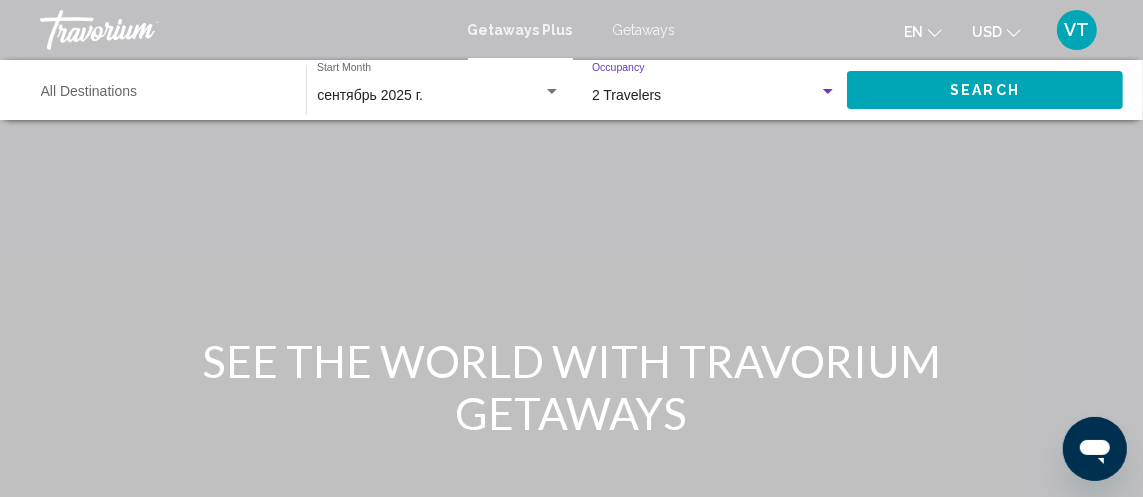 click on "Search" at bounding box center [985, 91] 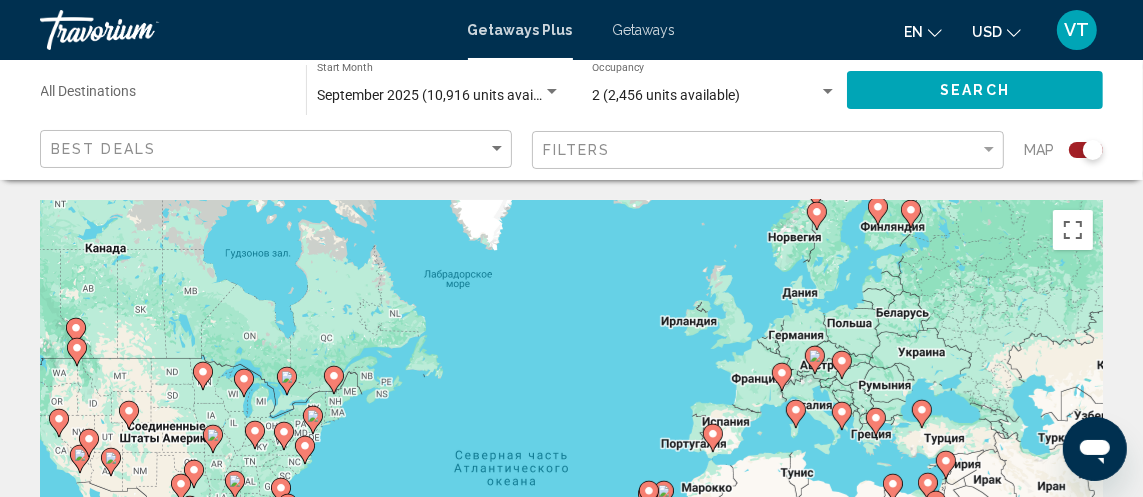 drag, startPoint x: 1079, startPoint y: 188, endPoint x: 1059, endPoint y: 190, distance: 20.09975 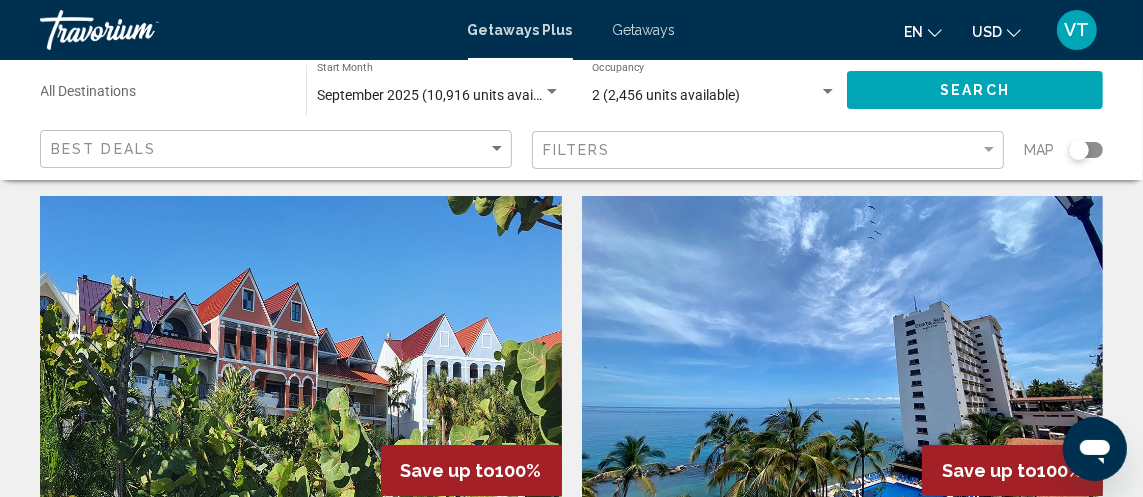 scroll, scrollTop: 0, scrollLeft: 0, axis: both 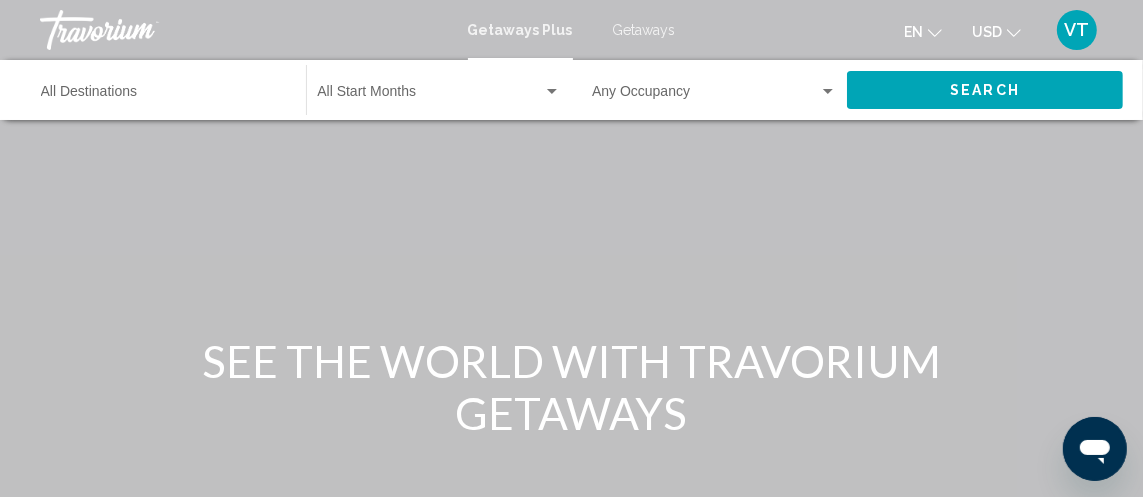 click on "Getaways" at bounding box center (644, 30) 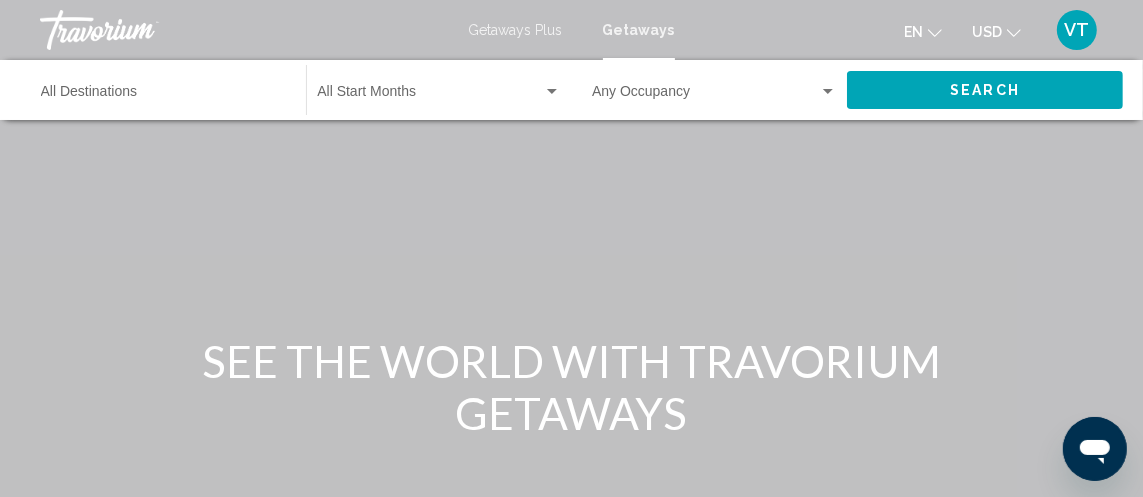 click on "Destination All Destinations" at bounding box center [163, 96] 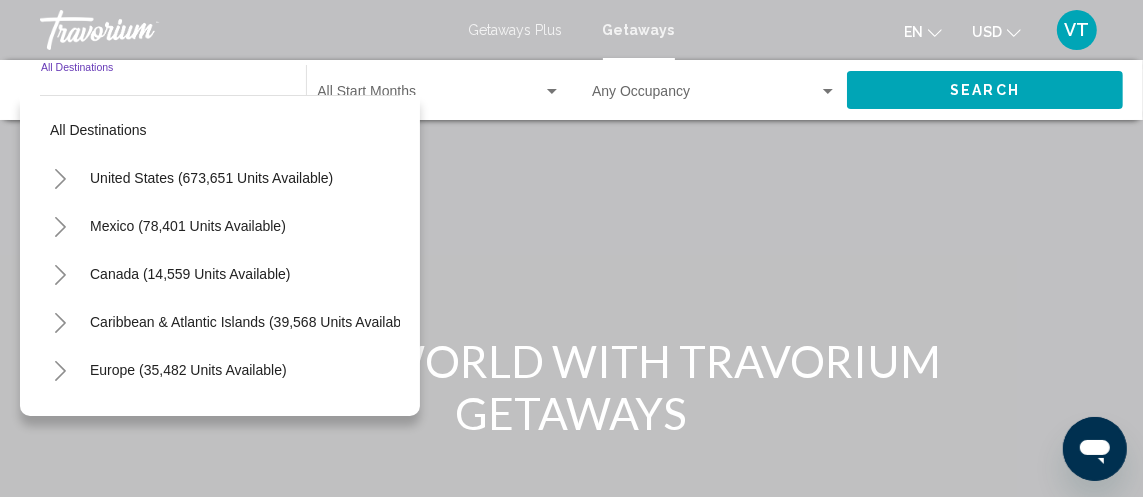 click 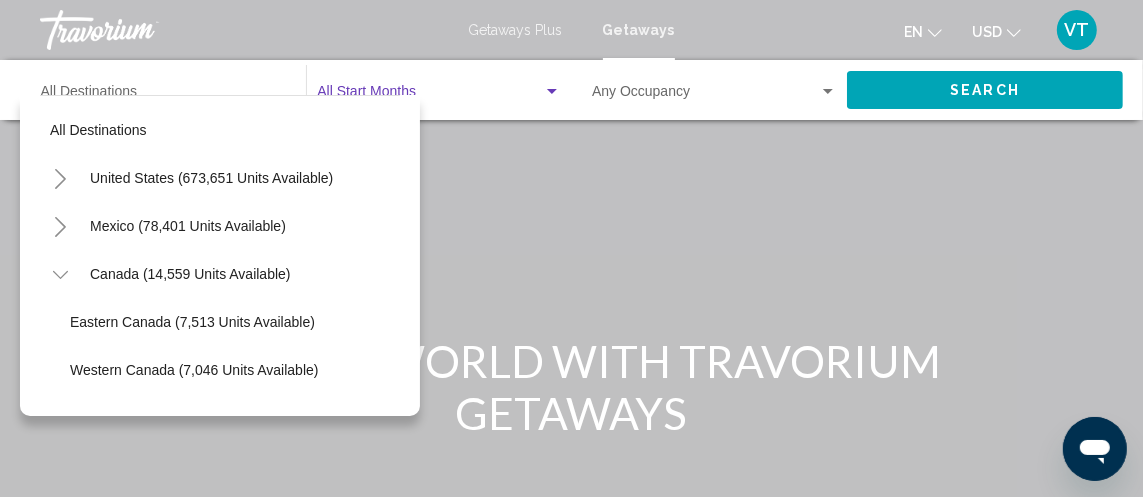 click at bounding box center [552, 91] 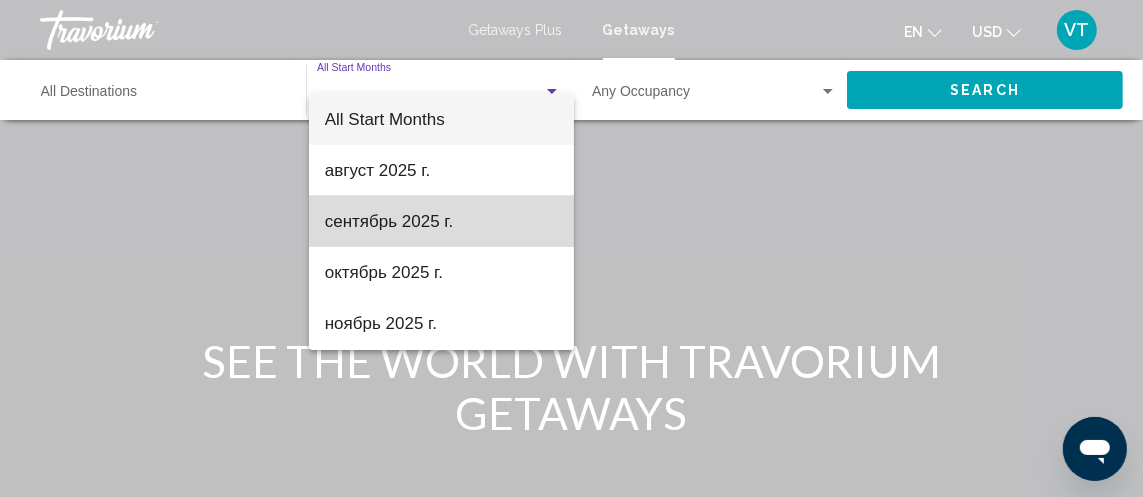 click on "сентябрь 2025 г." at bounding box center (442, 221) 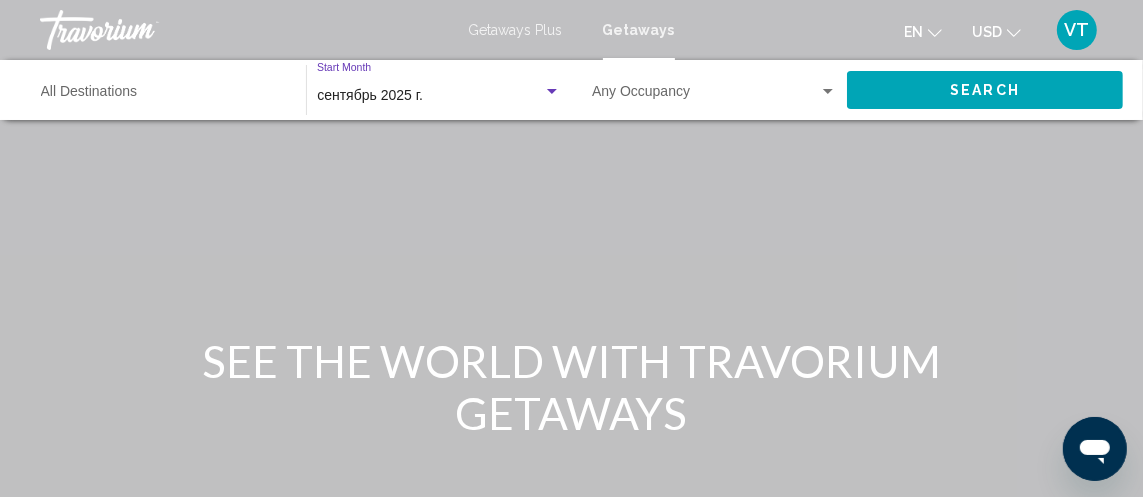 click at bounding box center [828, 91] 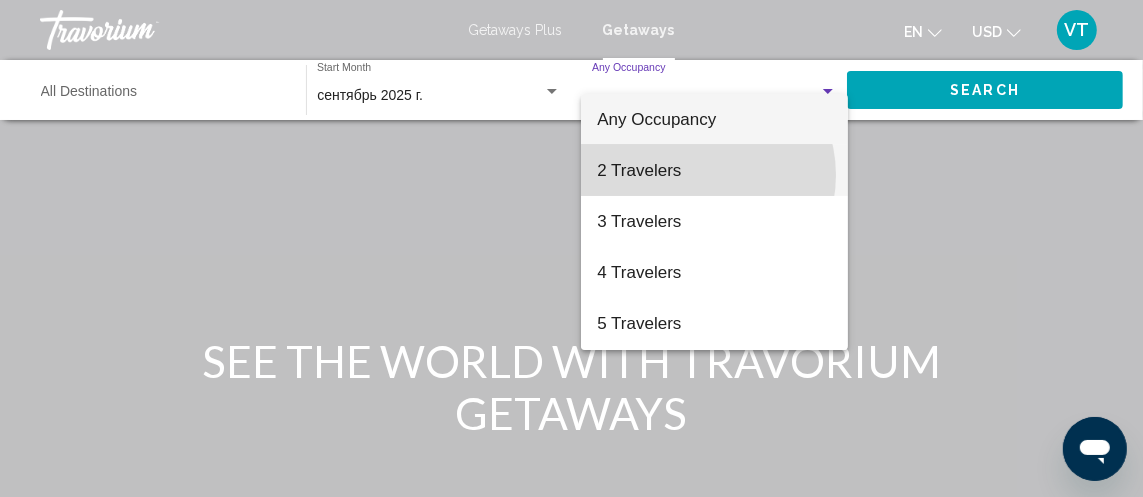 click on "2 Travelers" at bounding box center (714, 170) 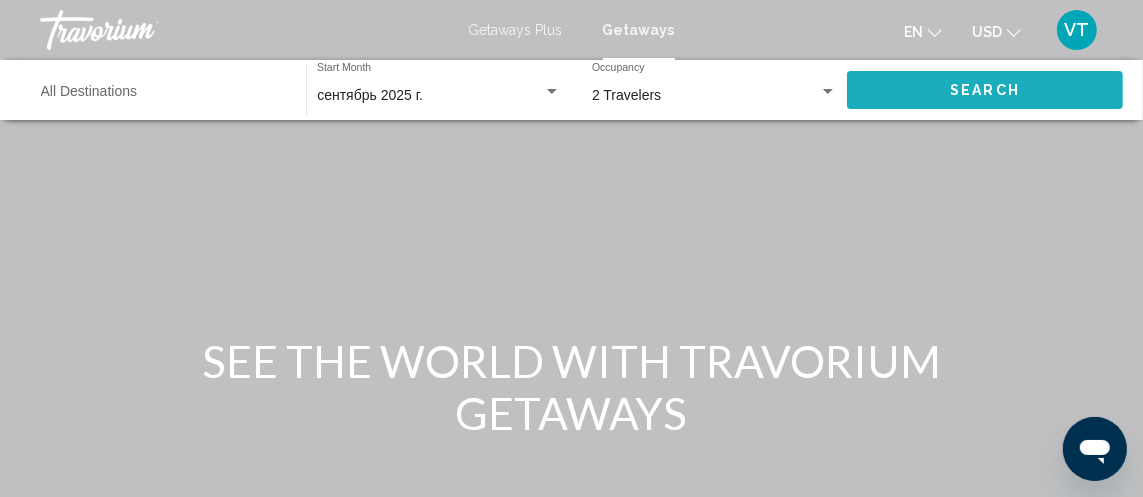 click on "Search" at bounding box center (985, 91) 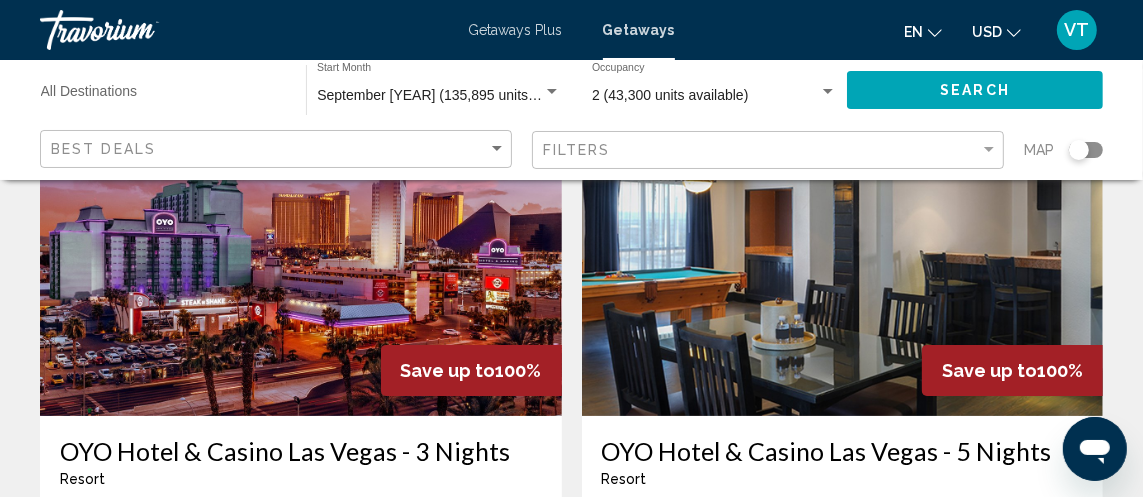 scroll, scrollTop: 163, scrollLeft: 0, axis: vertical 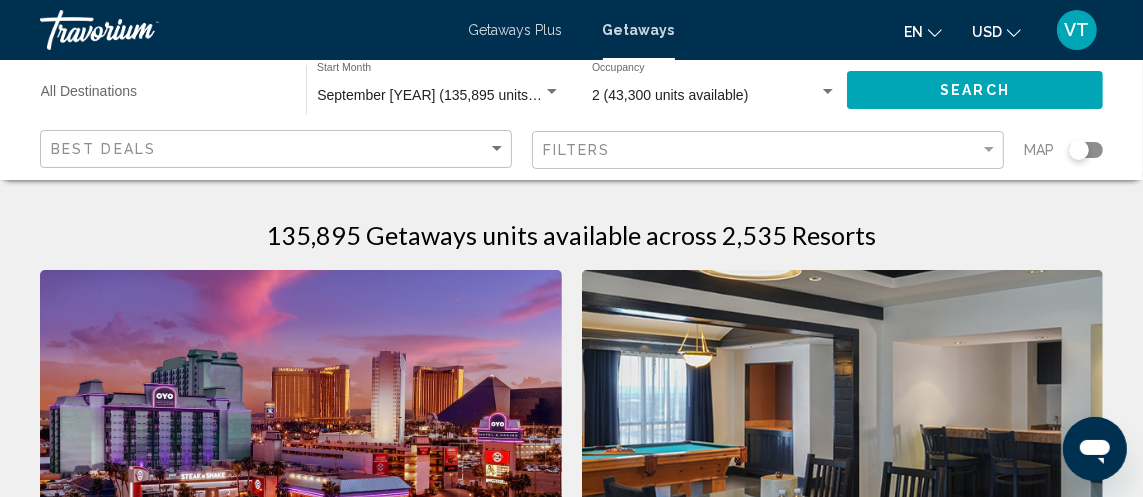 click on "Destination All Destinations" at bounding box center [163, 96] 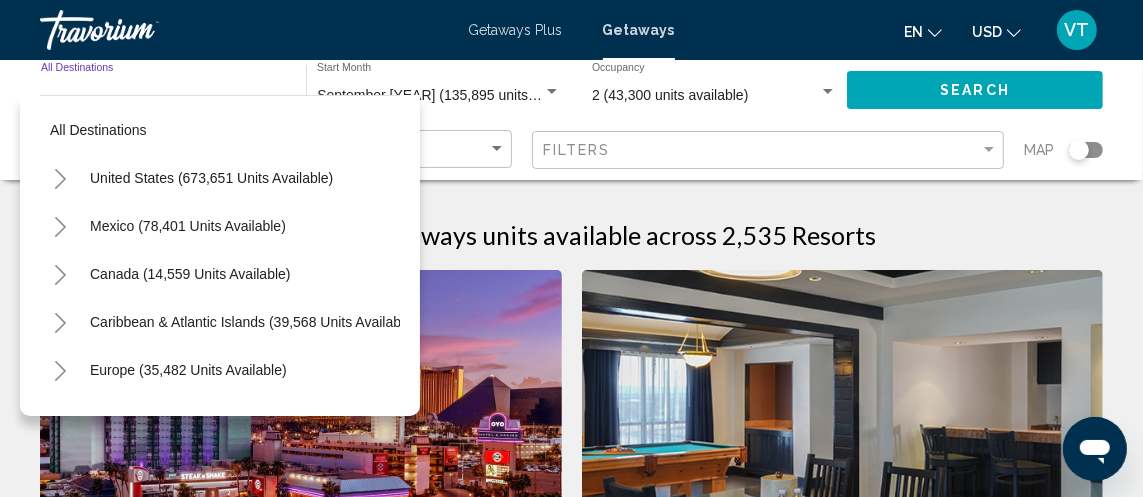 click 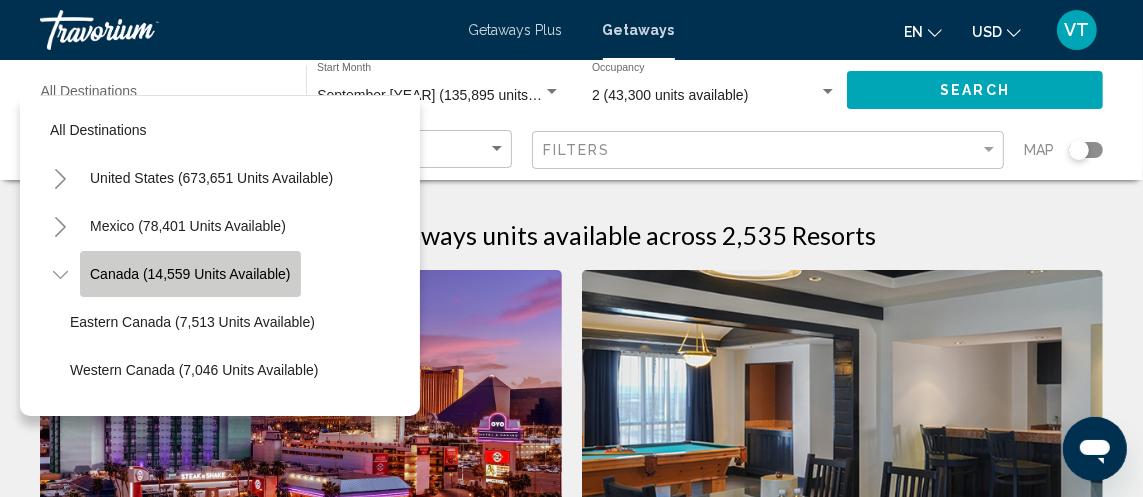 click on "Canada (14,559 units available)" 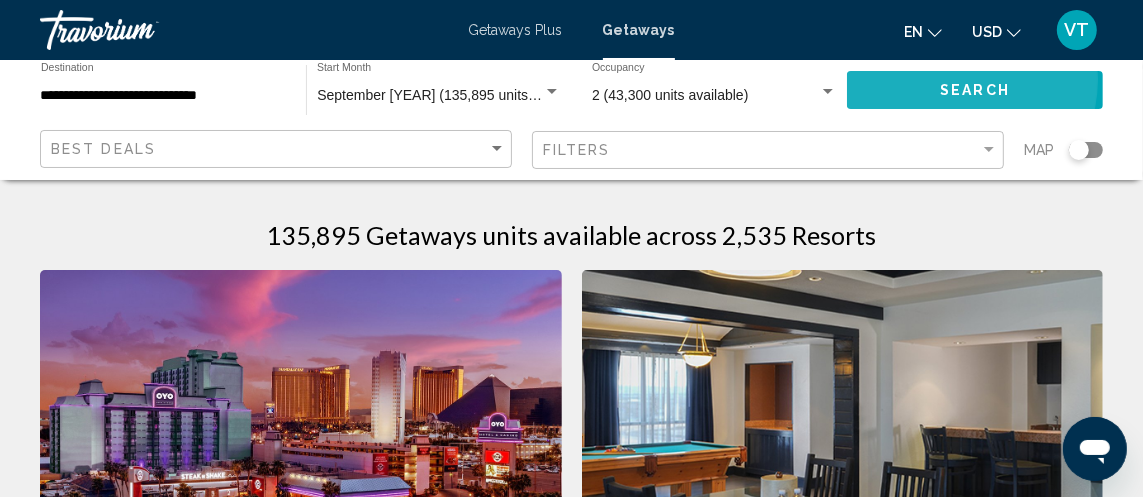 click on "Search" 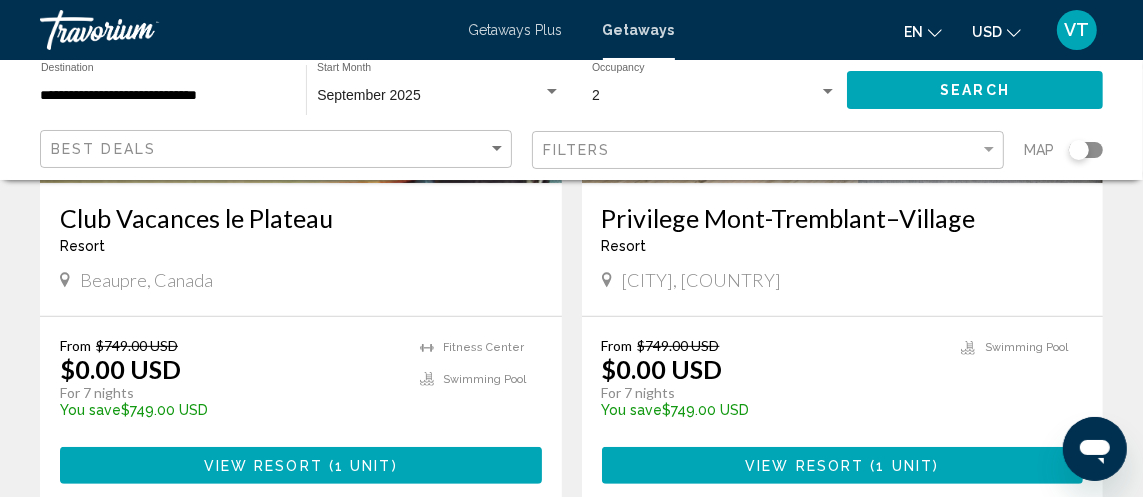 scroll, scrollTop: 416, scrollLeft: 0, axis: vertical 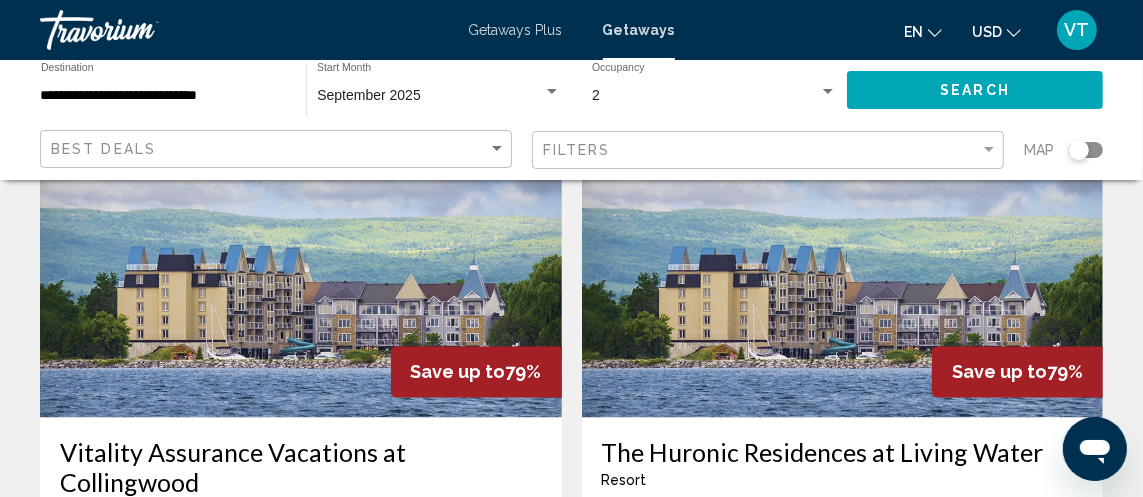 click at bounding box center [843, -423] 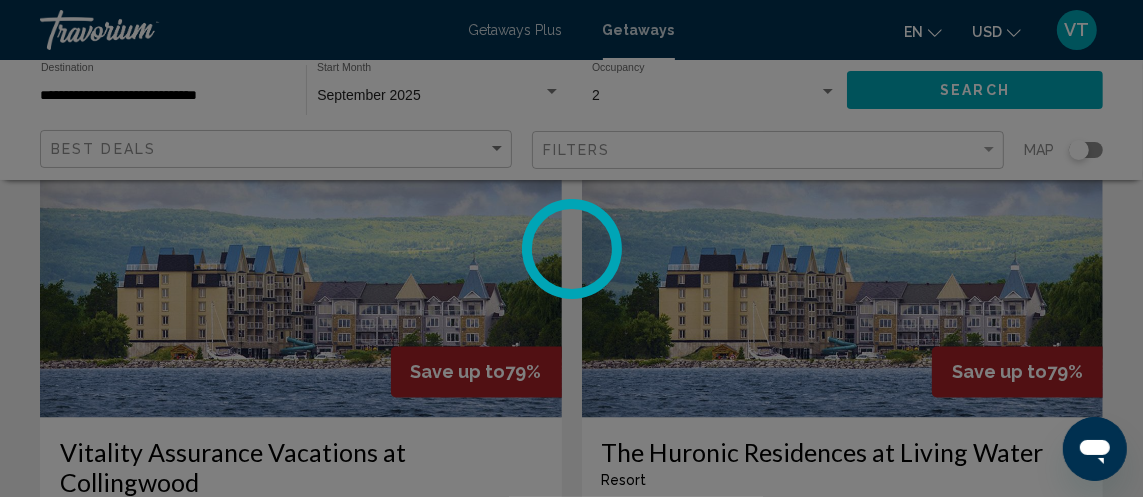click at bounding box center (571, 248) 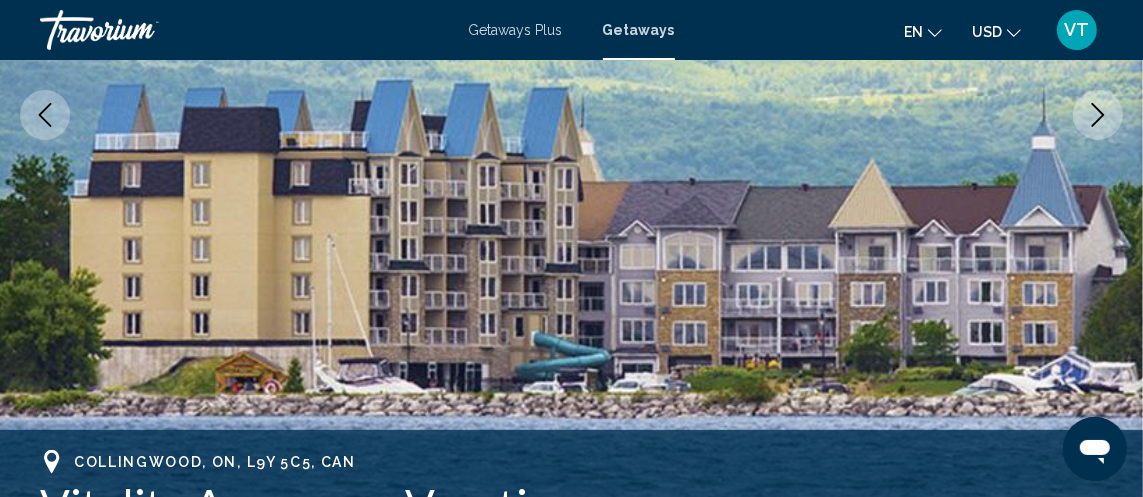 scroll, scrollTop: 480, scrollLeft: 0, axis: vertical 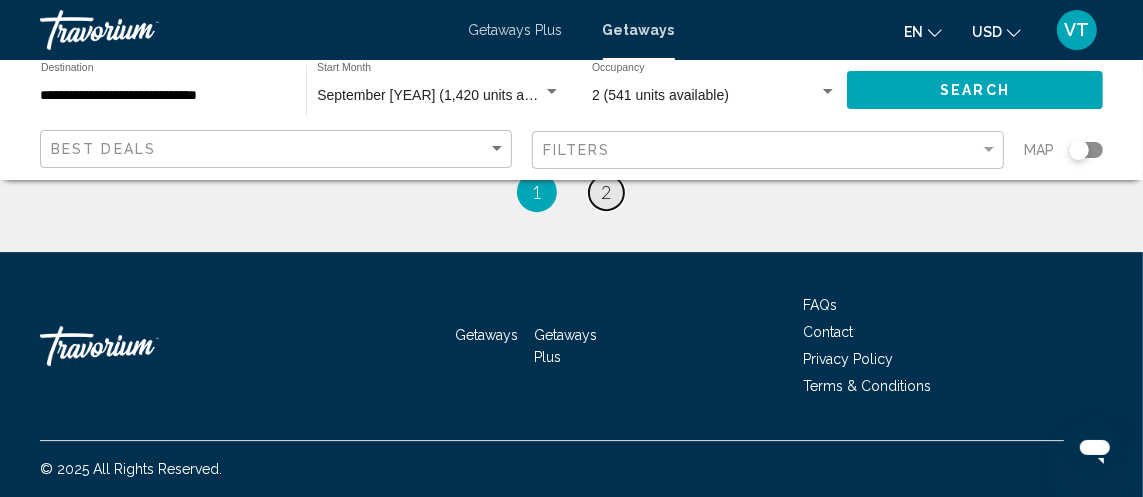click on "2" at bounding box center (607, 192) 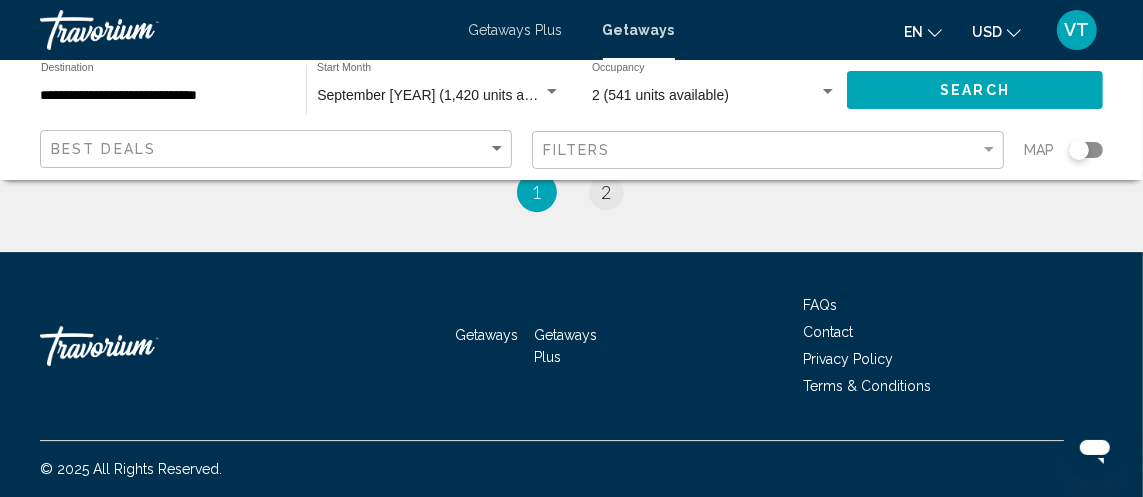 scroll, scrollTop: 0, scrollLeft: 0, axis: both 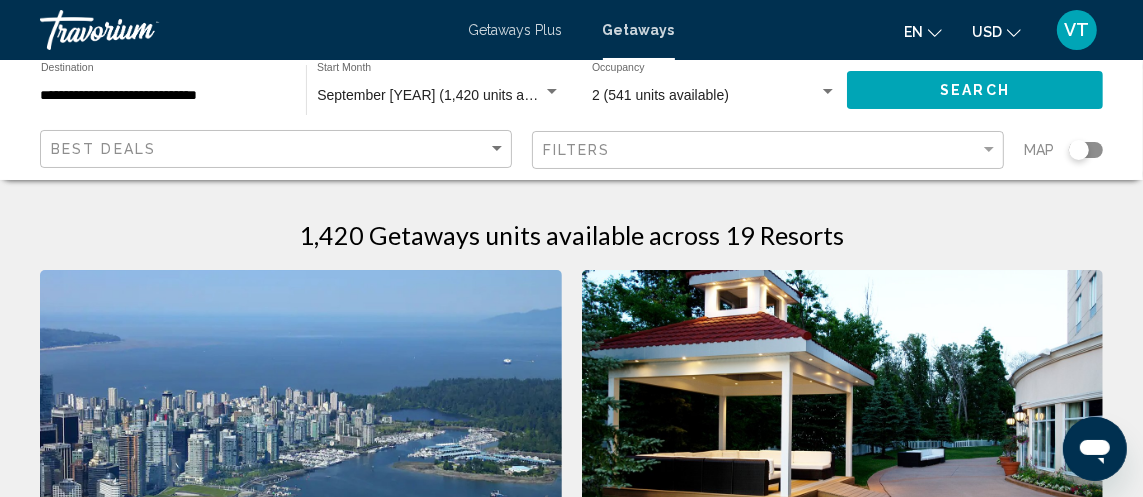 click on "Save up to  49%   Pan Pacific Vancouver Hotel - 3 Nights  Resort  -  This is an adults only resort
Vancouver, BC, Canada From $1,519.99 USD $769.99 USD For 3 nights You save  $750.00 USD   temp
Fitness Center
Swimming Pool View Resort    ( 80 units )  Save up to  48%   Hilton Garden Inn Niagara-on-the-Lake - 5 Nights  Resort  -  This is an adults only resort
Niagara-on-the-Lake, ON, Canada From $1,549.99 USD $799.99 USD For 5 nights You save  $750.00 USD   temp
Fitness Center
Swimming Pool View Resort    ( 240 units )  Save up to  37%   Hilton Garden Inn Niagara-on-the-Lake  Resort  -  This is an adults only resort
Niagara-on-the-Lake, ON, Canada From $2,019.99 USD For 7 nights" at bounding box center [571, 1692] 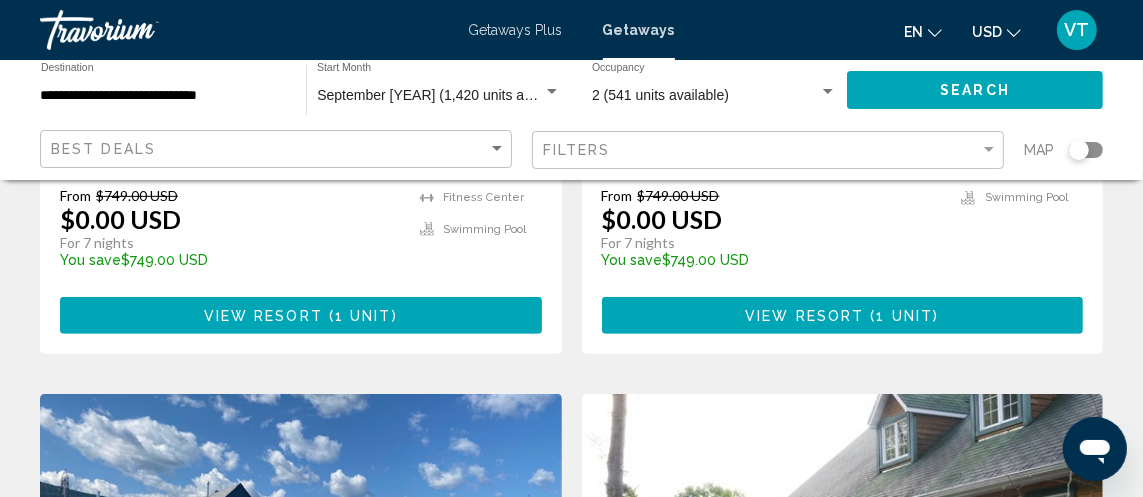 scroll, scrollTop: 333, scrollLeft: 0, axis: vertical 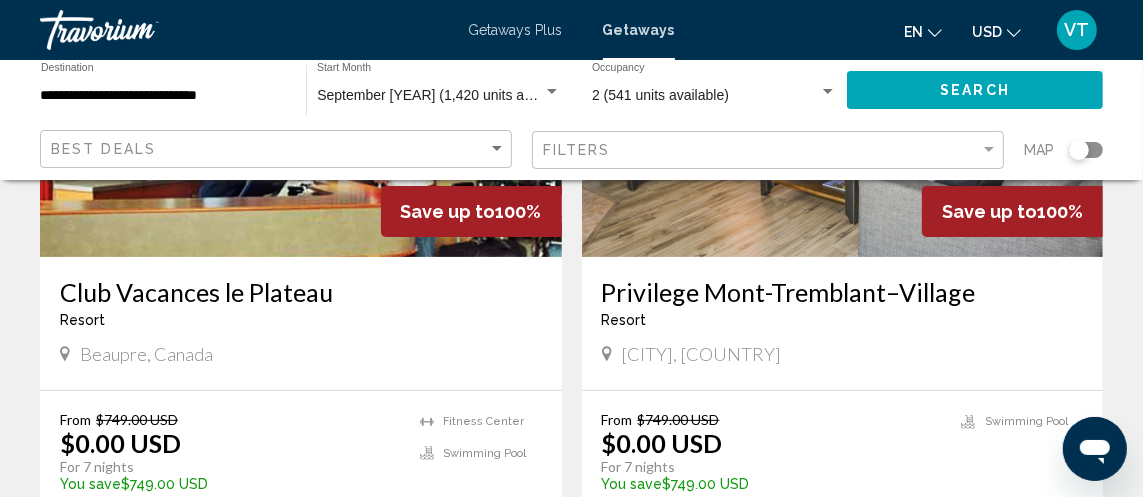 click at bounding box center [843, 97] 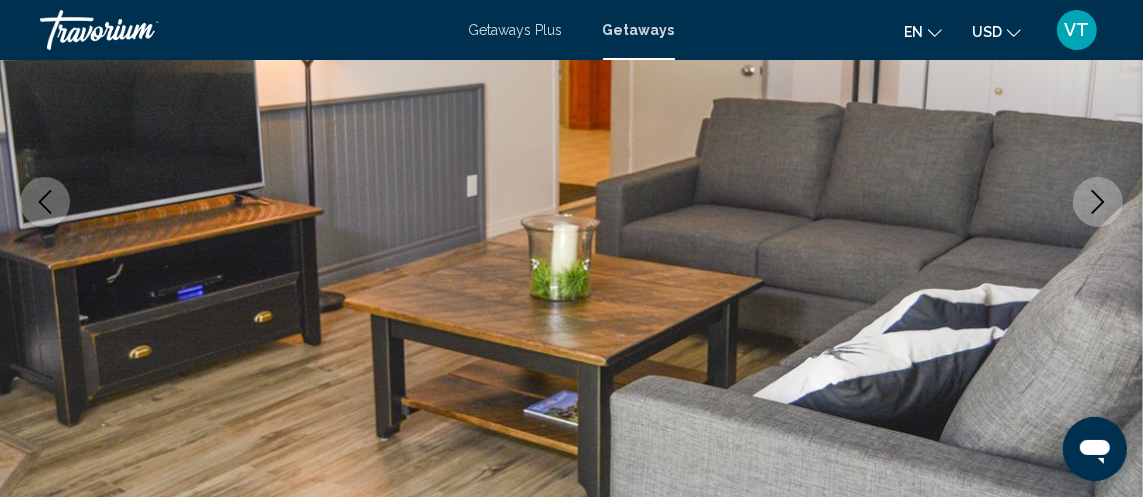 scroll, scrollTop: 419, scrollLeft: 0, axis: vertical 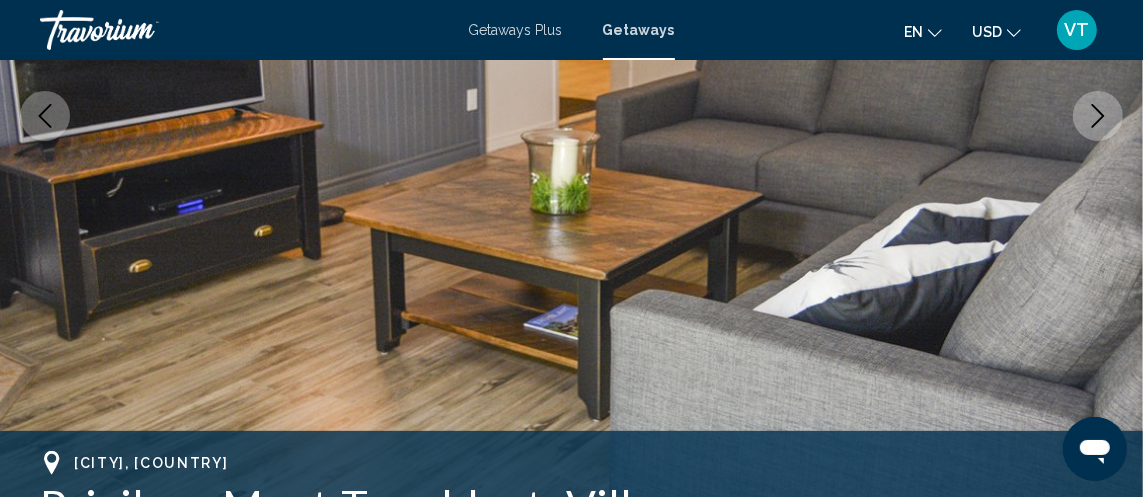 click at bounding box center [571, 116] 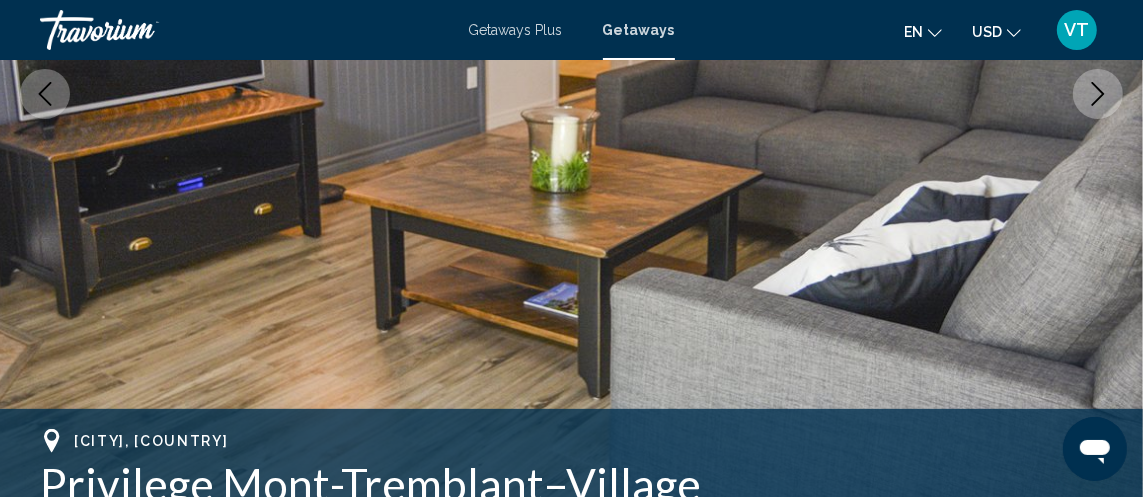 click at bounding box center [571, 94] 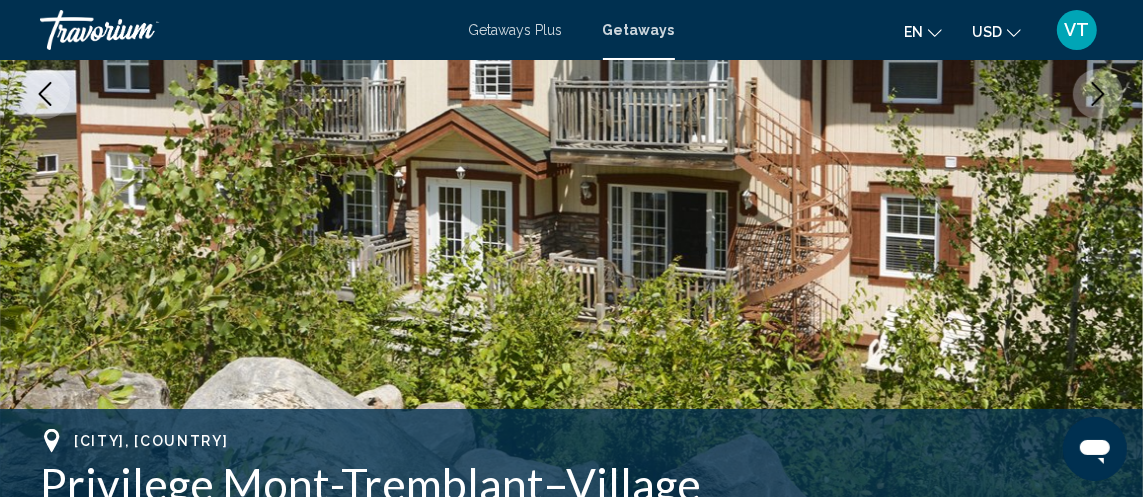 click 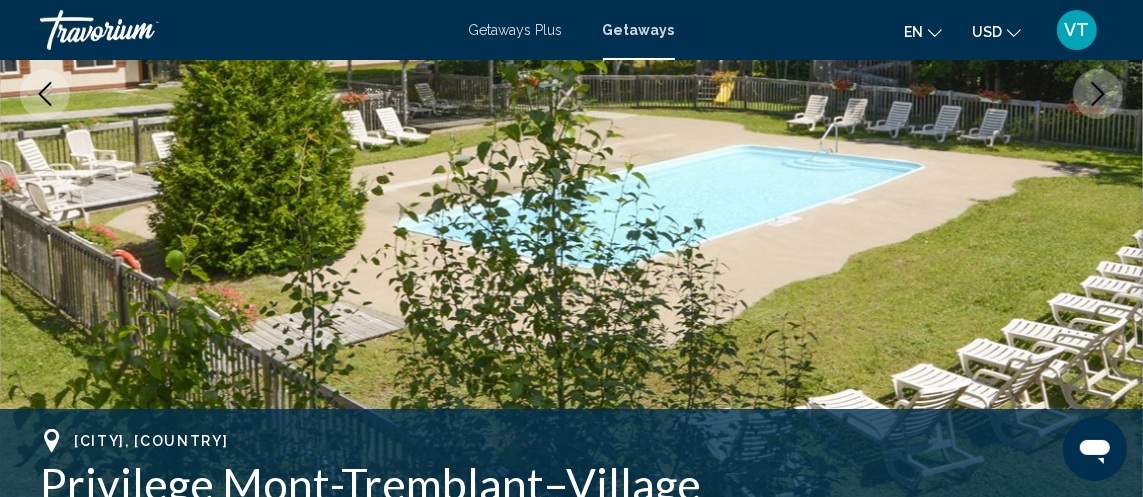 click 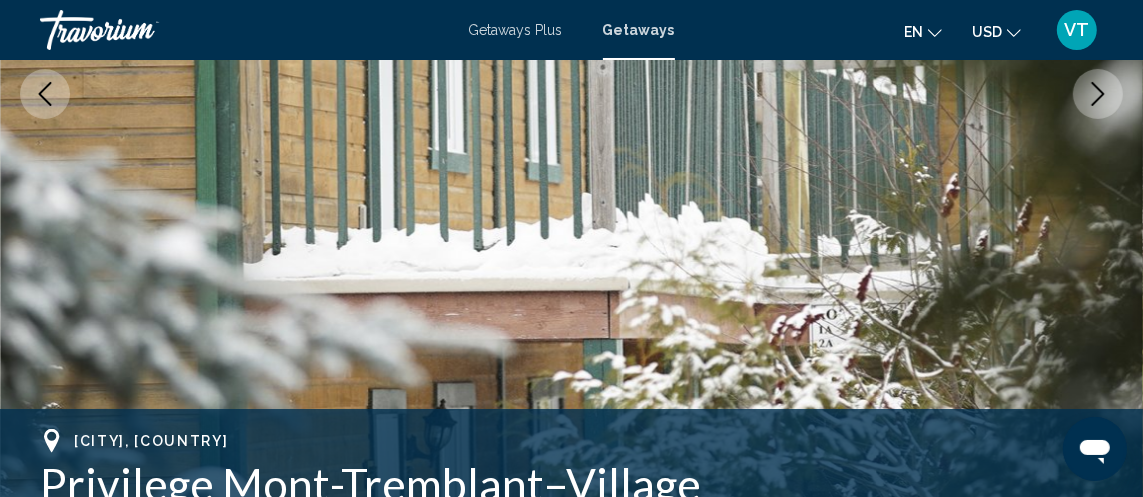 click 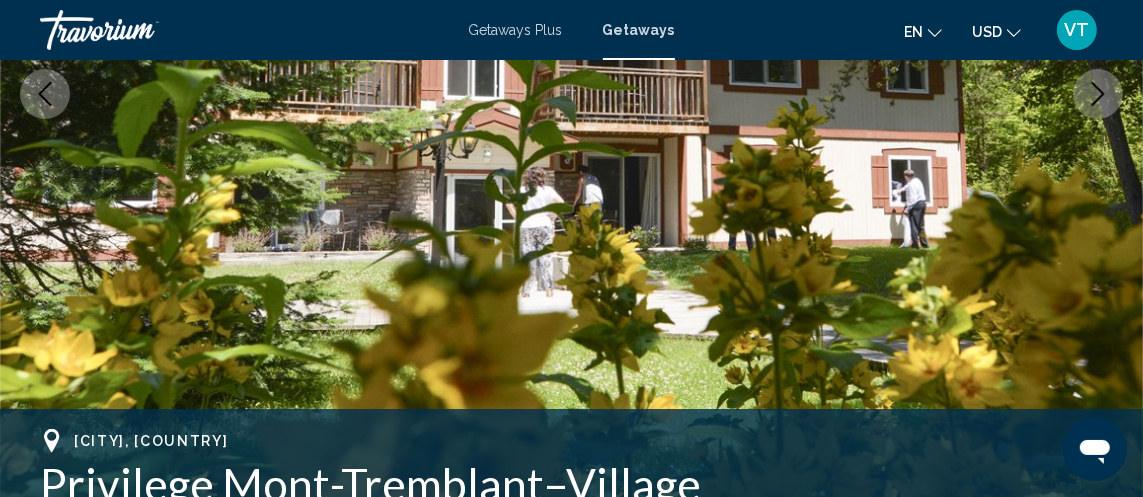 click 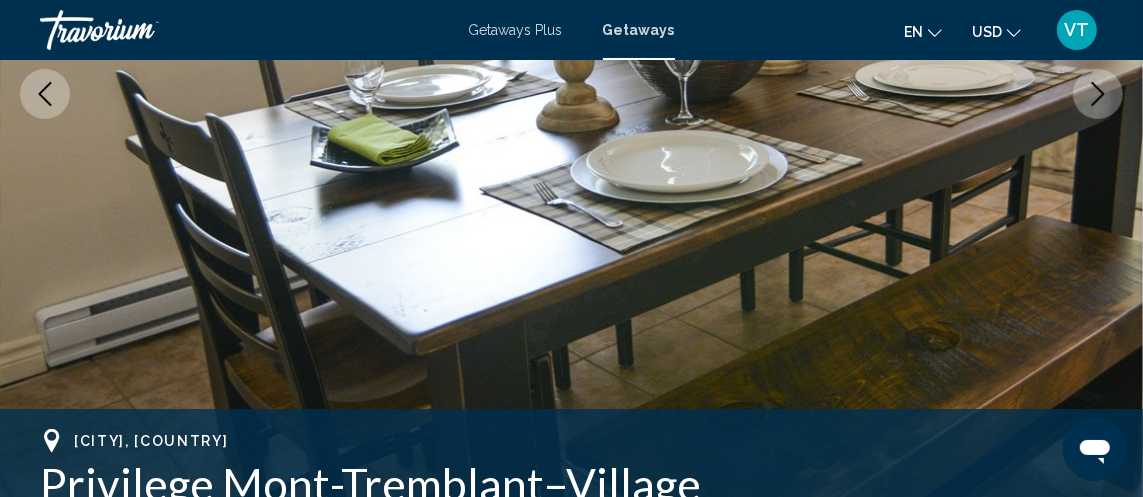 click 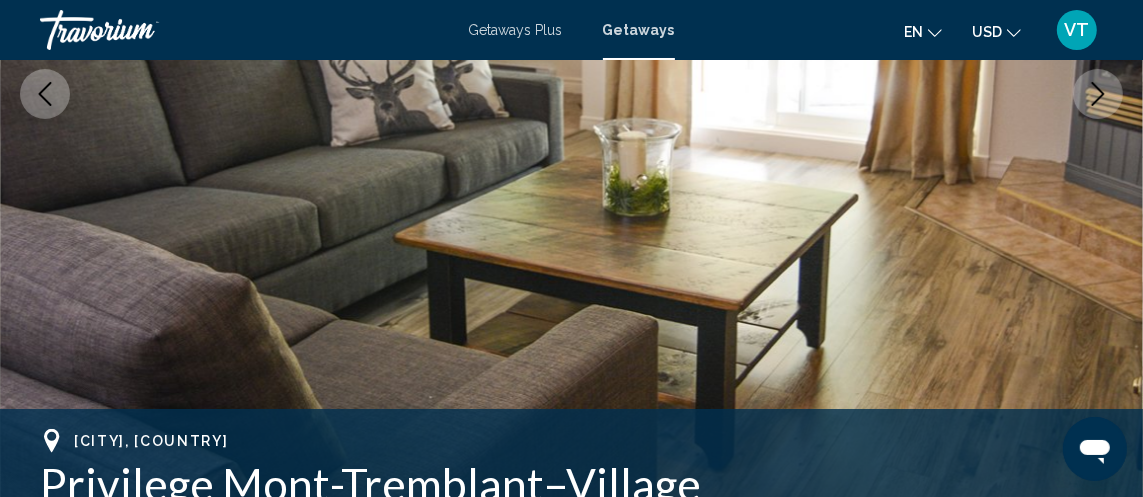 click 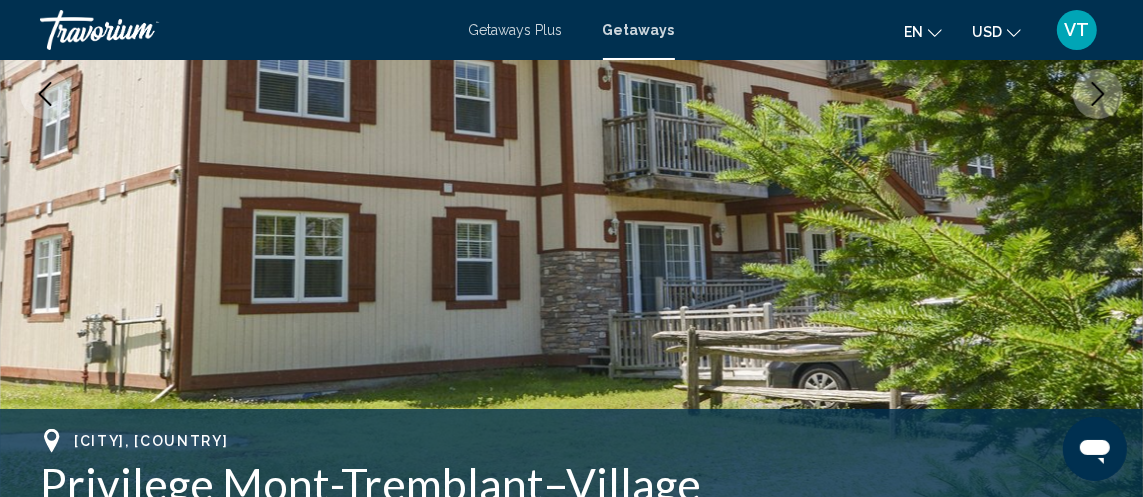 click 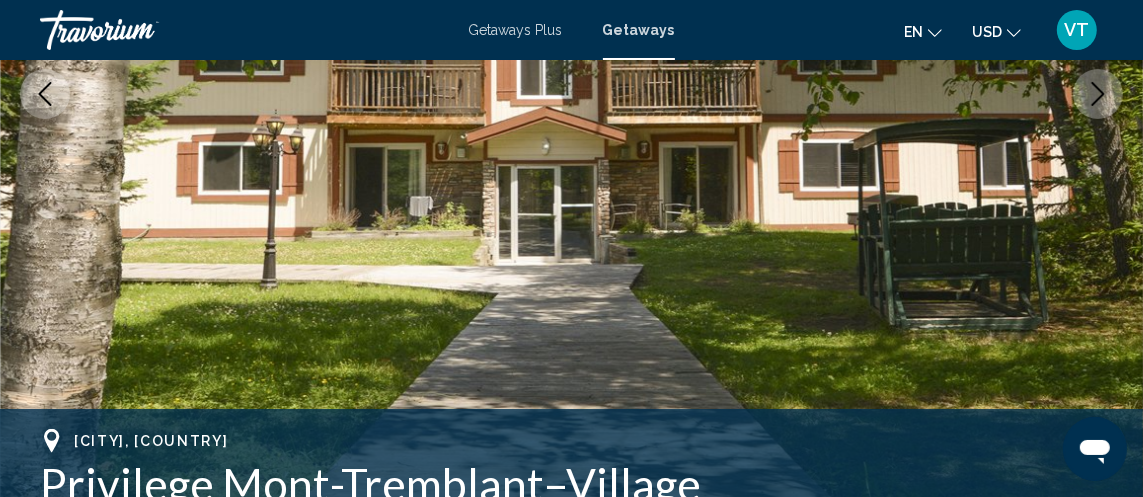 click 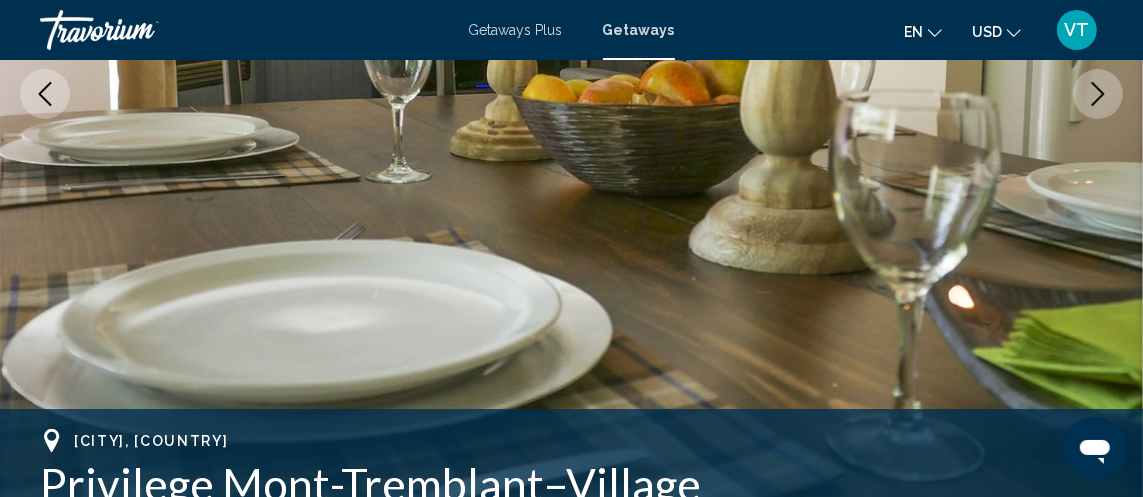 click 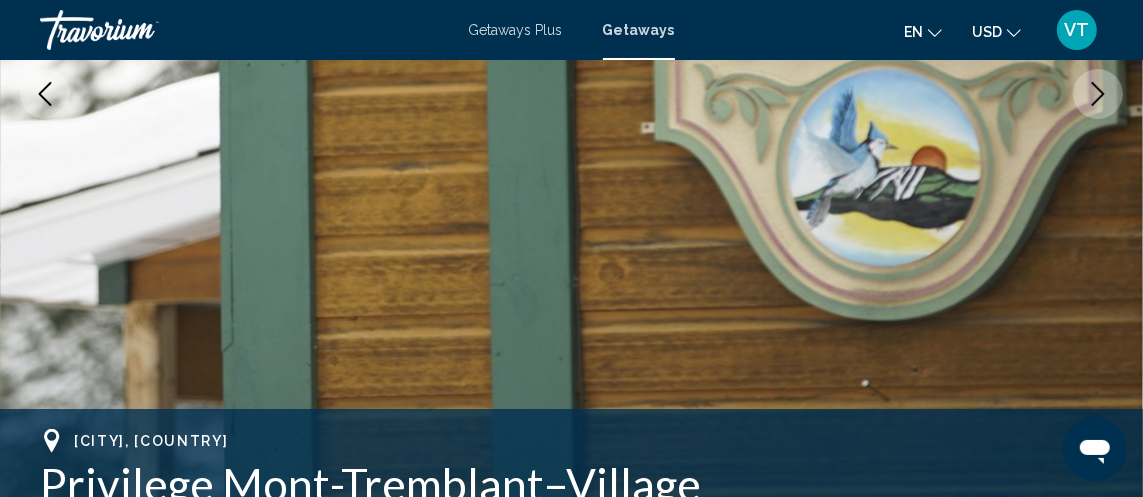 click 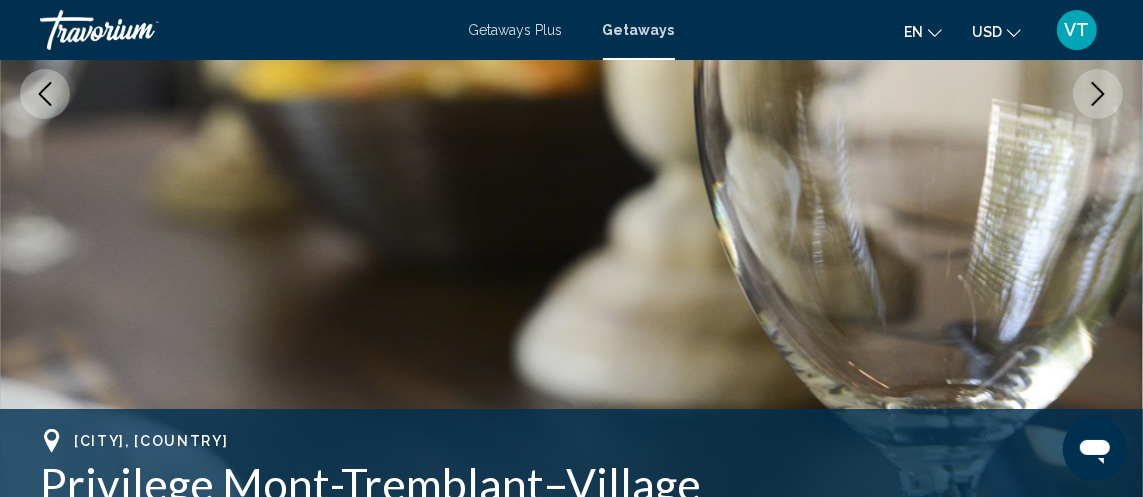 click 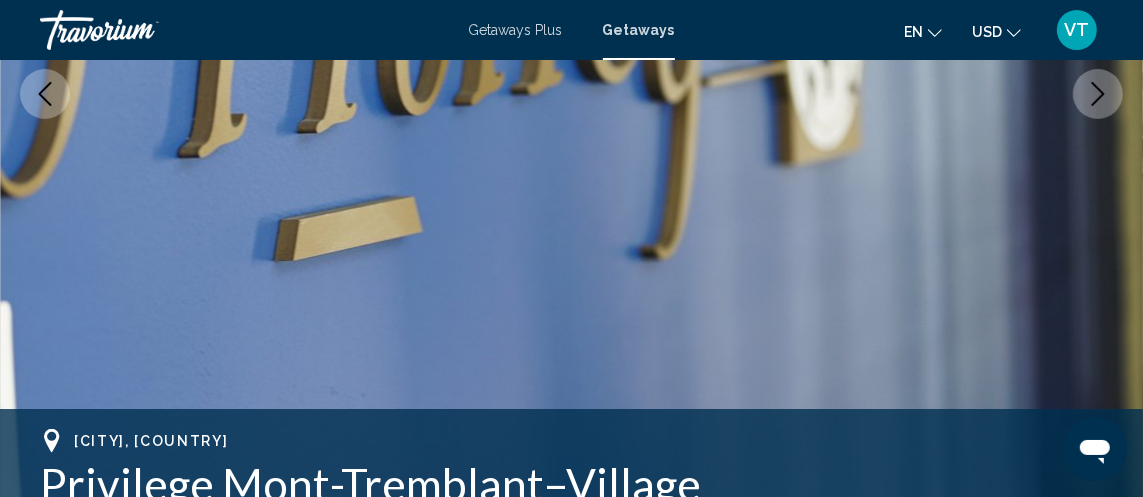 click 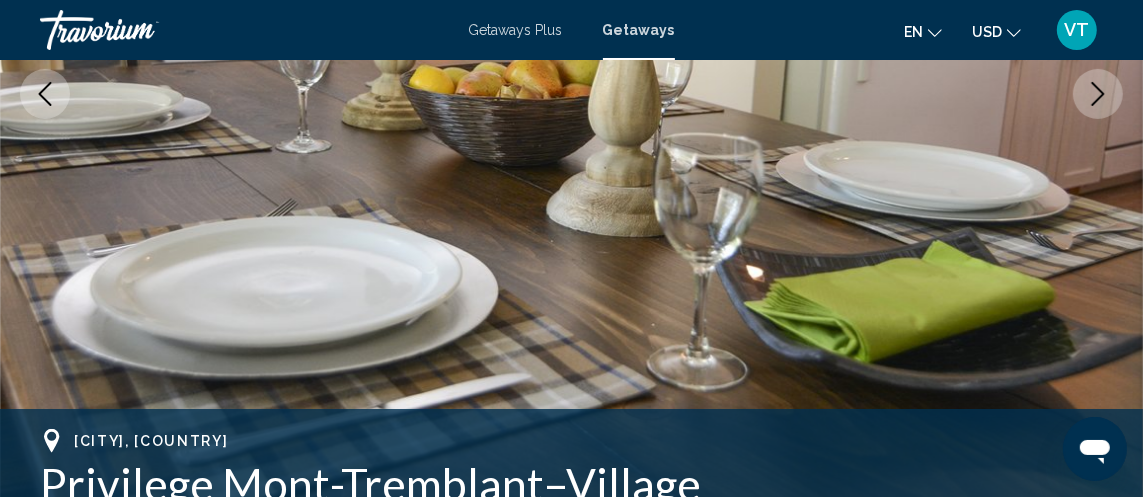 click 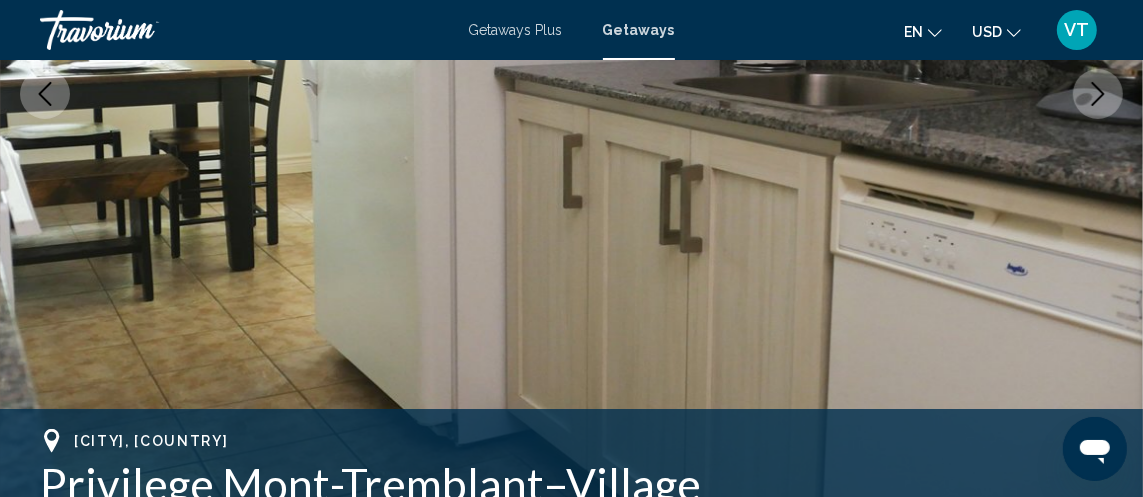 click 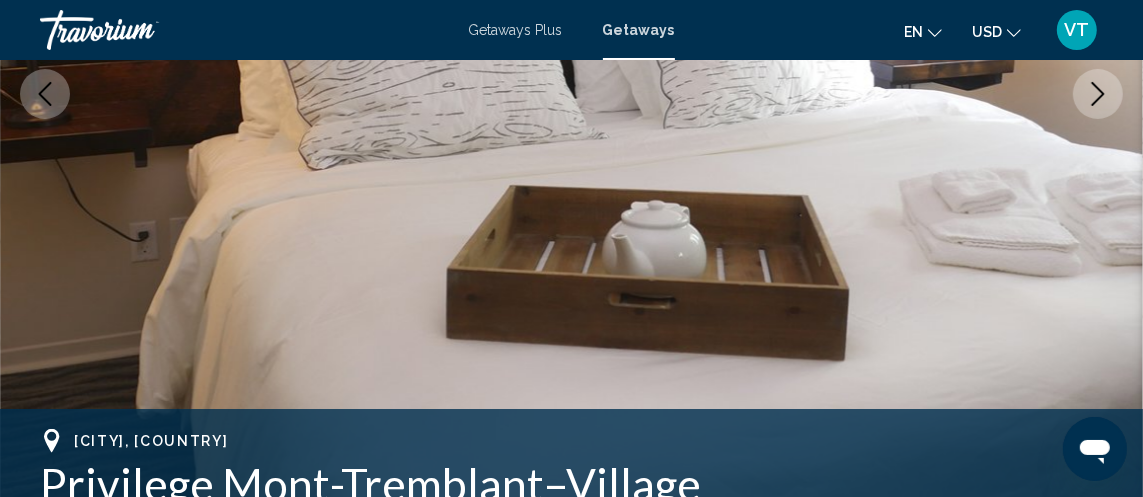 click 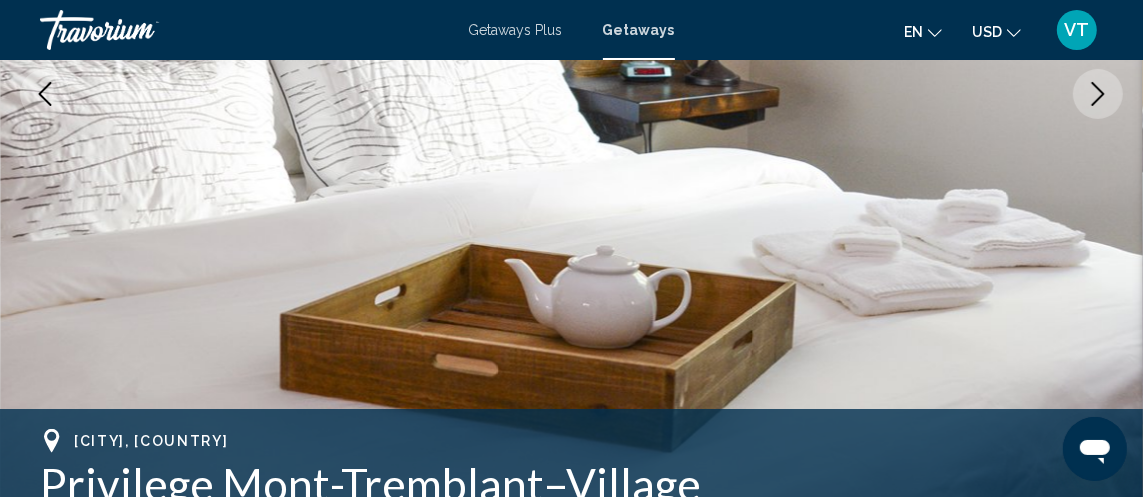 click 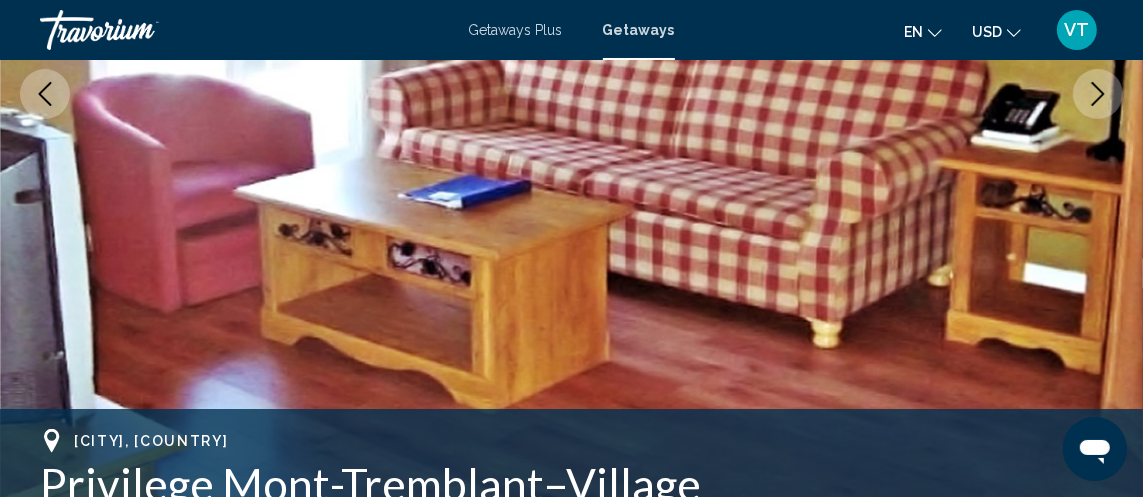 click 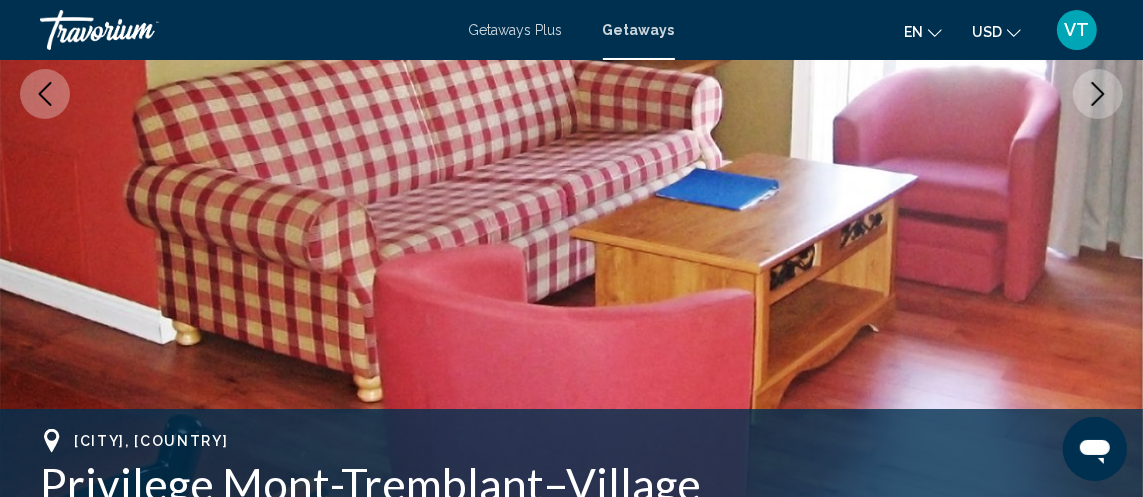 click 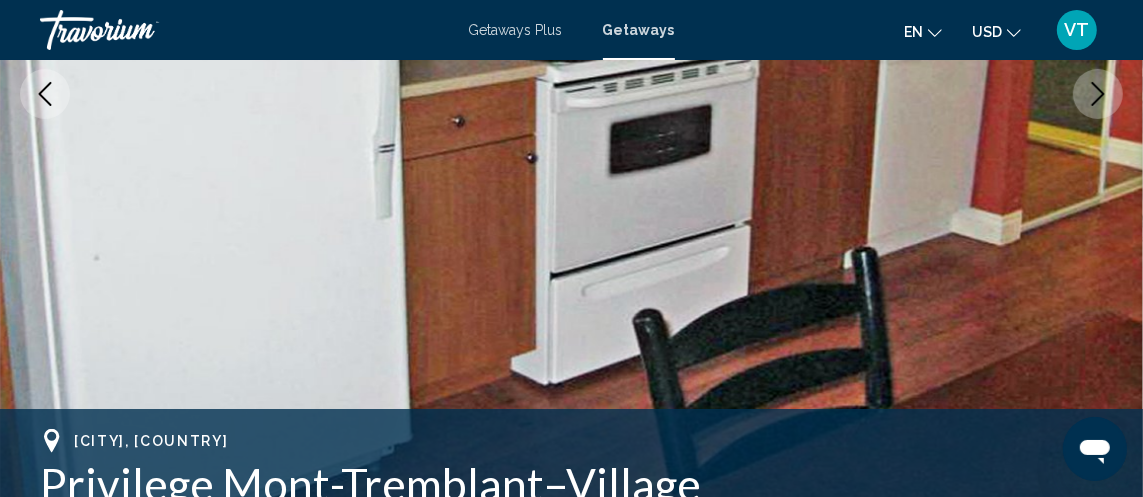 click at bounding box center (1098, 94) 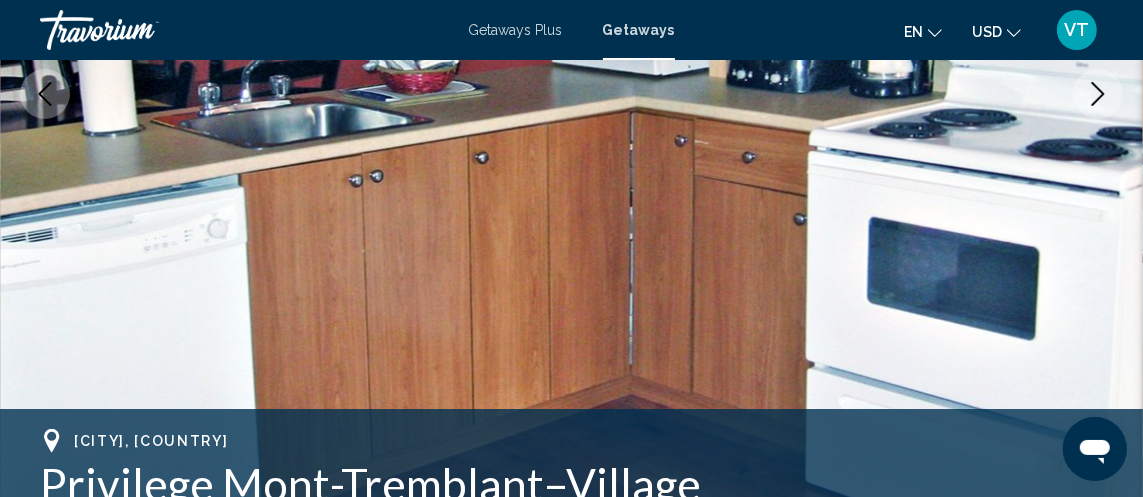 click 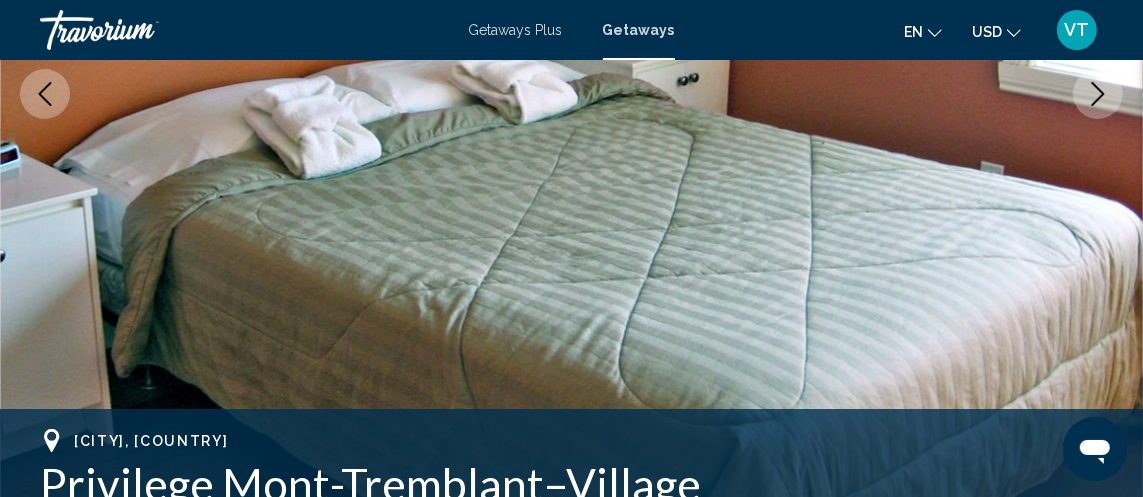 click 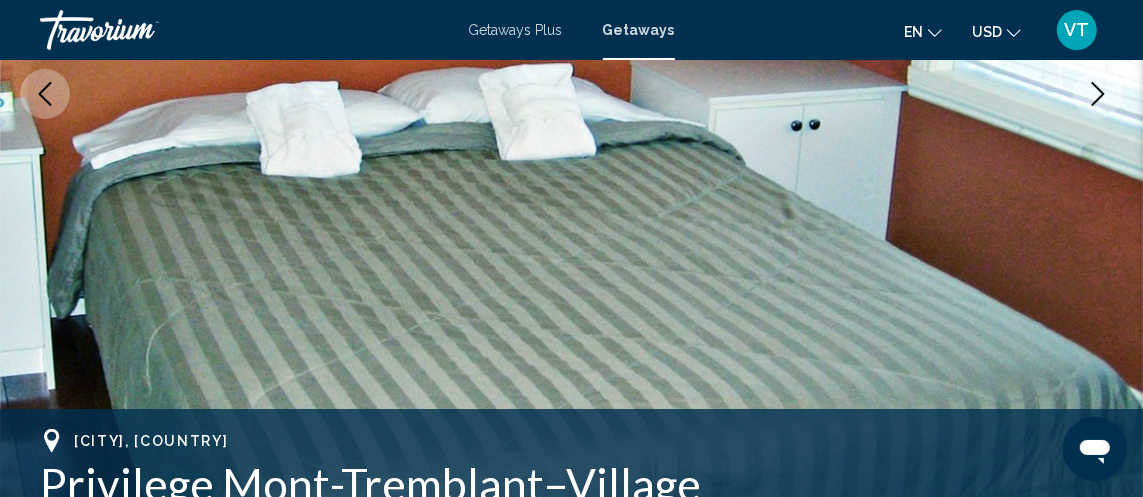 click 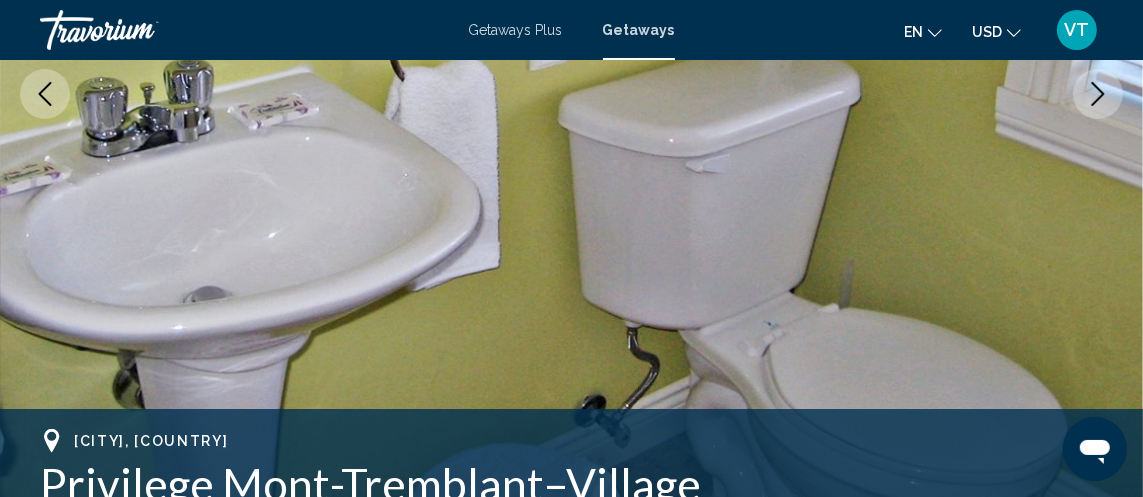 click 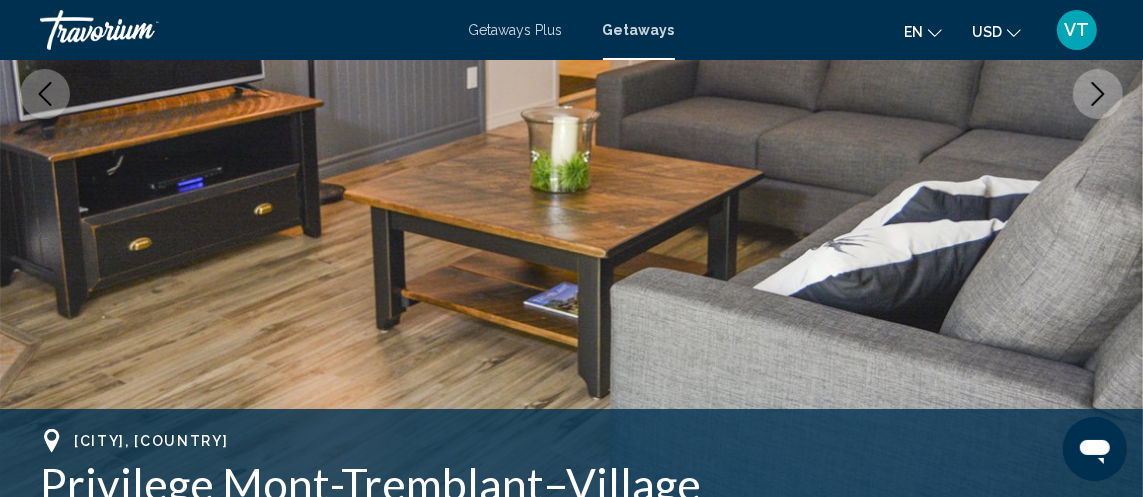 click at bounding box center (571, 94) 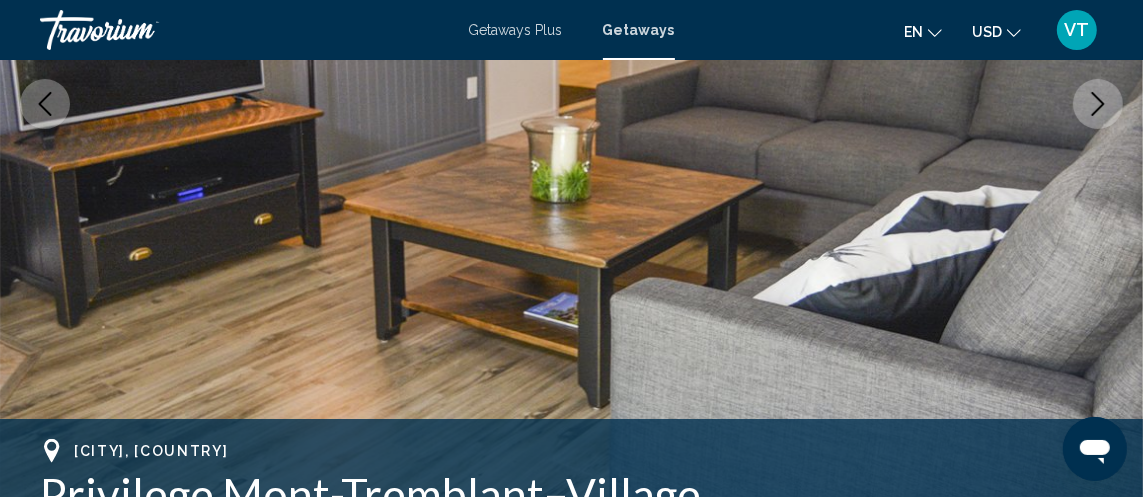 scroll, scrollTop: 434, scrollLeft: 0, axis: vertical 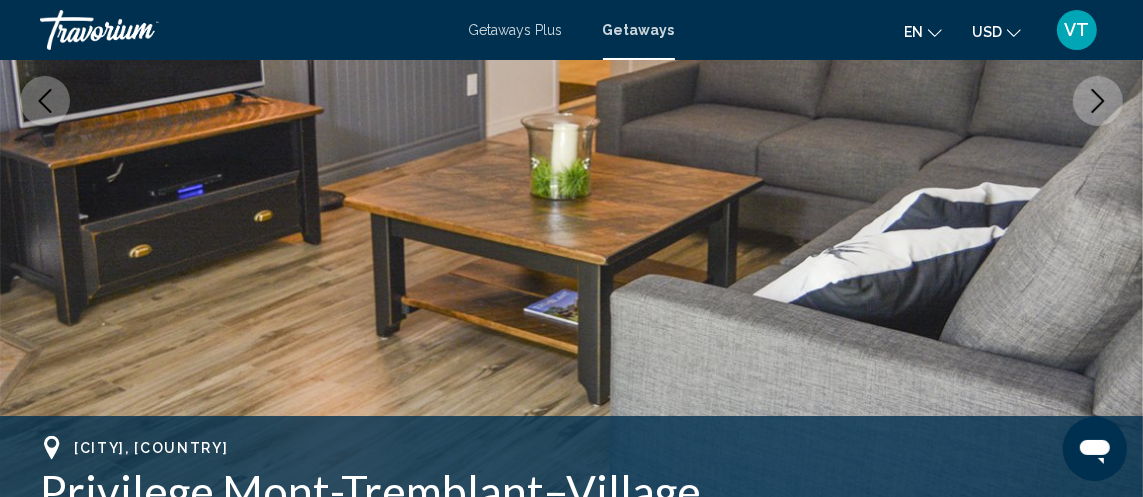 click 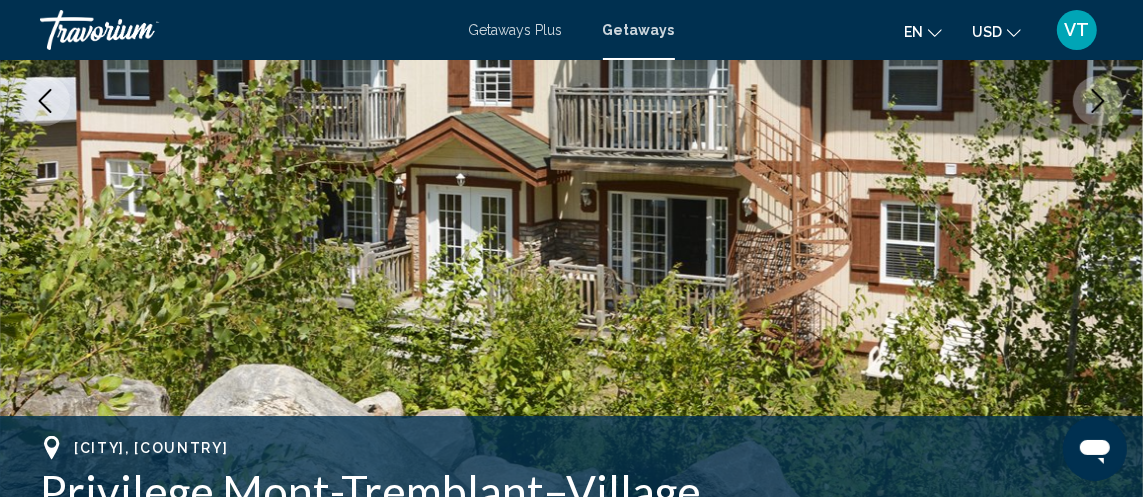 click 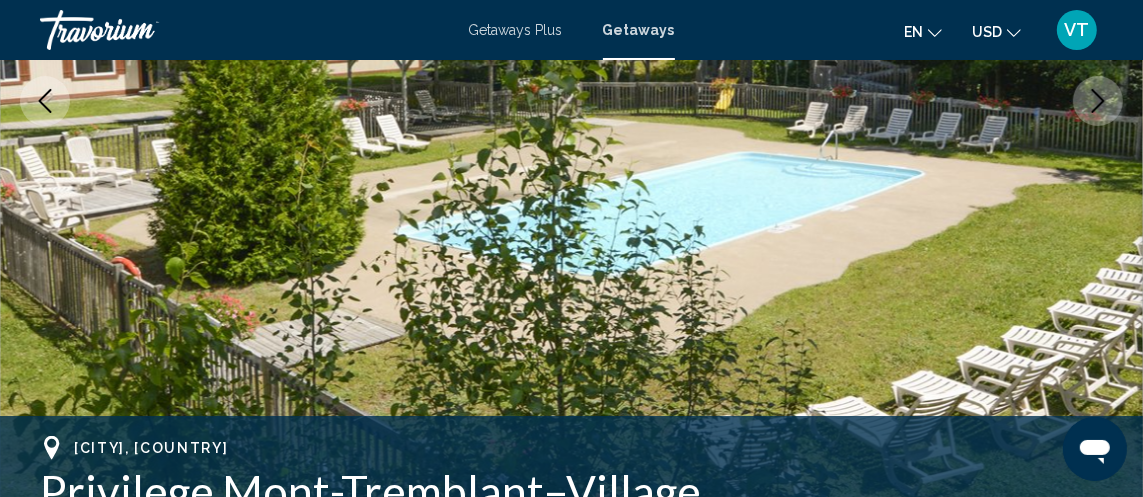 click 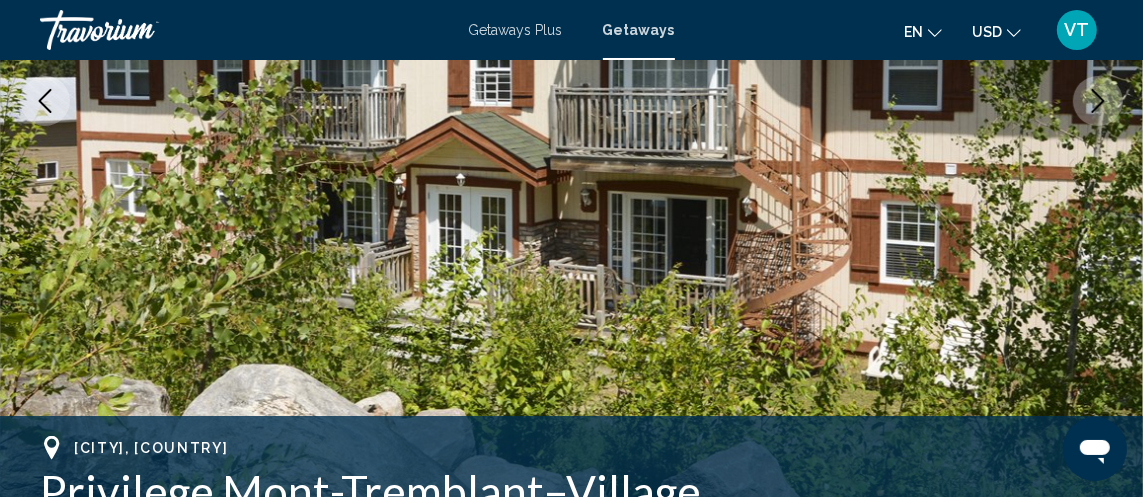 click 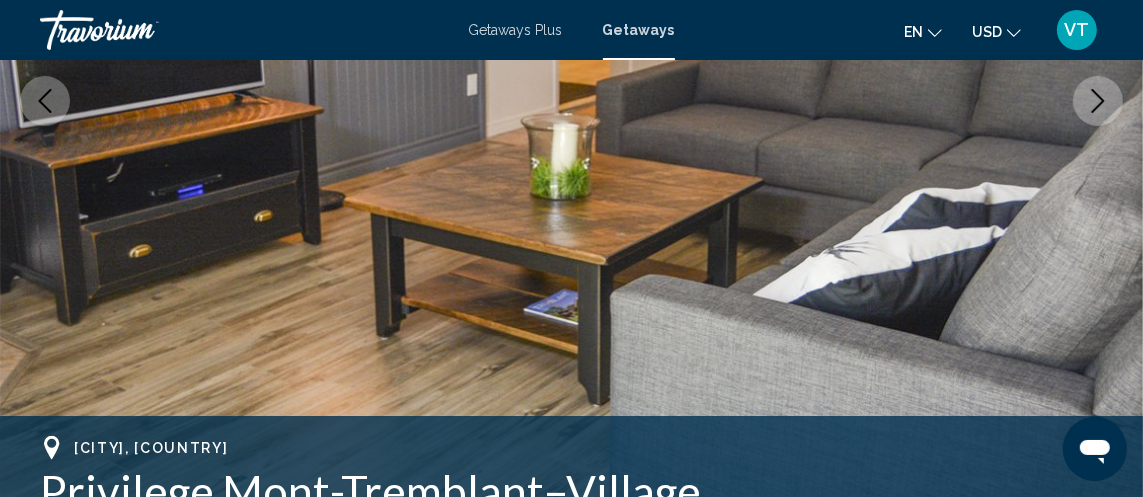 click 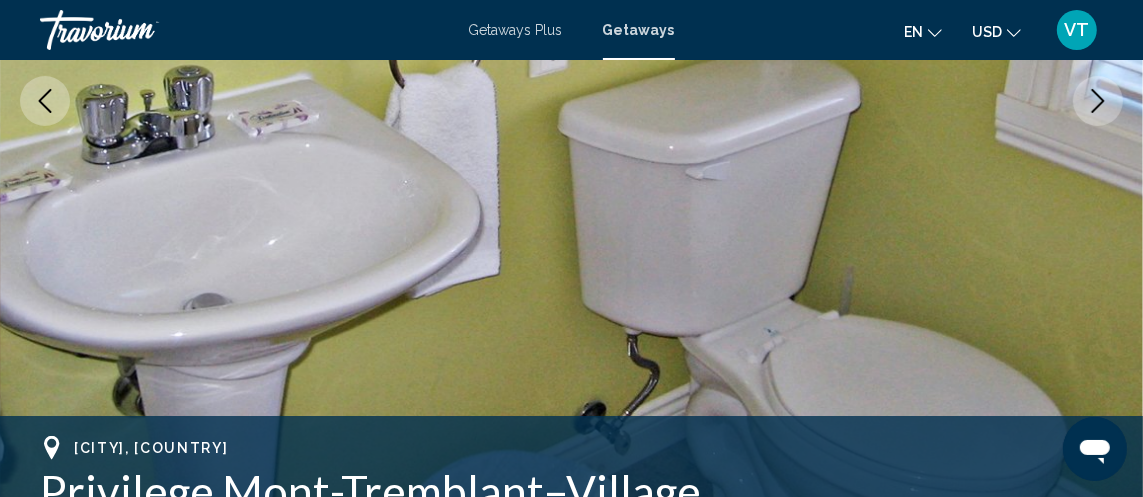 click at bounding box center [45, 101] 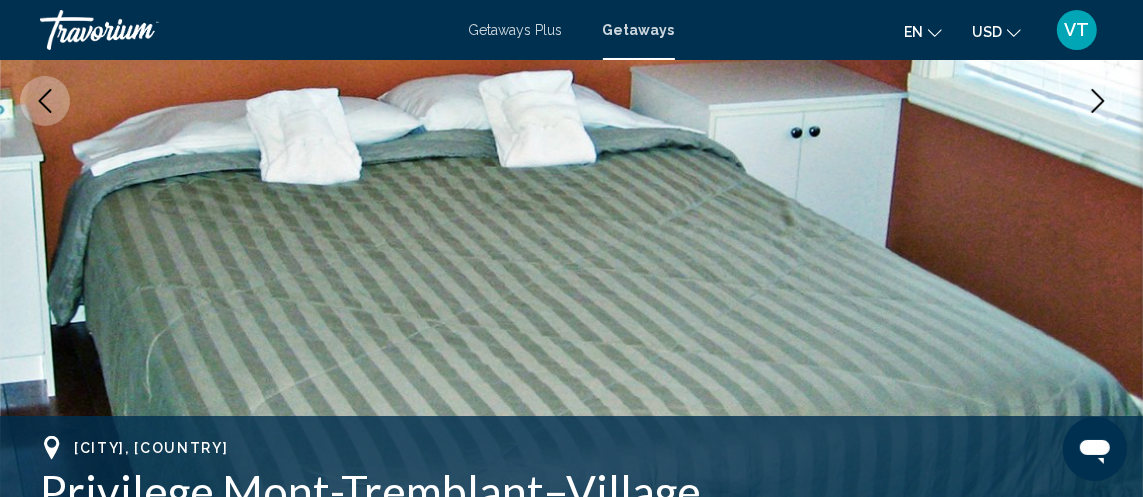 click at bounding box center [571, 101] 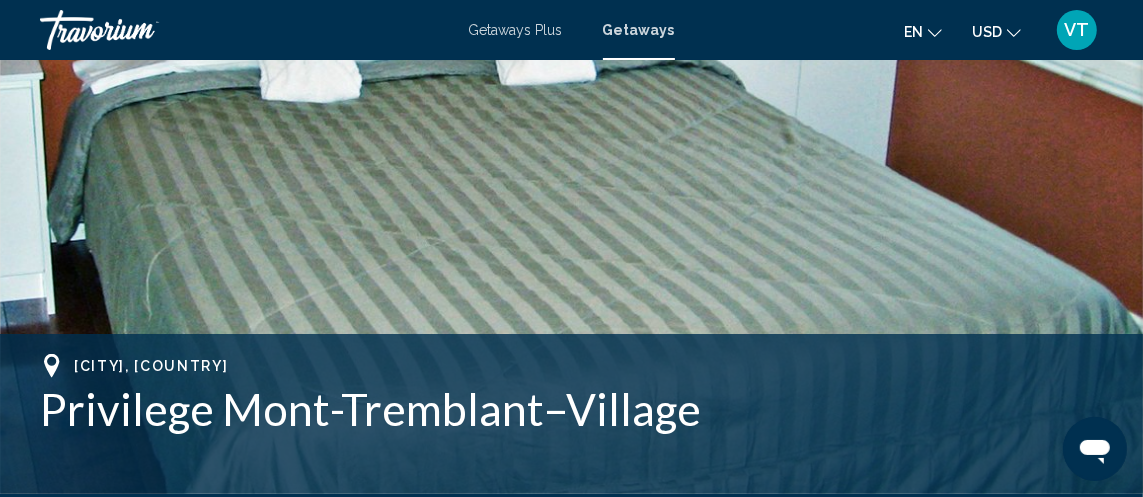 scroll, scrollTop: 527, scrollLeft: 0, axis: vertical 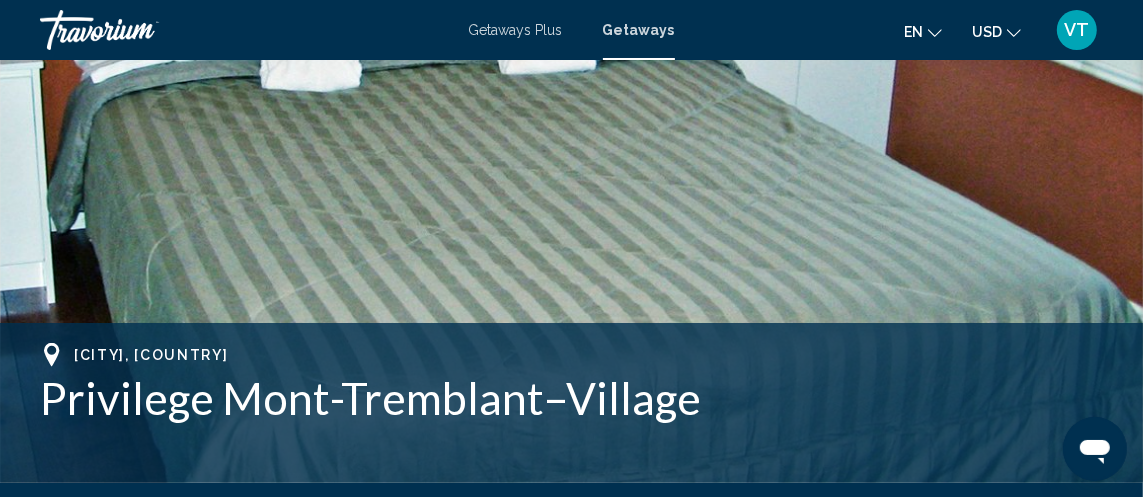 click at bounding box center [571, 8] 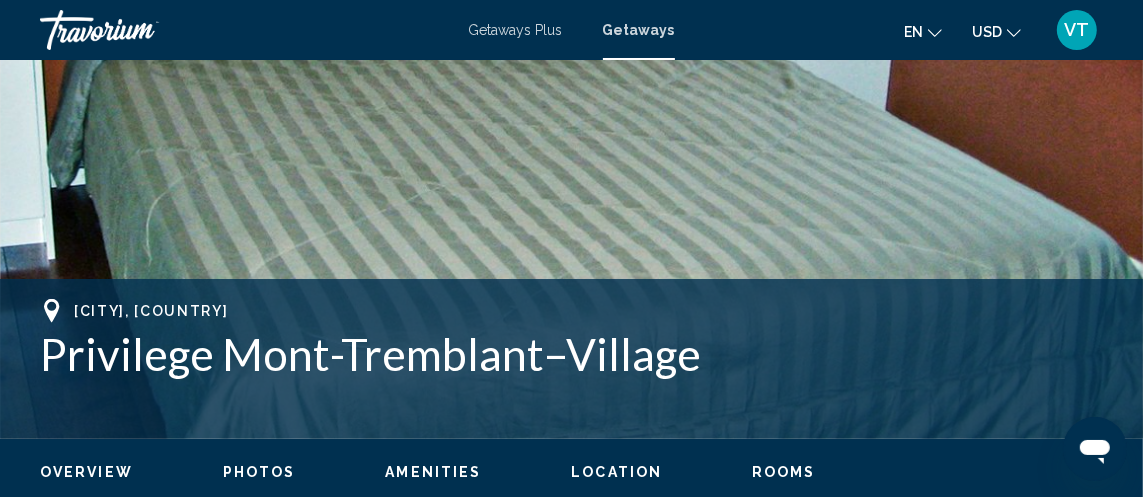 click at bounding box center [571, -36] 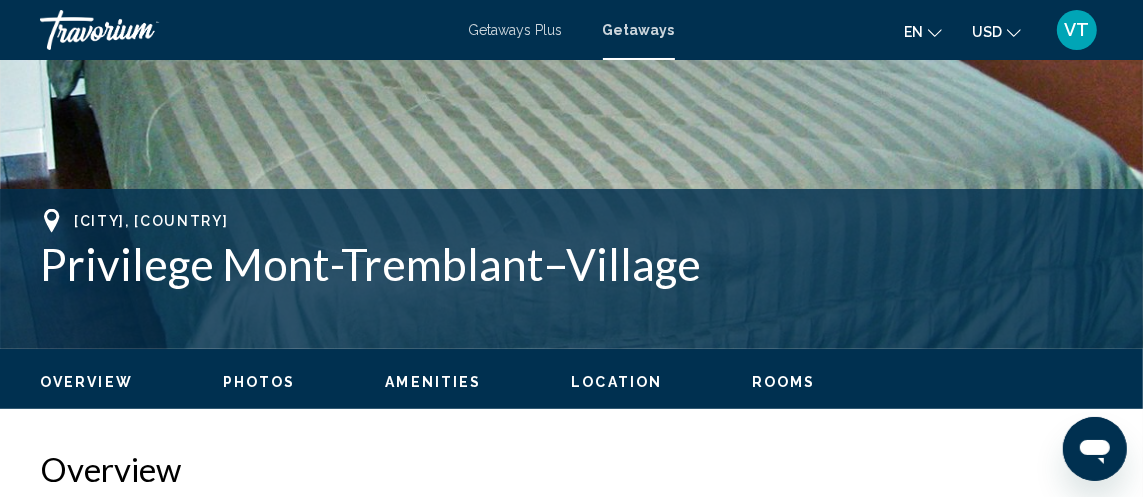 click at bounding box center (571, -126) 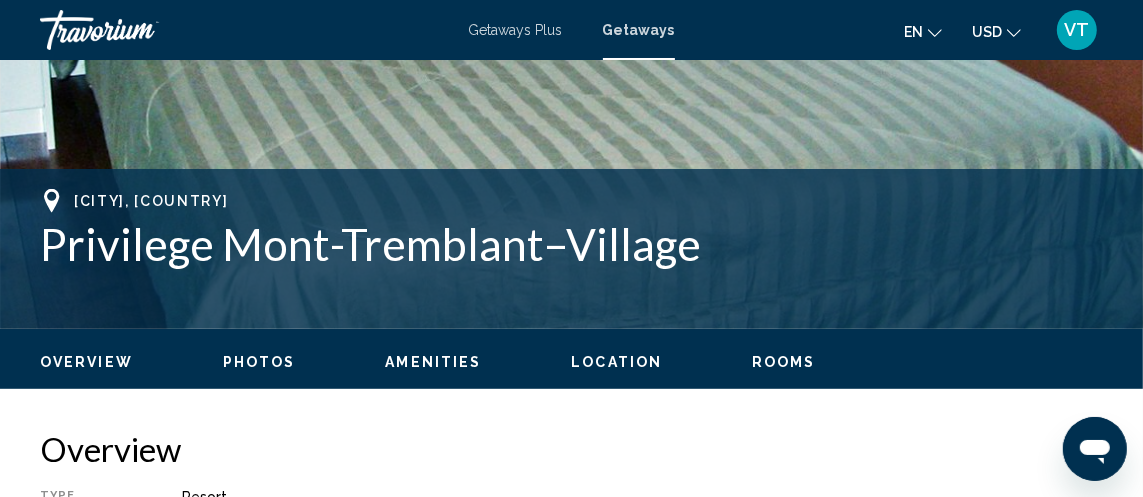 scroll, scrollTop: 736, scrollLeft: 0, axis: vertical 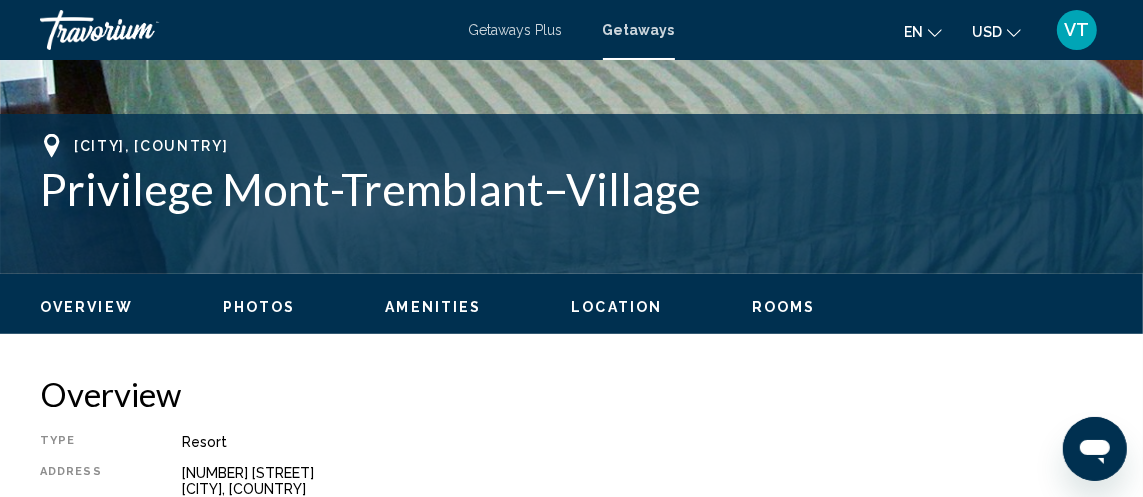 click on "Mont-Tremblant, Canada Privilege Mont-Tremblant–Village" at bounding box center [571, 174] 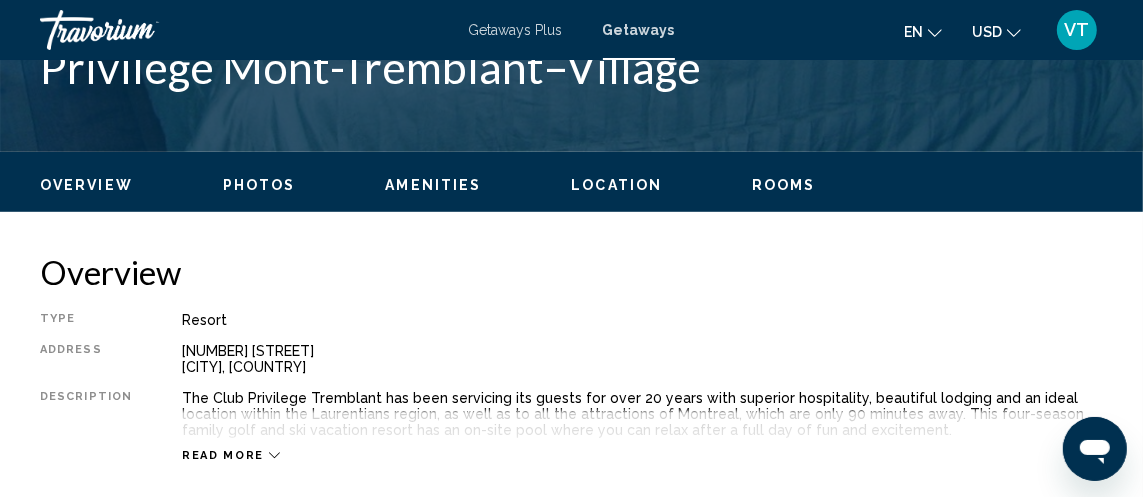 scroll, scrollTop: 878, scrollLeft: 0, axis: vertical 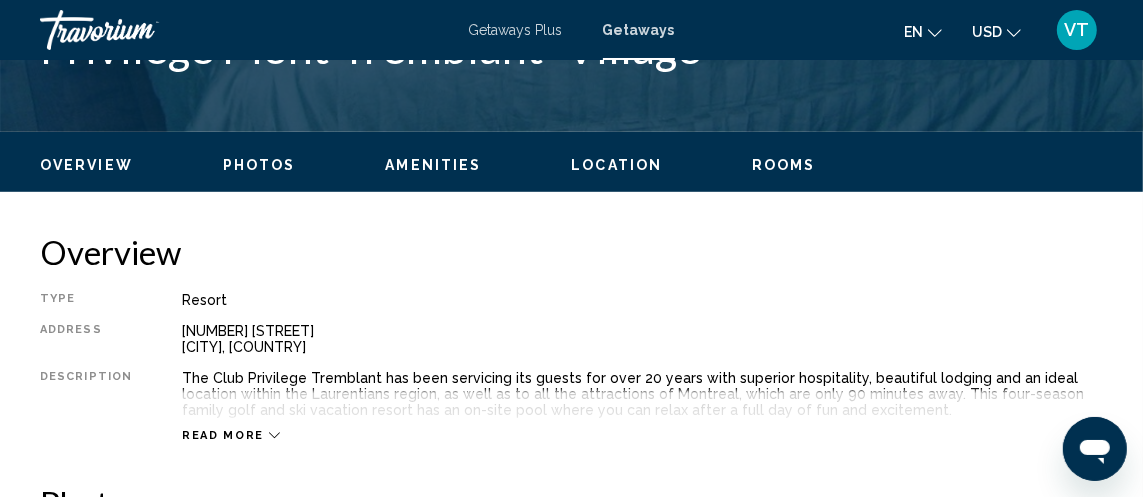 click on "Mont-Tremblant, Canada Privilege Mont-Tremblant–Village Address 1482 Chemin Du Village Mont-Tremblant, Canada" at bounding box center (571, 52) 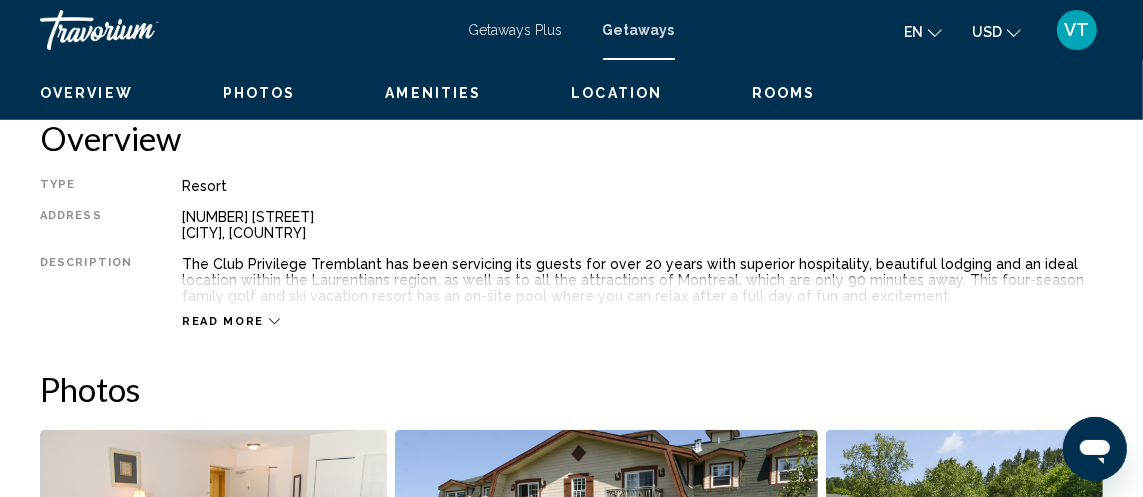 click on "Privilege Mont-Tremblant–Village" at bounding box center (571, -67) 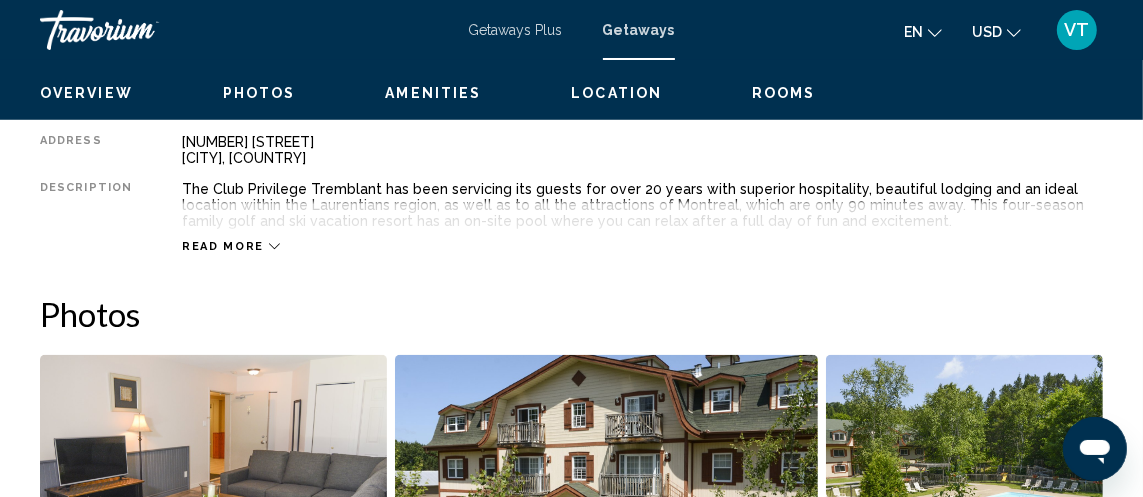 click on "Type Resort All-Inclusive No All-Inclusive Address 1482 Chemin Du Village Mont-Tremblant, Canada Description The Club Privilege Tremblant has been servicing its guests for over 20 years with superior hospitality, beautiful lodging and an ideal location within the Laurentians region, as well as to all the attractions of Montreal, which are only 90 minutes away. This four-season family golf and ski vacation resort has an on-site pool where you can relax after a full day of fun and excitement. Read more" at bounding box center (571, 178) 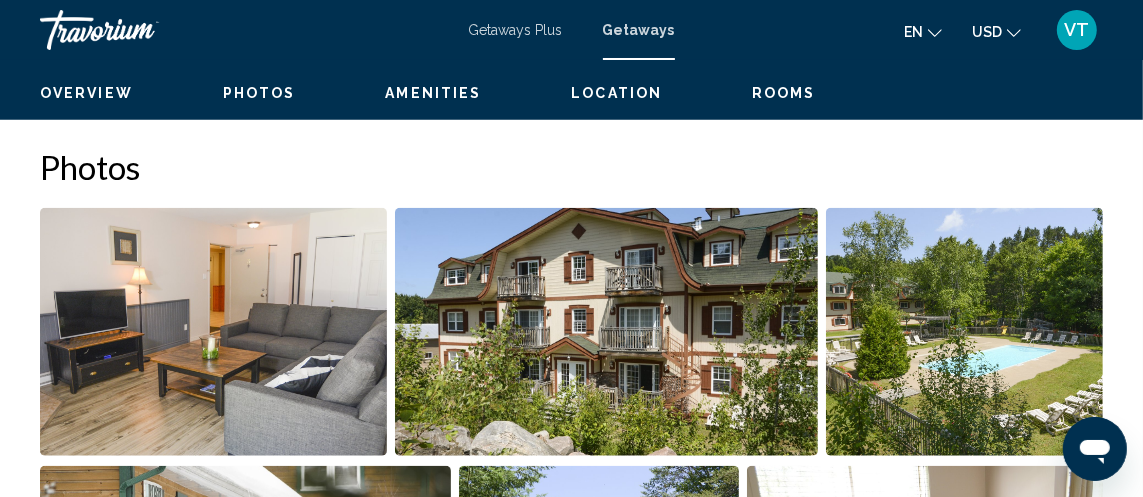 scroll, scrollTop: 1215, scrollLeft: 0, axis: vertical 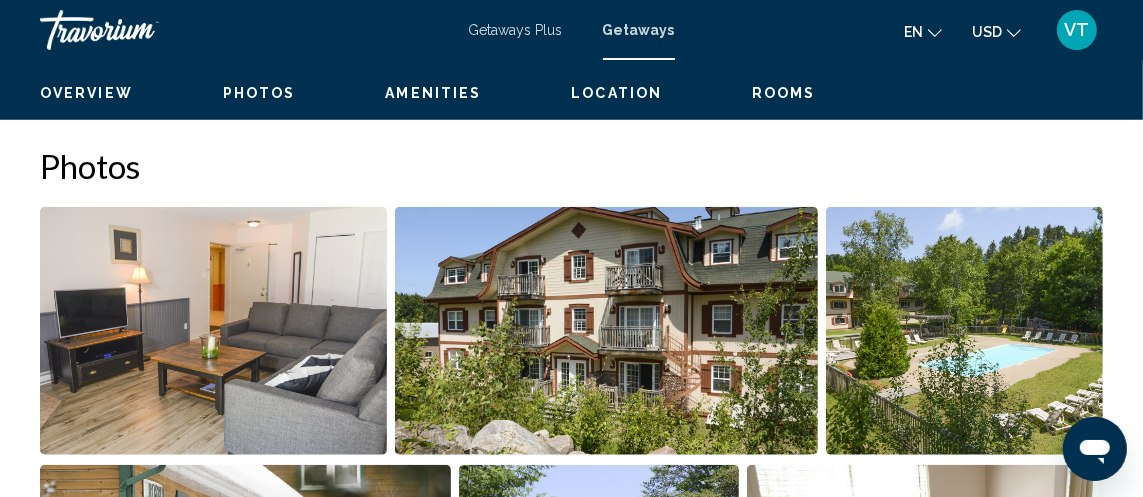 click on "1482 Chemin Du Village Mont-Tremblant, Canada" at bounding box center [642, 2] 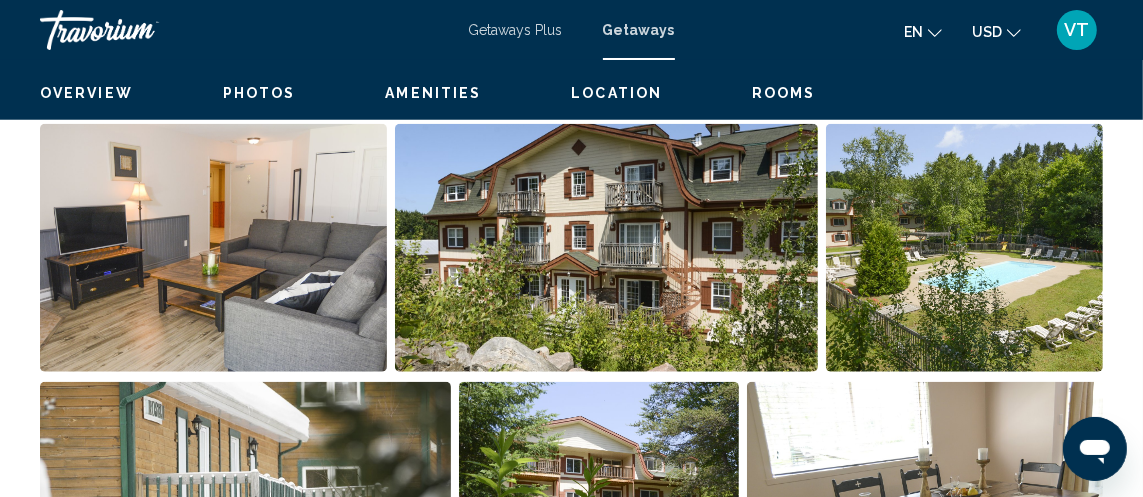 scroll, scrollTop: 1299, scrollLeft: 0, axis: vertical 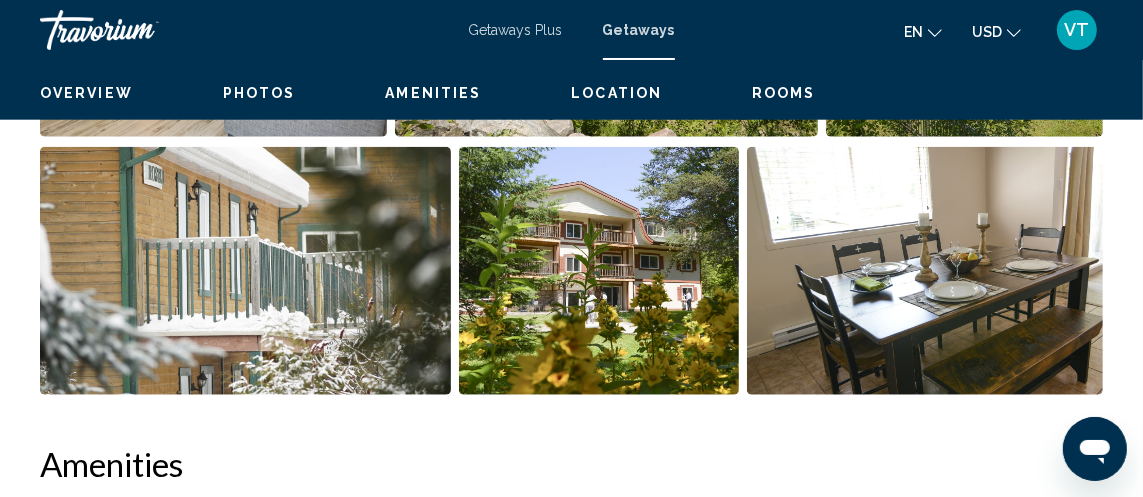 click at bounding box center (964, 13) 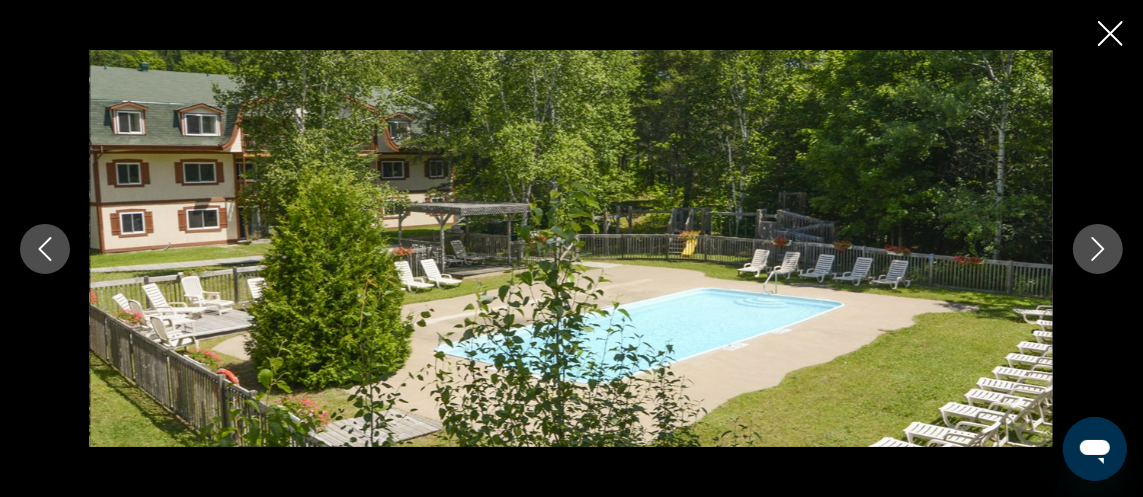 scroll, scrollTop: 1597, scrollLeft: 0, axis: vertical 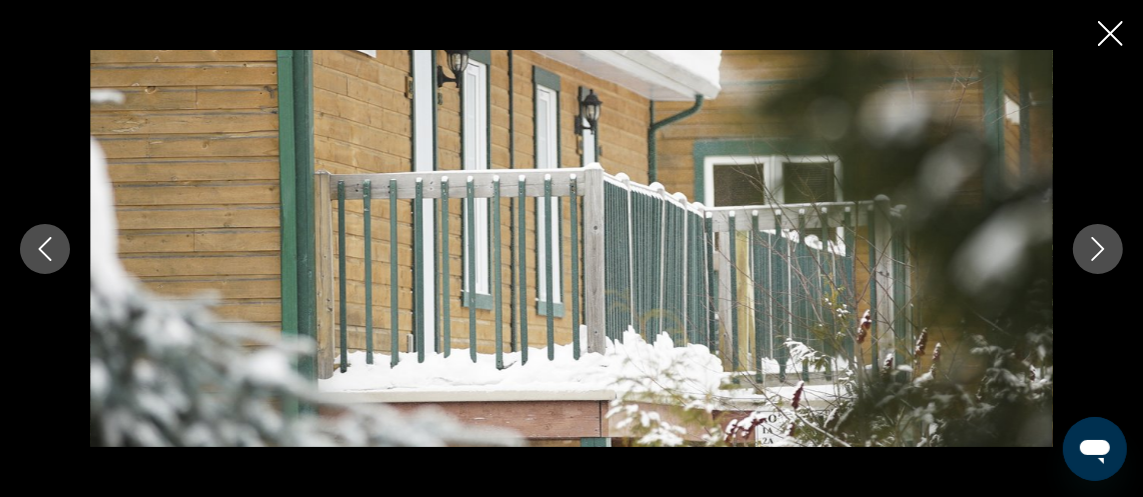 click 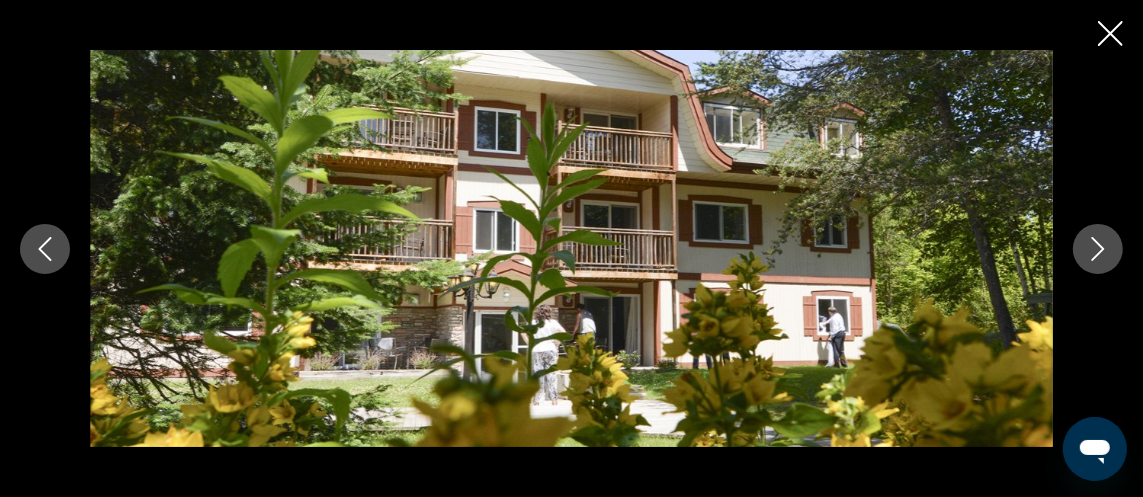 click 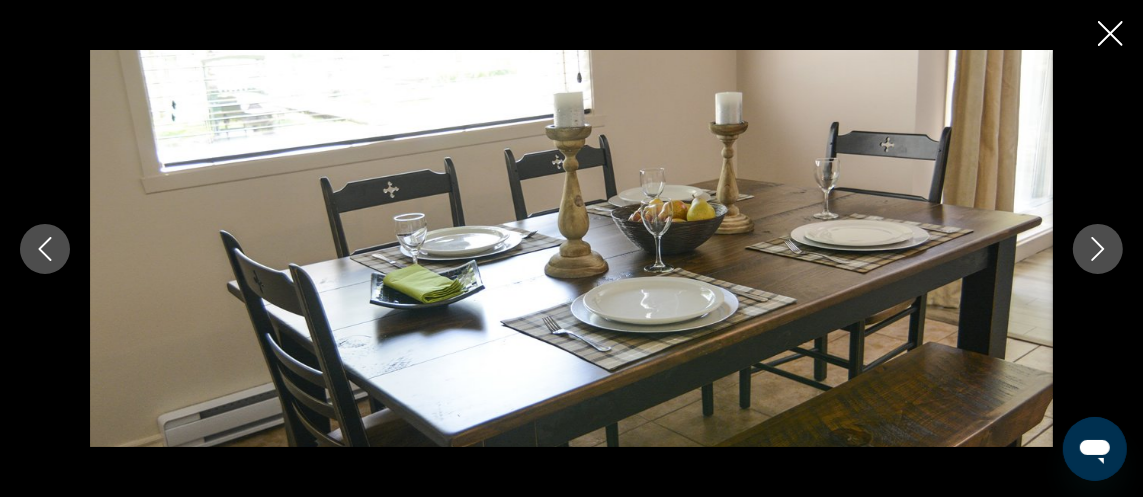 click 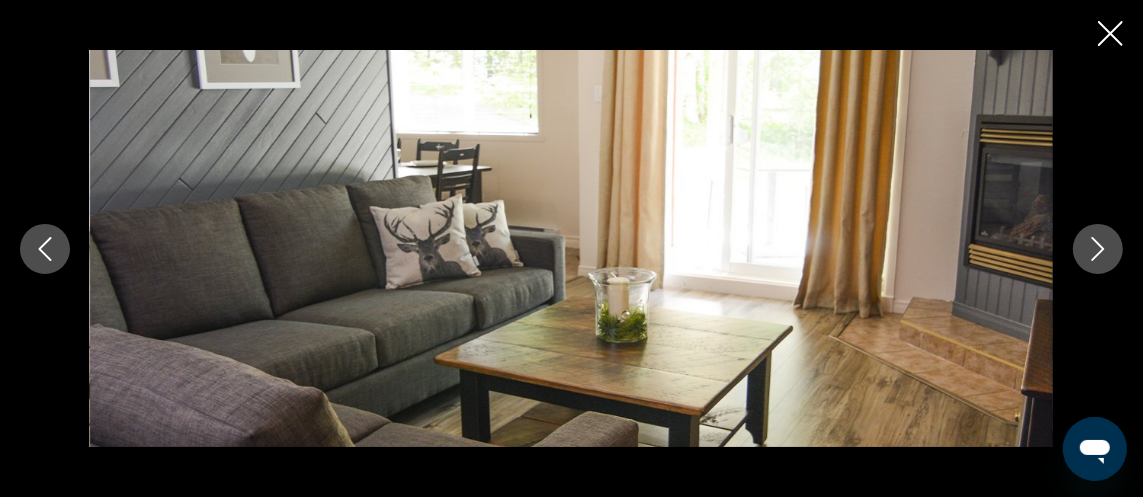 click 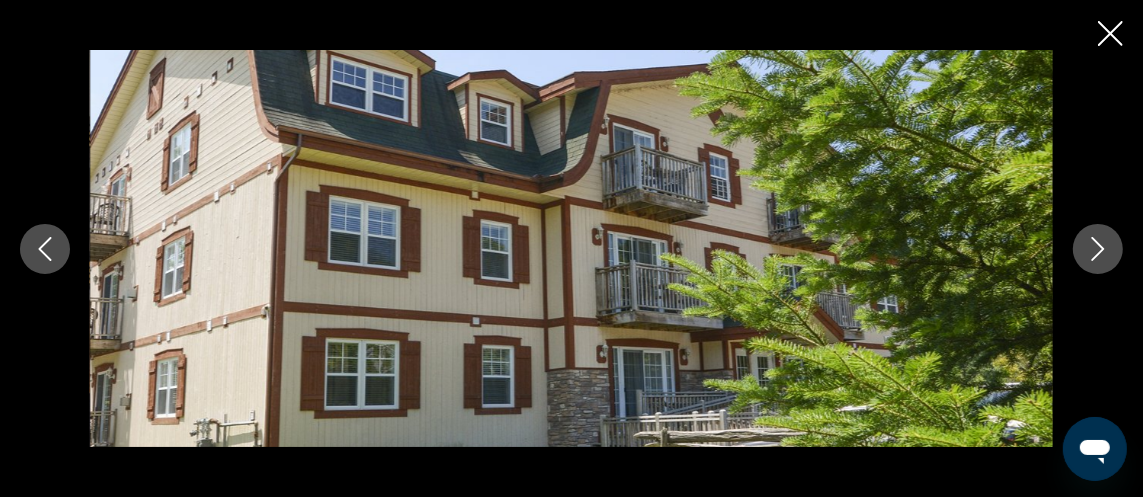 click 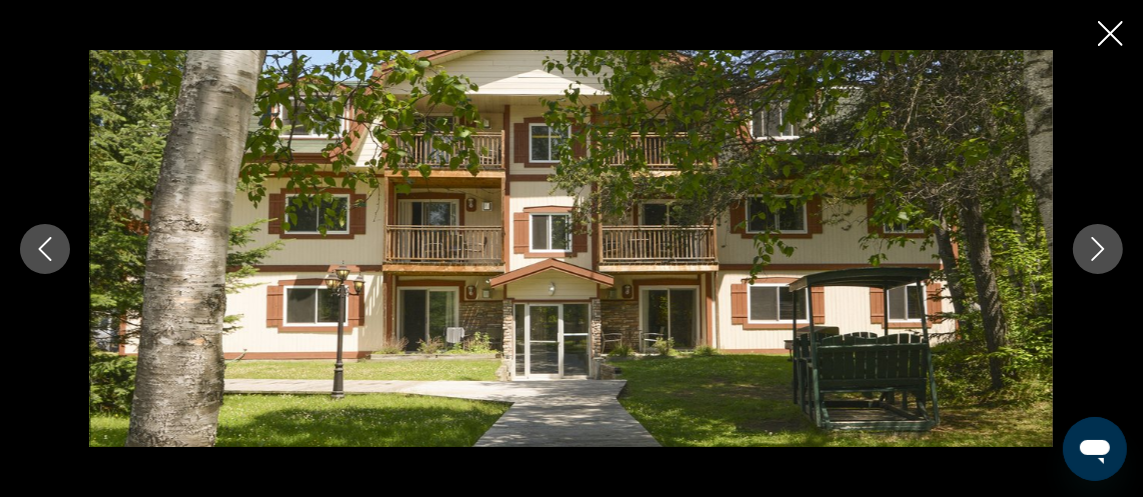 click 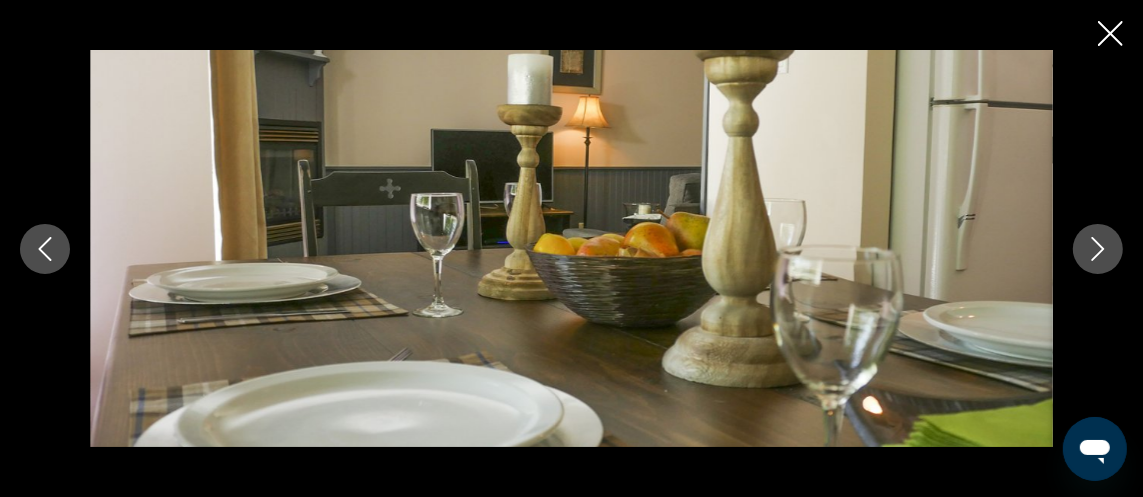 click 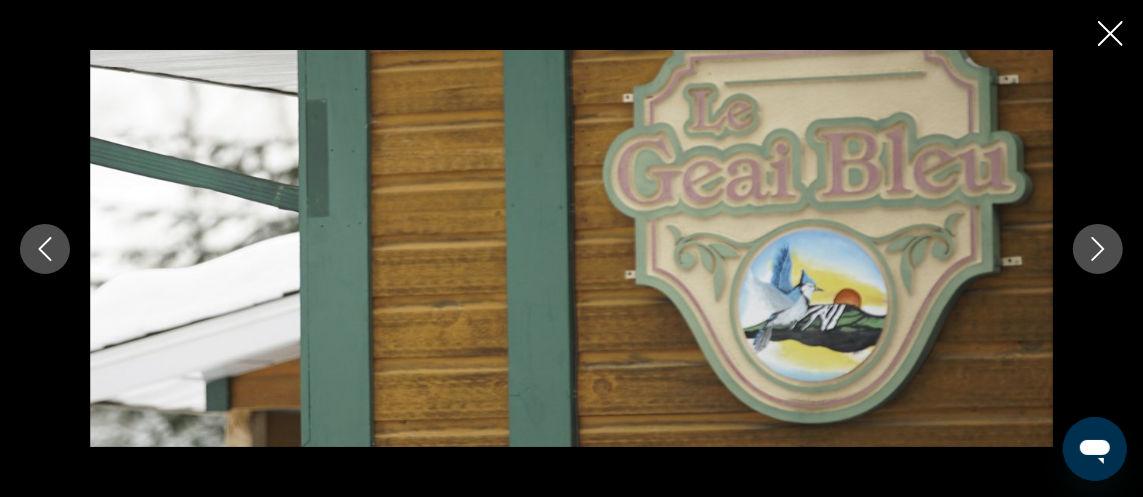 click 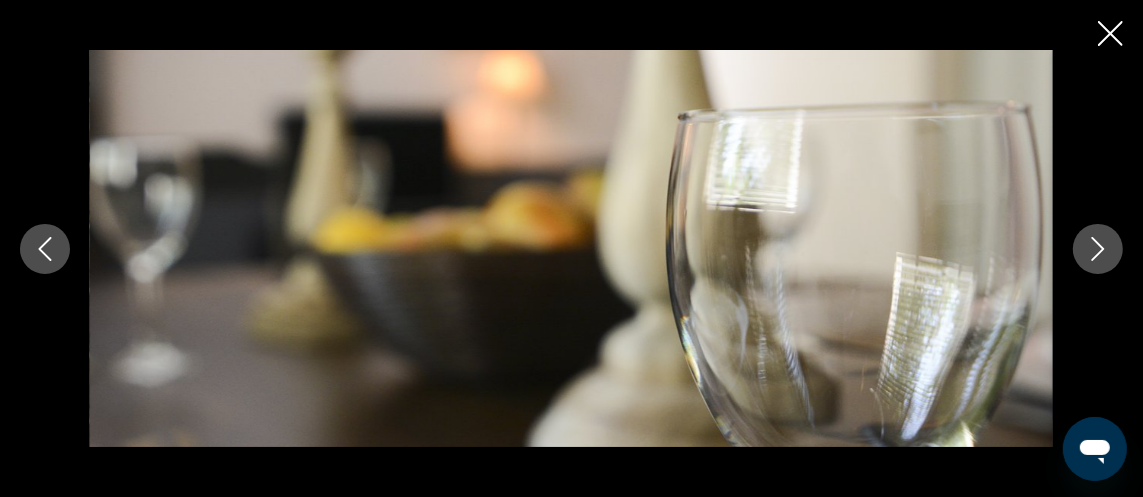 click 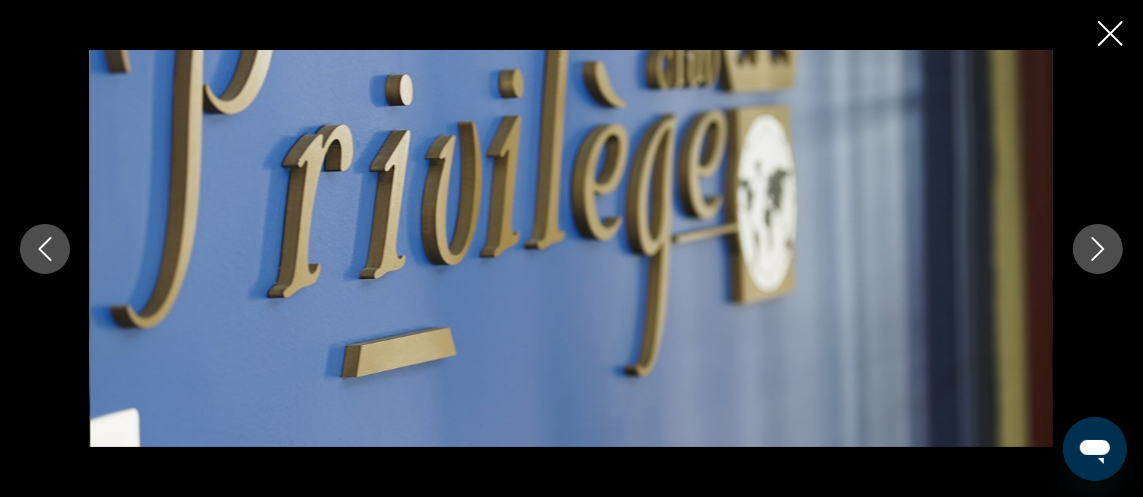 click 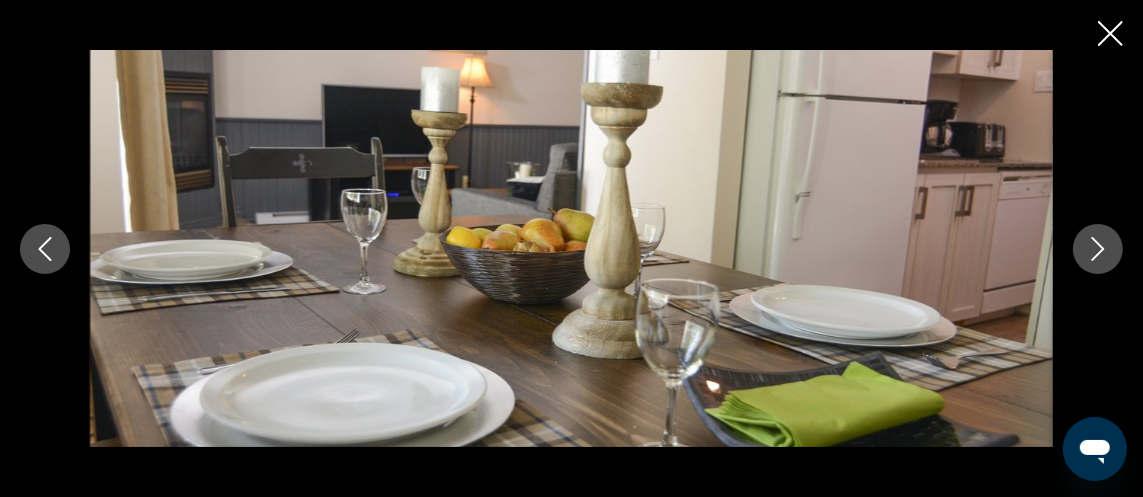 click 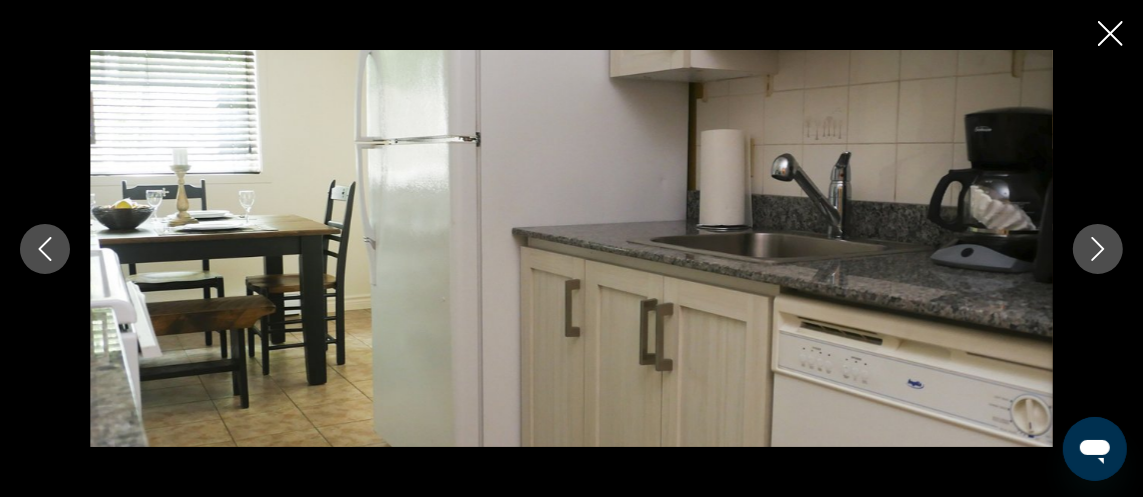 click 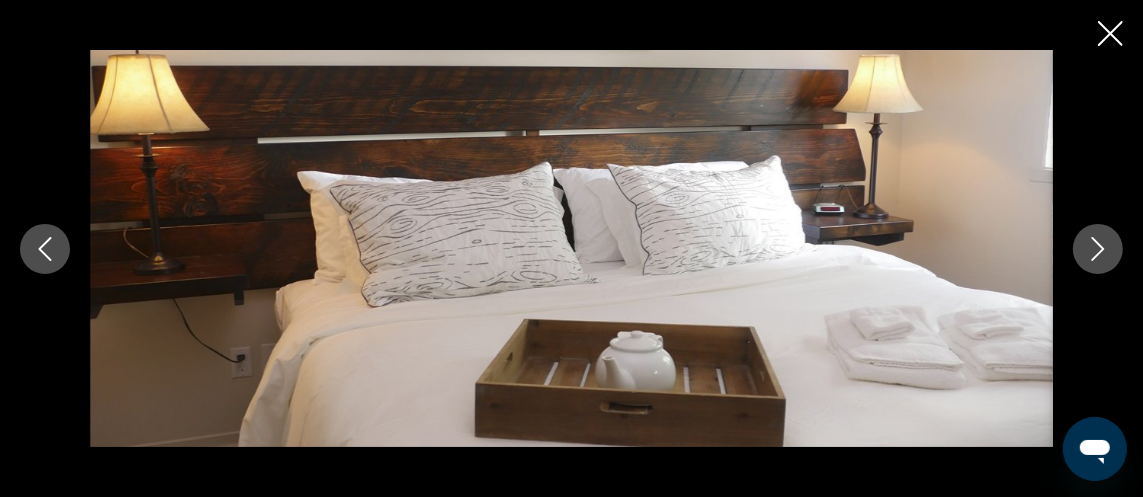 click 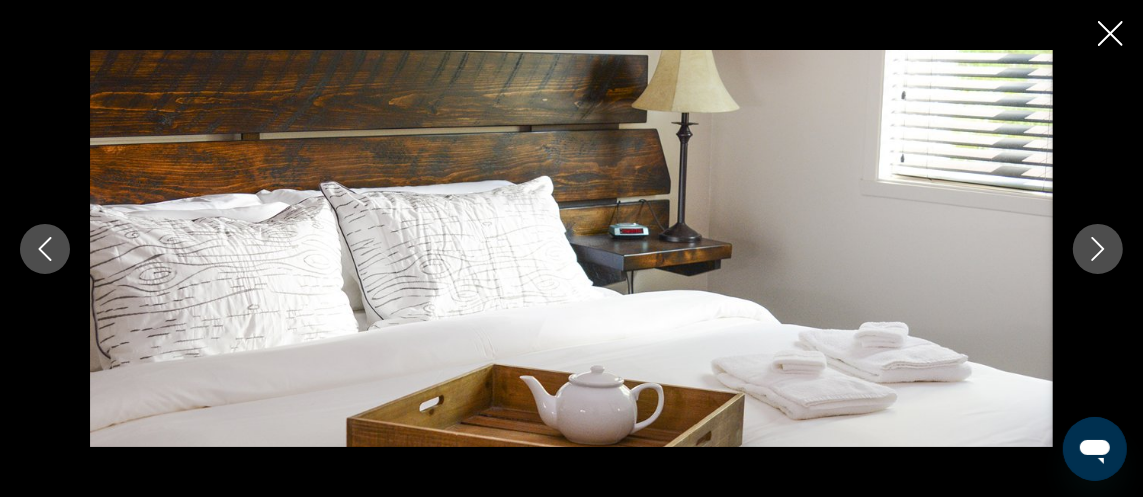 click 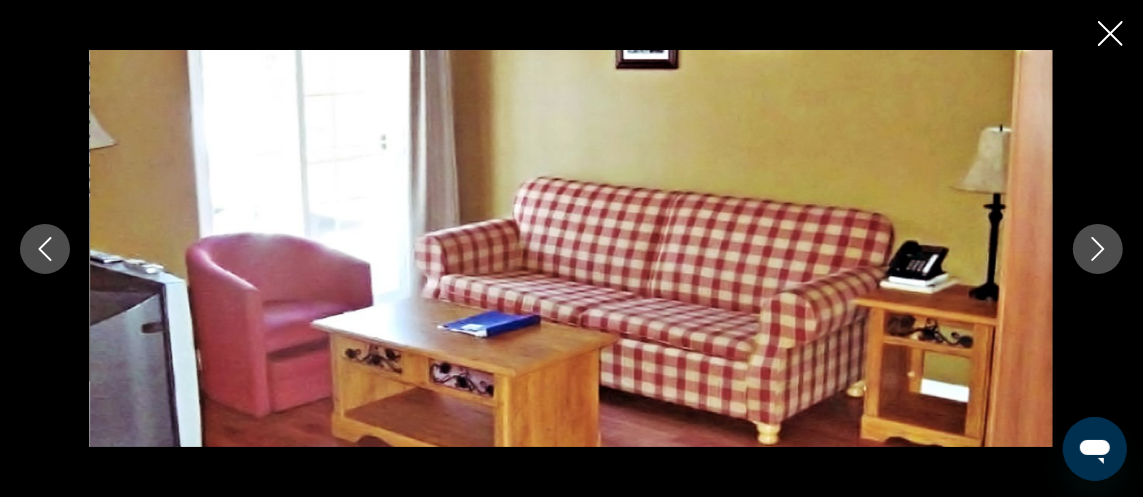 click 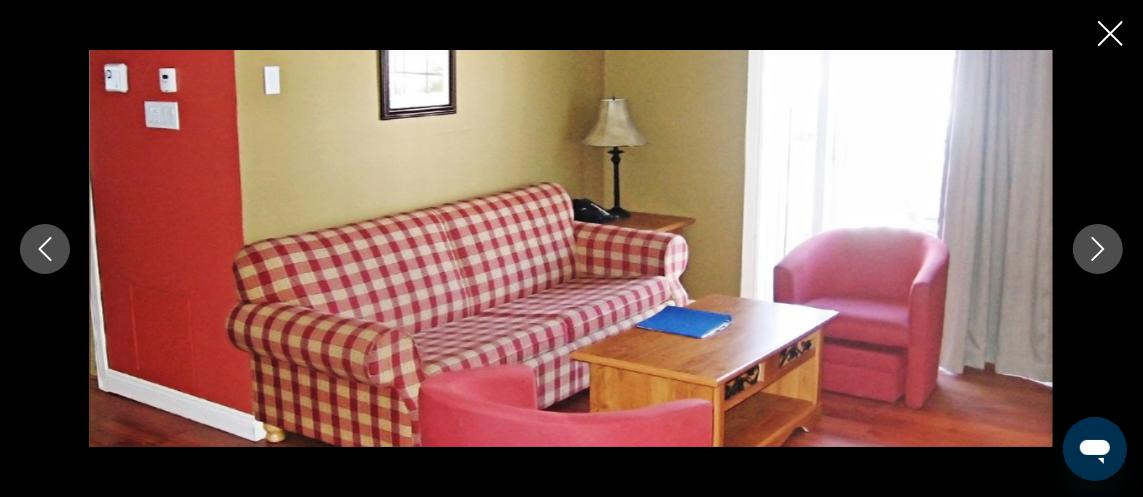 click 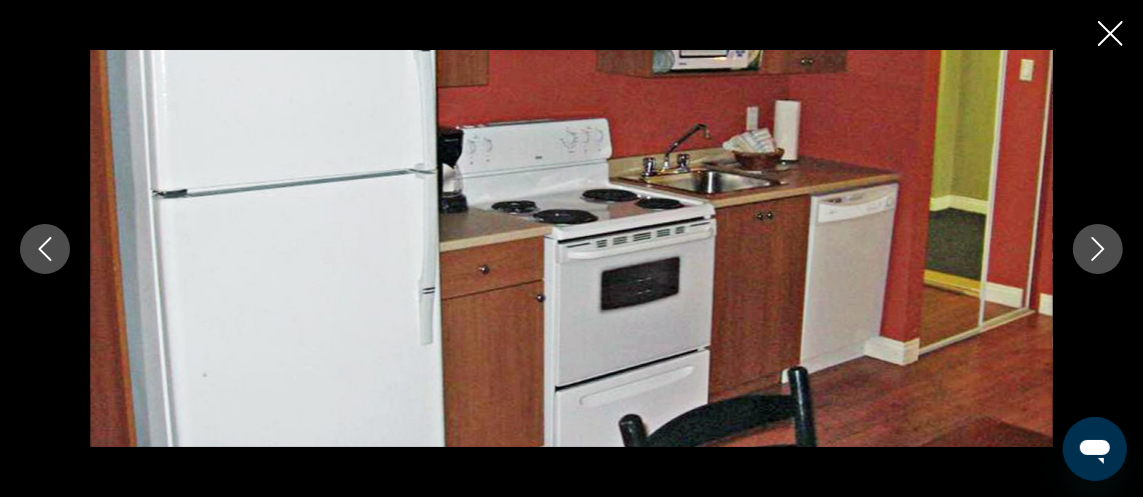 click 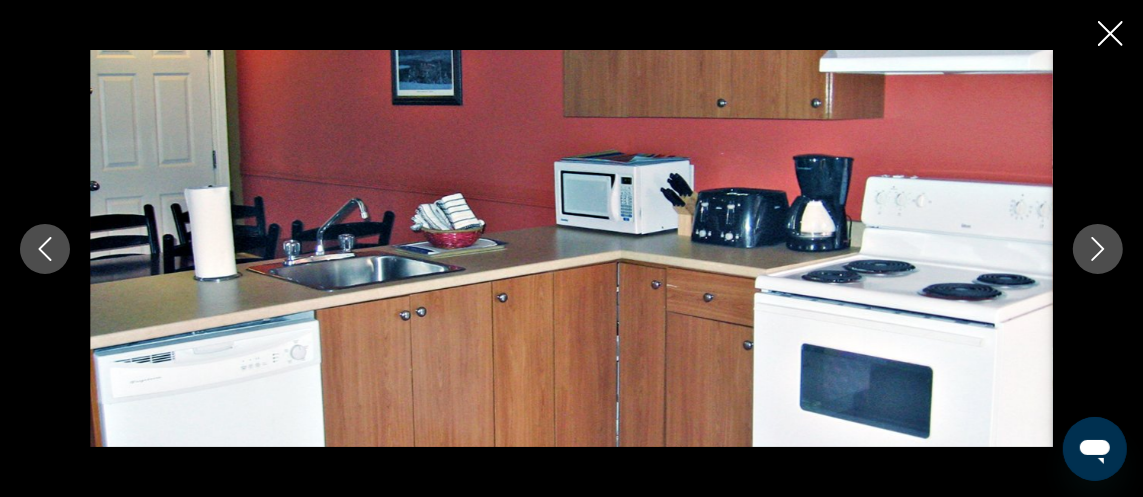 click 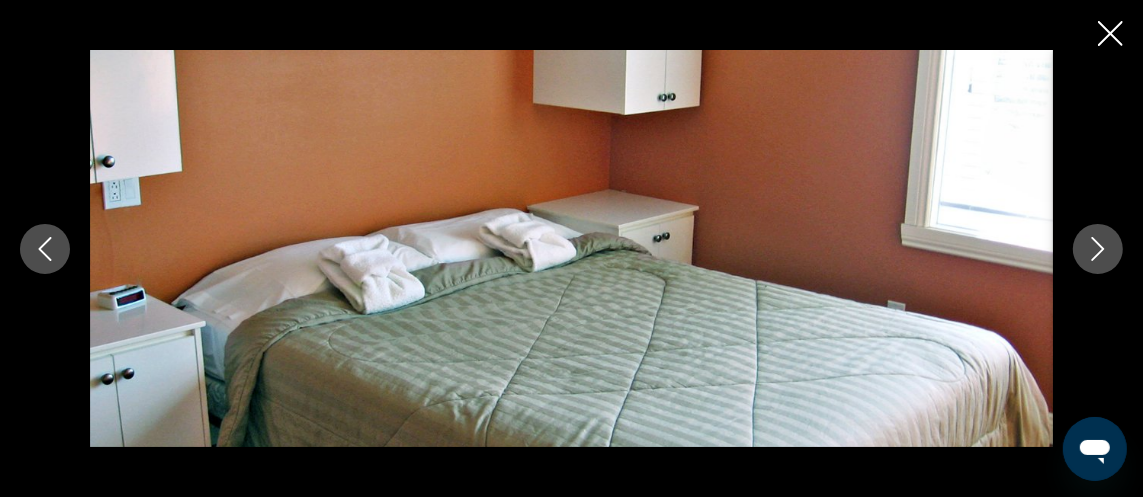 click 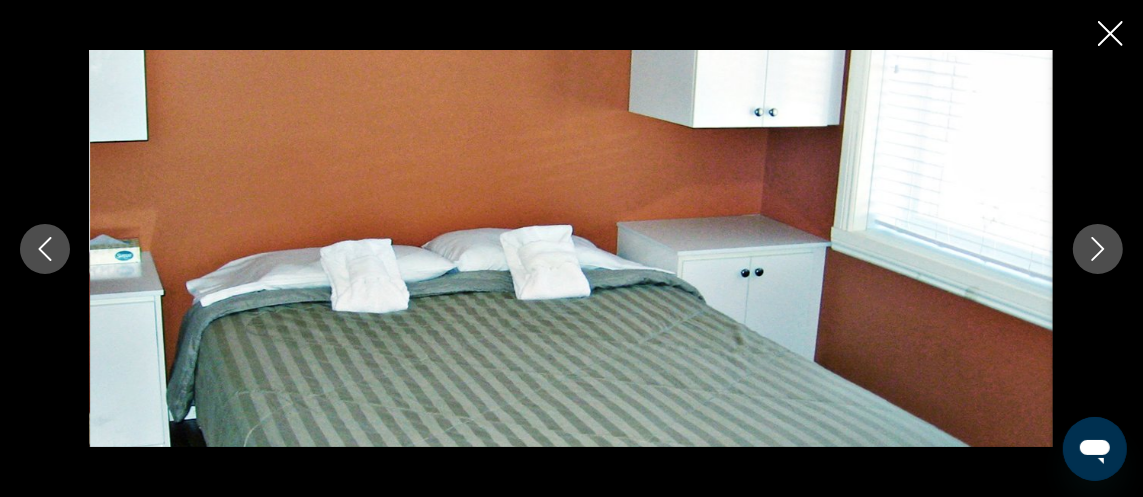 click 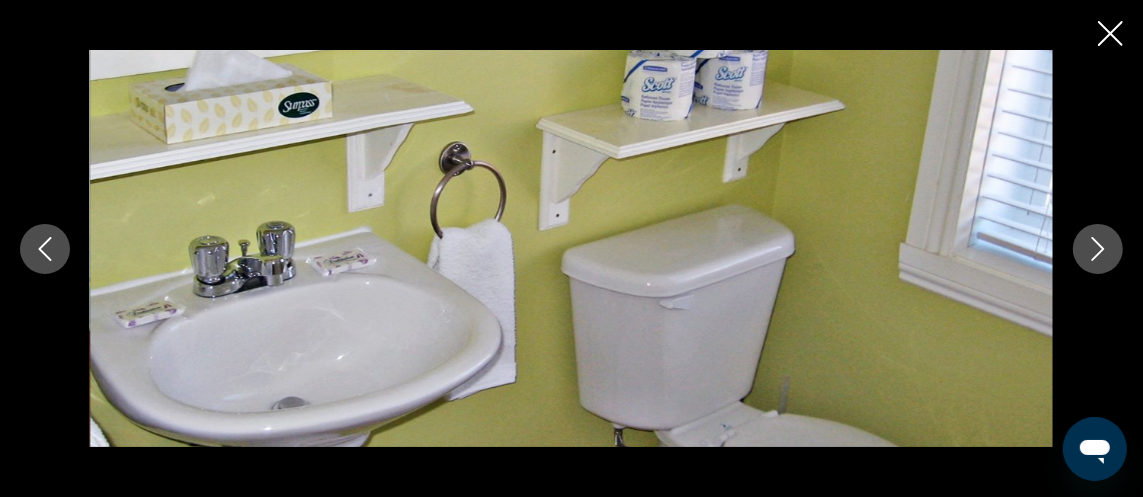 click 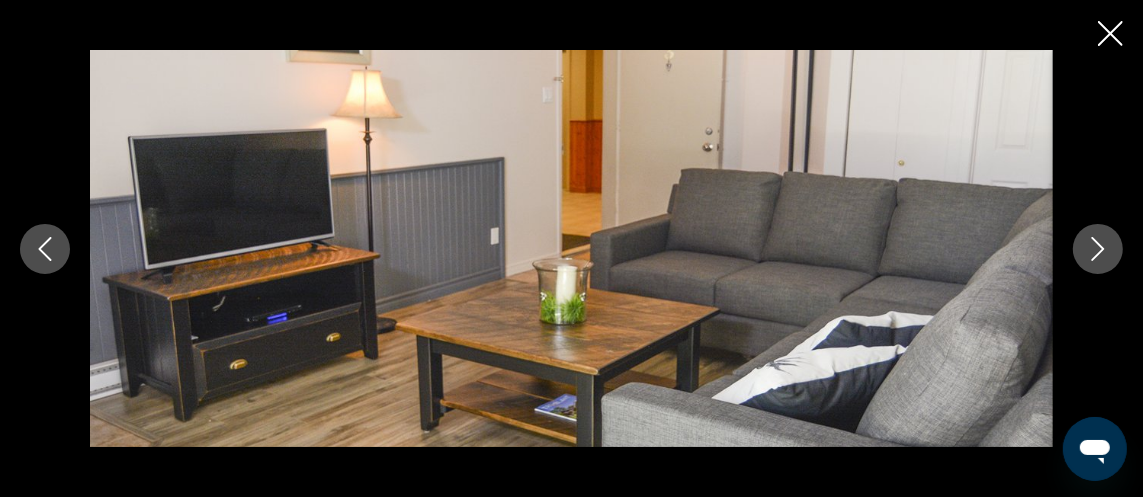 click 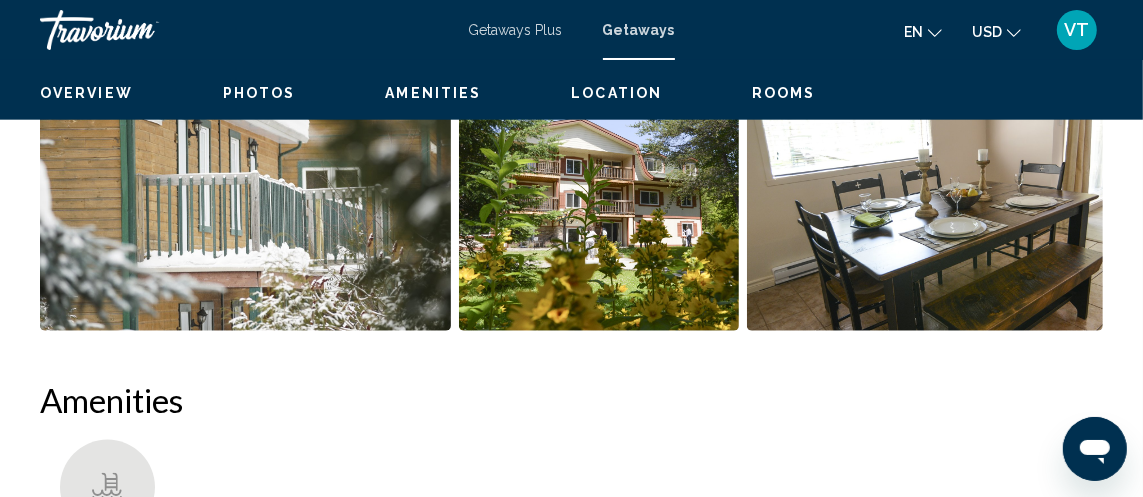 click at bounding box center (964, -51) 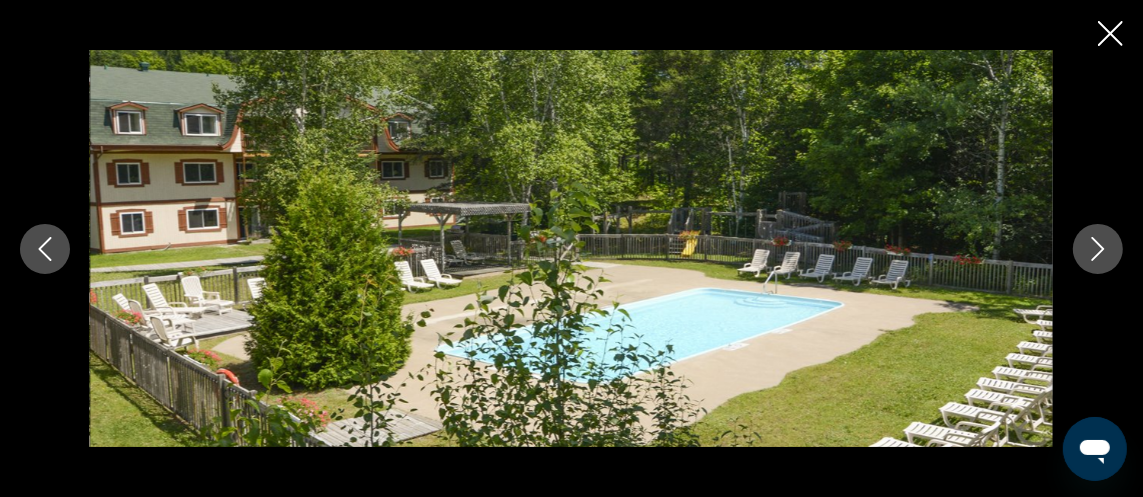 scroll, scrollTop: 1661, scrollLeft: 0, axis: vertical 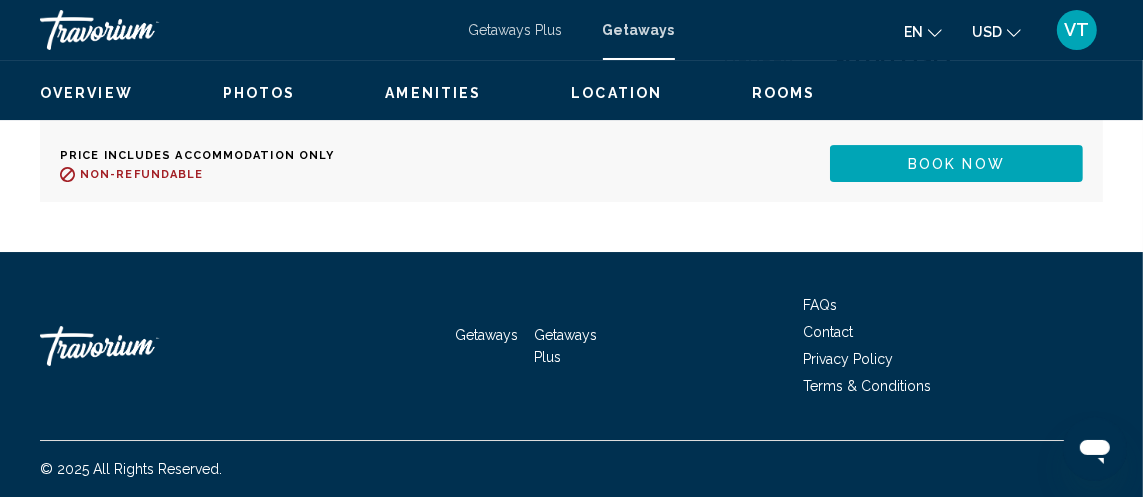 click on "Overview Type Resort All-Inclusive No All-Inclusive Address 1482 Chemin Du Village Mont-Tremblant, Canada Description The Club Privilege Tremblant has been servicing its guests for over 20 years with superior hospitality, beautiful lodging and an ideal location within the Laurentians region, as well as to all the attractions of Montreal, which are only 90 minutes away. This four-season family golf and ski vacation resort has an on-site pool where you can relax after a full day of fun and excitement. Read more
Photos Amenities
Swimming Pool Laundry facilities Medical facility Swimming pool No Amenities available. Mandatory Fees  Info  Mandatory amenities fee is 145.00 local currency, per stay,  . Cash or Credit is accepted. Plus Taxes, per stay. Applies to both Weeks and Points inbounds. Covers various uses of amenities. Housekeeping Fees  Unit Type   Schedule   Info  for Studio units per stay for 1 Bedroom units per stay per stay  Info" at bounding box center (571, -1645) 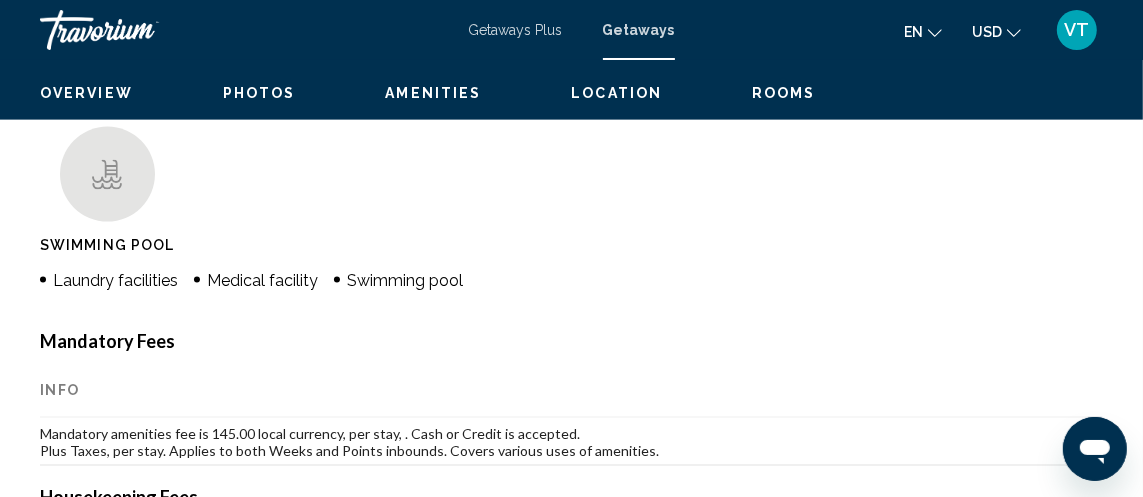 scroll, scrollTop: 1922, scrollLeft: 0, axis: vertical 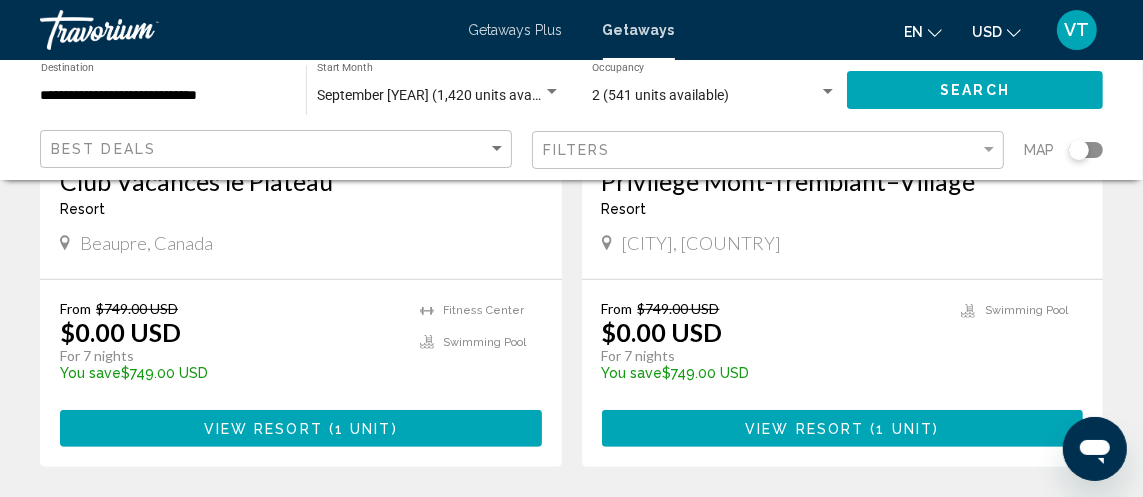 click on "Privilege Mont-Tremblant–Village  Resort  -  This is an adults only resort
Mont-Tremblant, Canada" at bounding box center [843, 212] 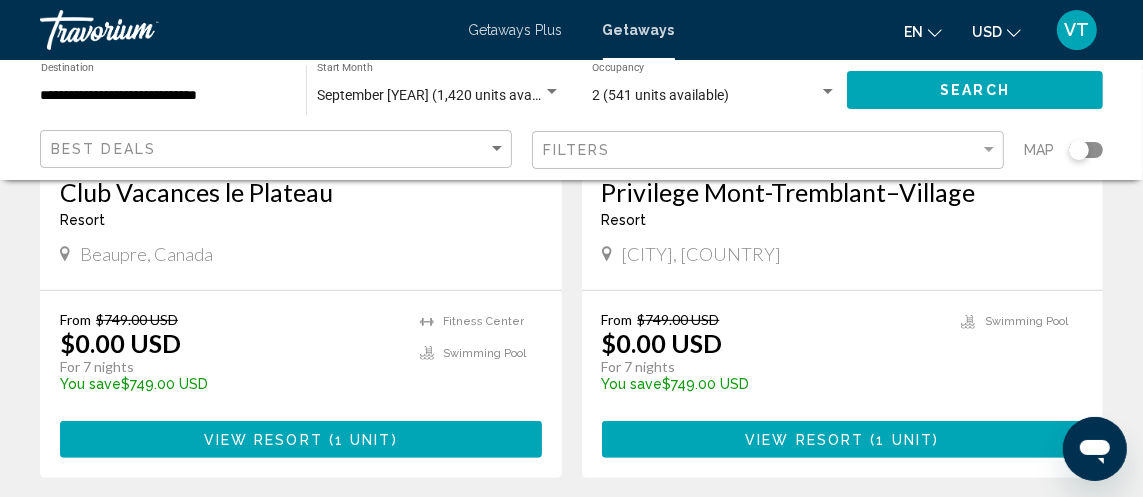 scroll, scrollTop: 431, scrollLeft: 0, axis: vertical 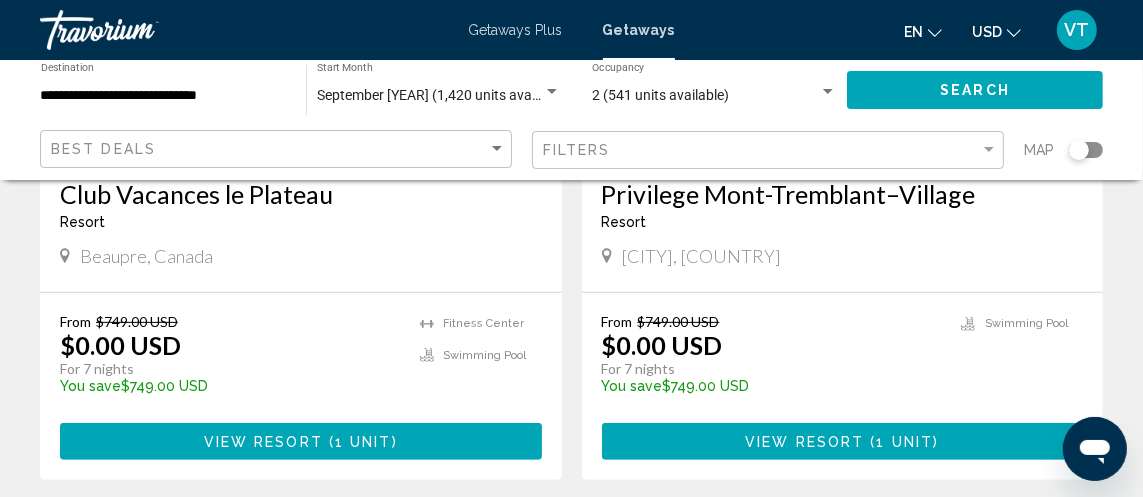 click on "Privilege Mont-Tremblant–Village" at bounding box center (843, 194) 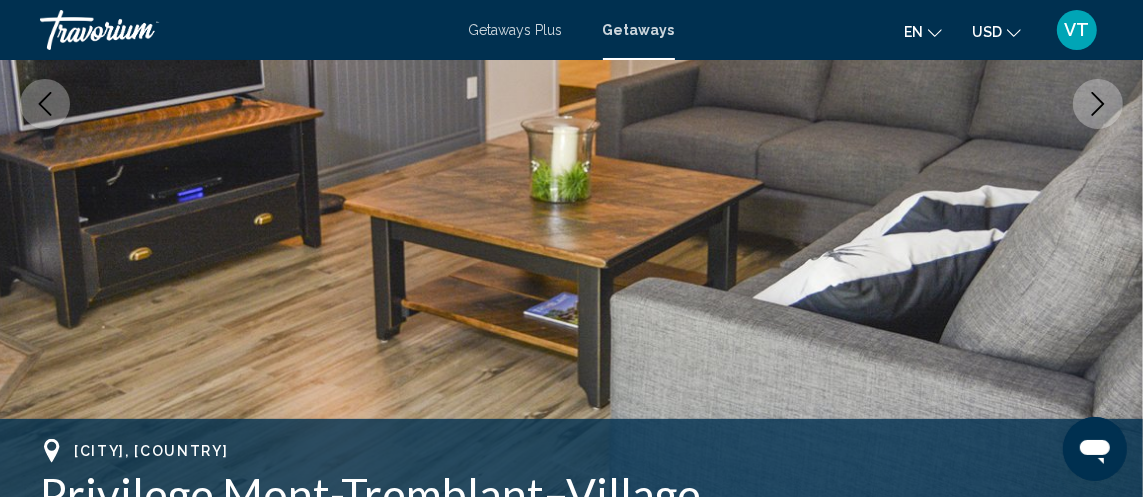 scroll, scrollTop: 419, scrollLeft: 0, axis: vertical 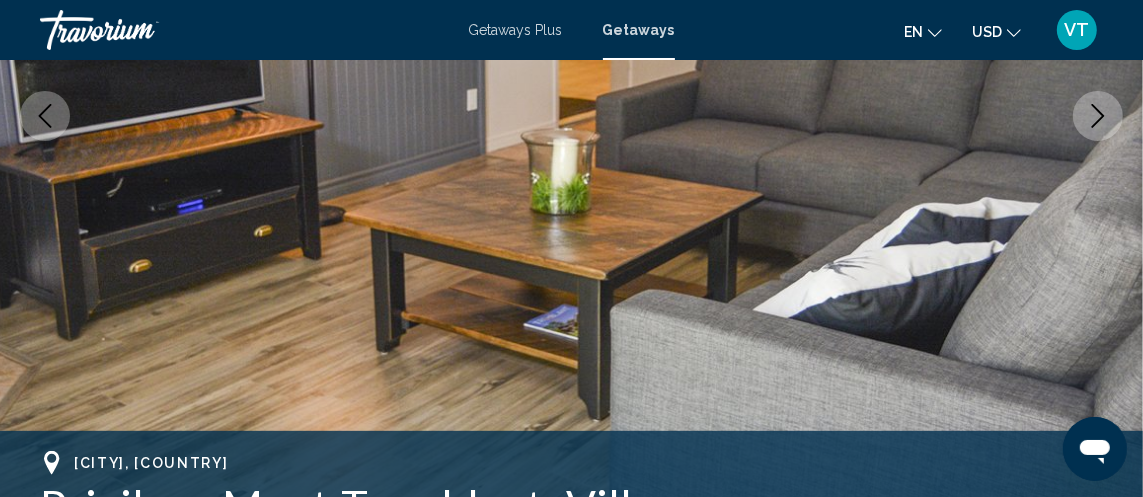 click at bounding box center (571, 116) 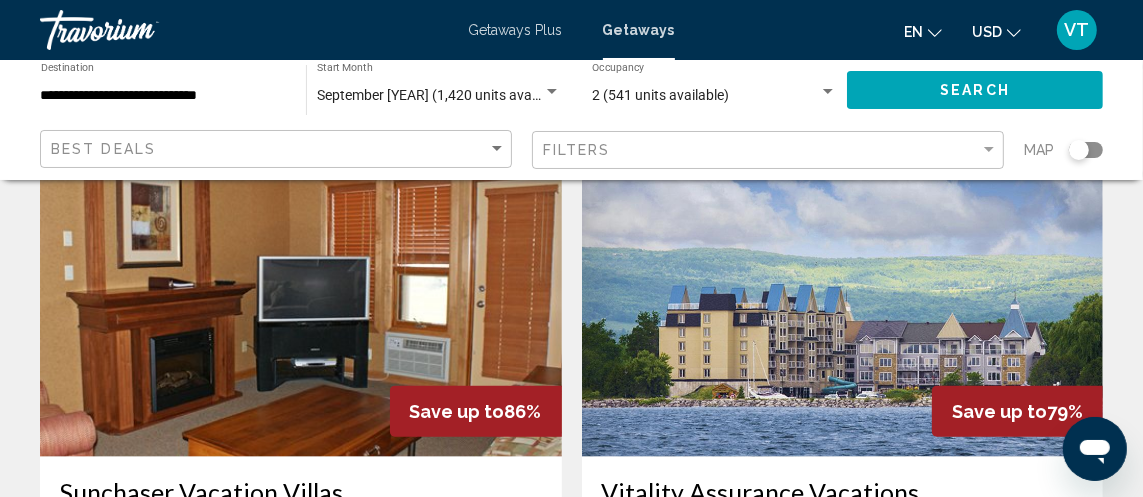 scroll, scrollTop: 1375, scrollLeft: 0, axis: vertical 